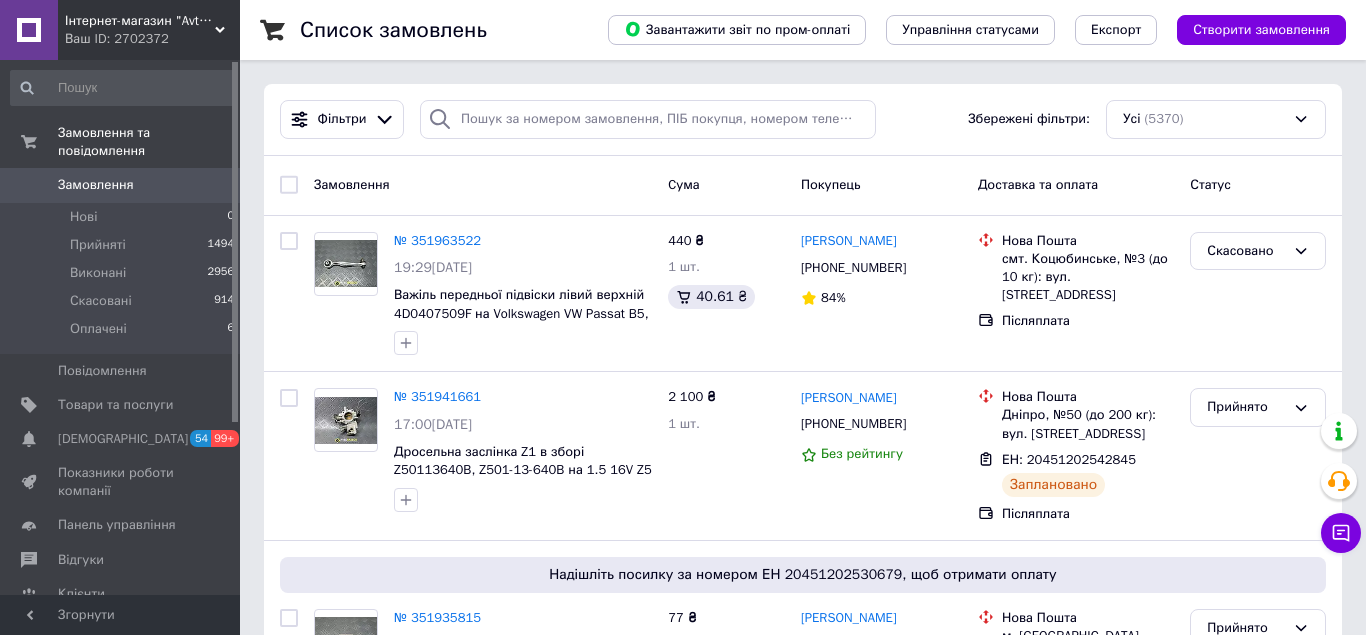 click on "Чат з покупцем" at bounding box center [1341, 533] 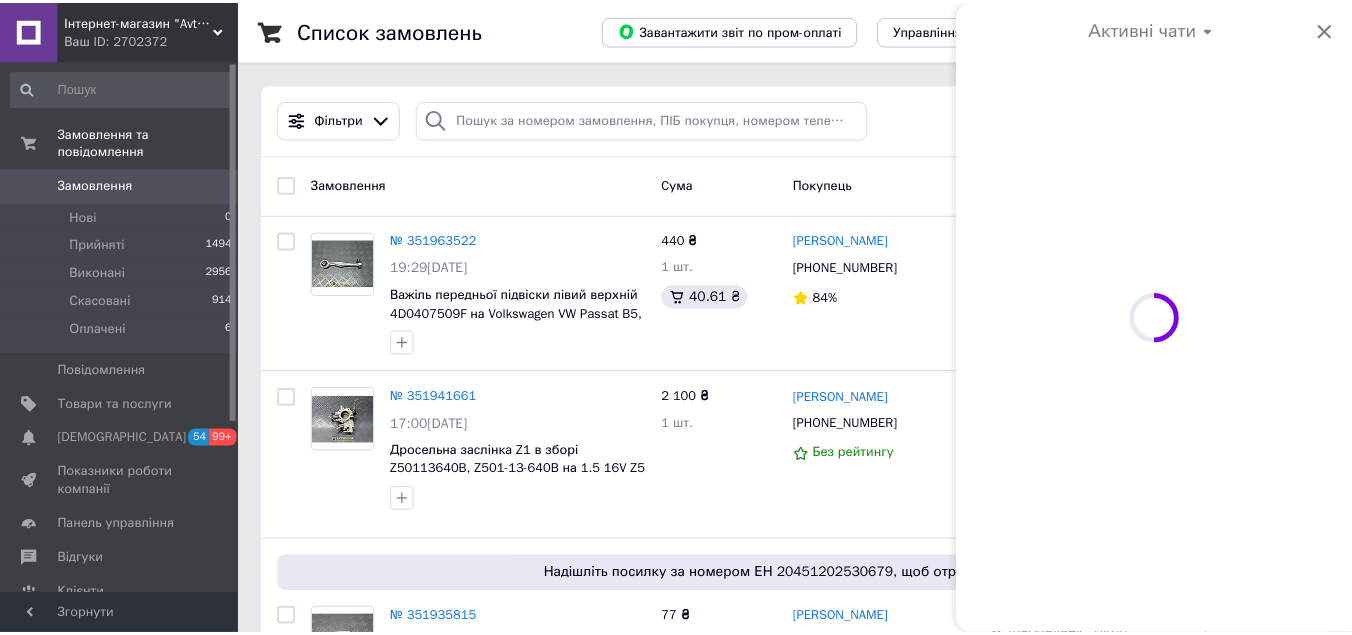 scroll, scrollTop: 0, scrollLeft: 0, axis: both 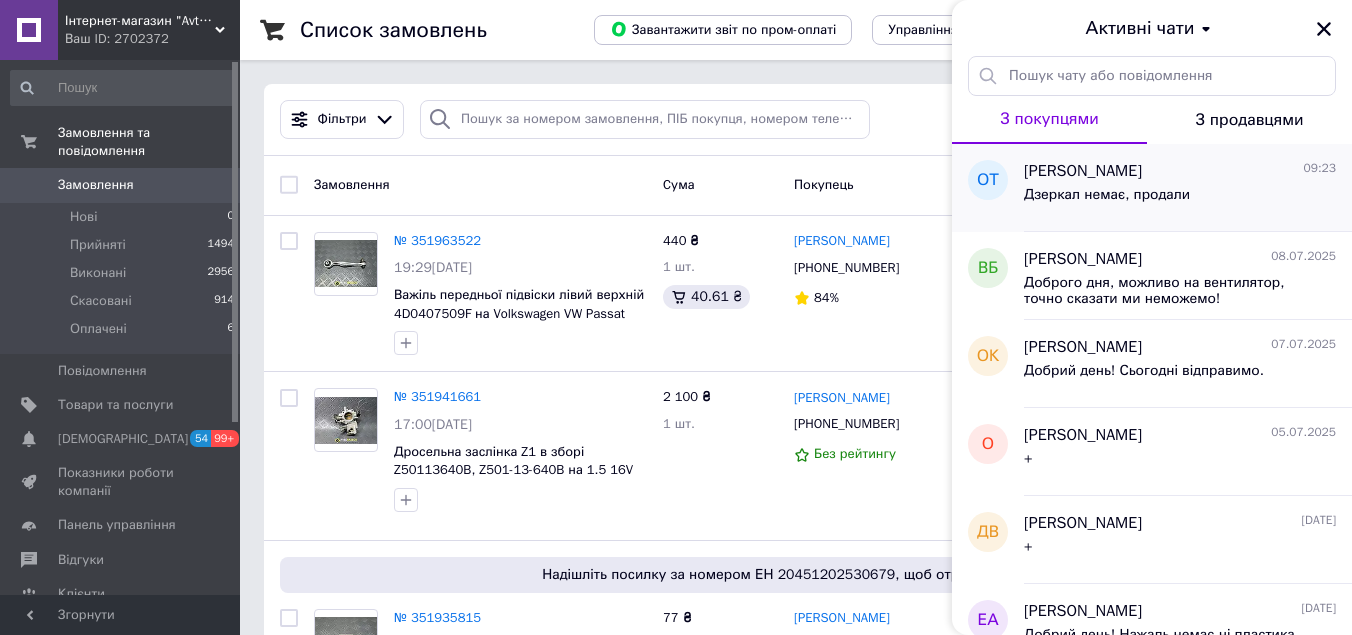 click on "Дзеркал немає, продали" at bounding box center (1180, 199) 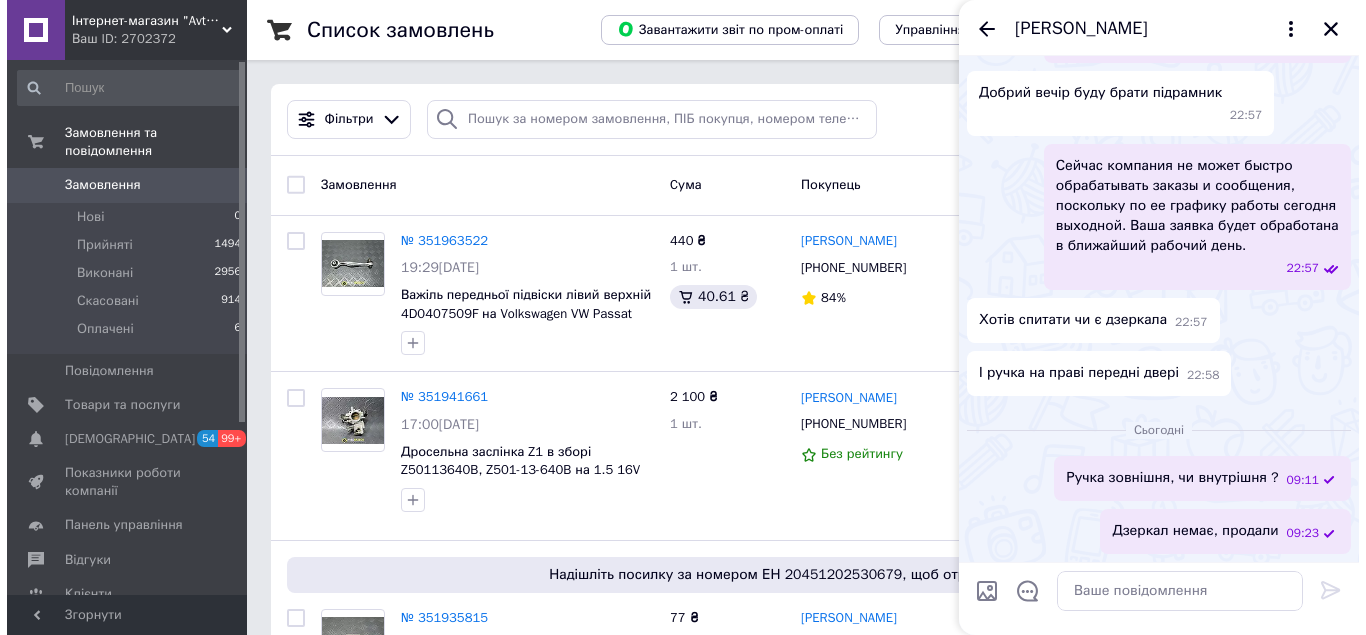 scroll, scrollTop: 1577, scrollLeft: 0, axis: vertical 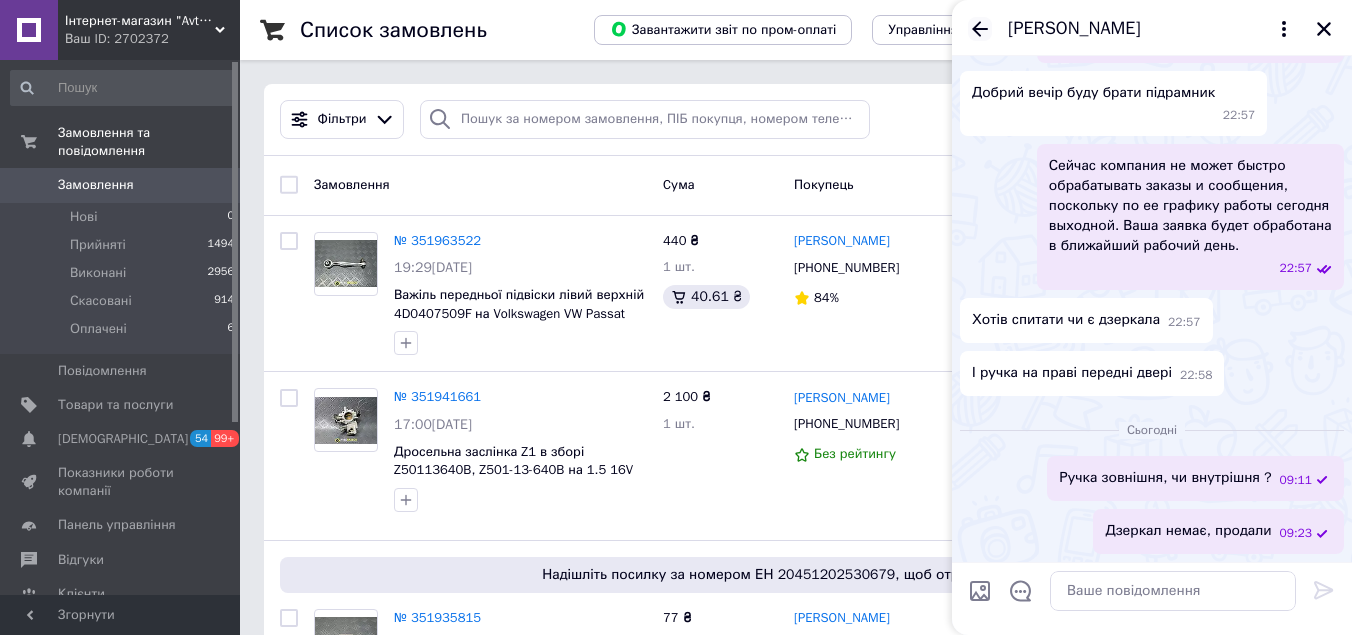 click 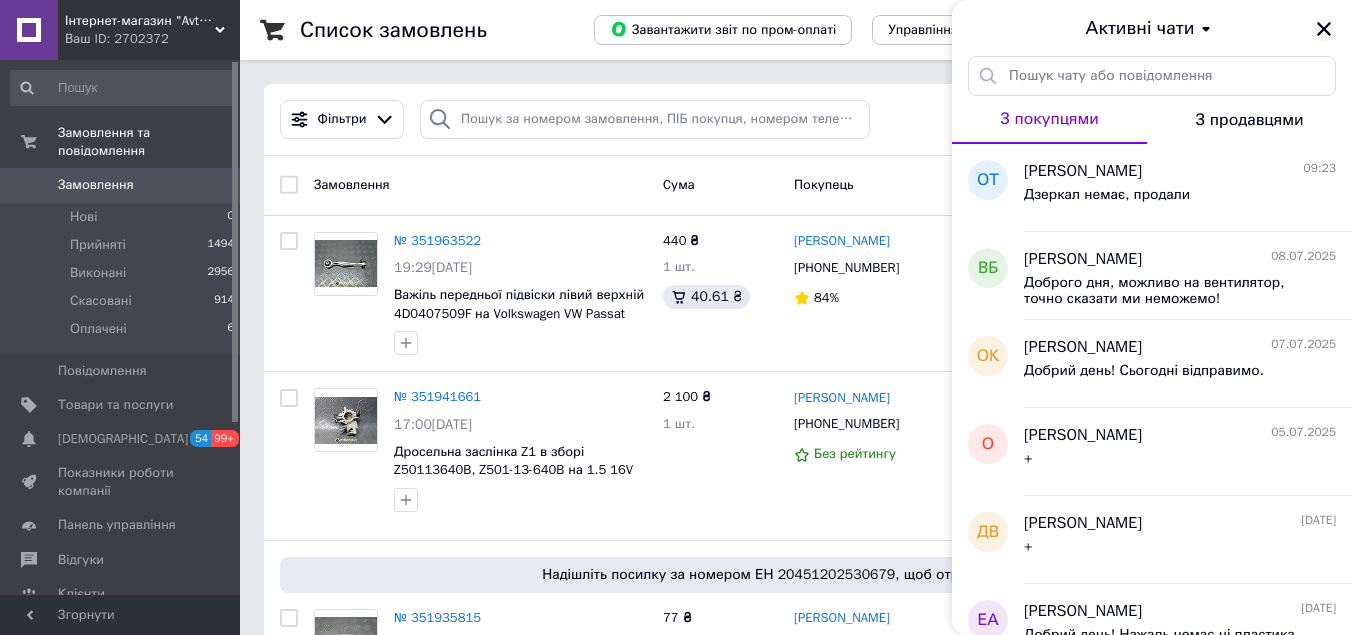 click 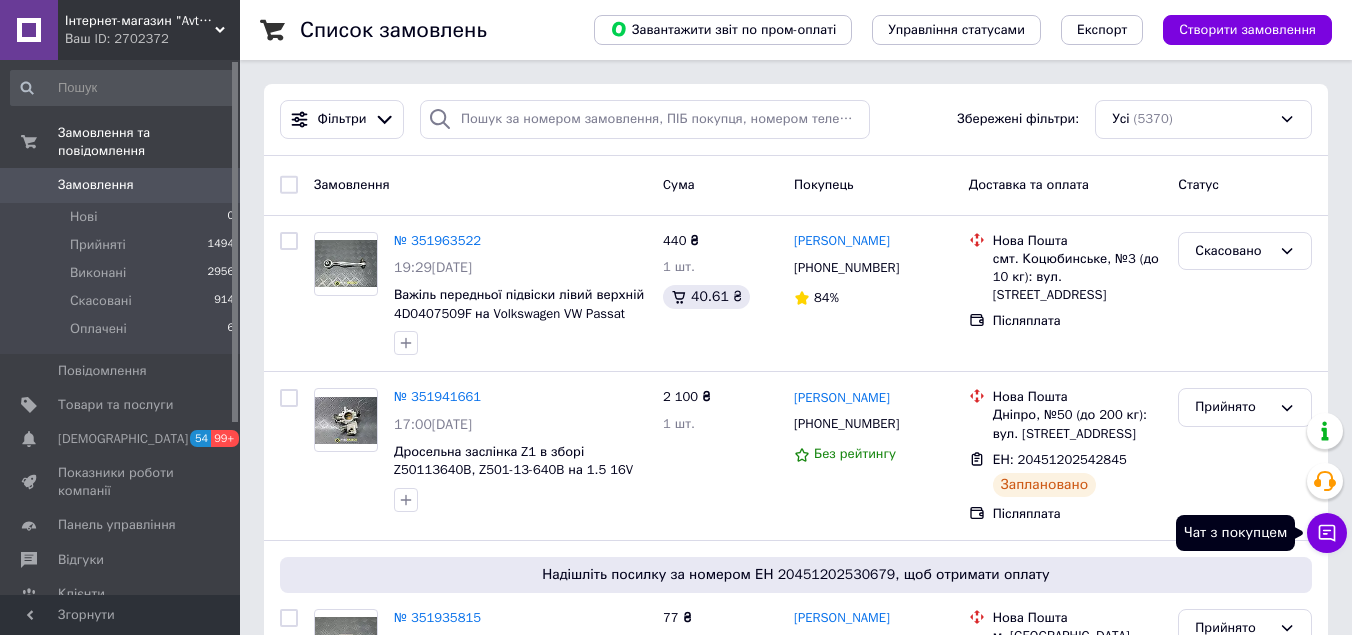 click 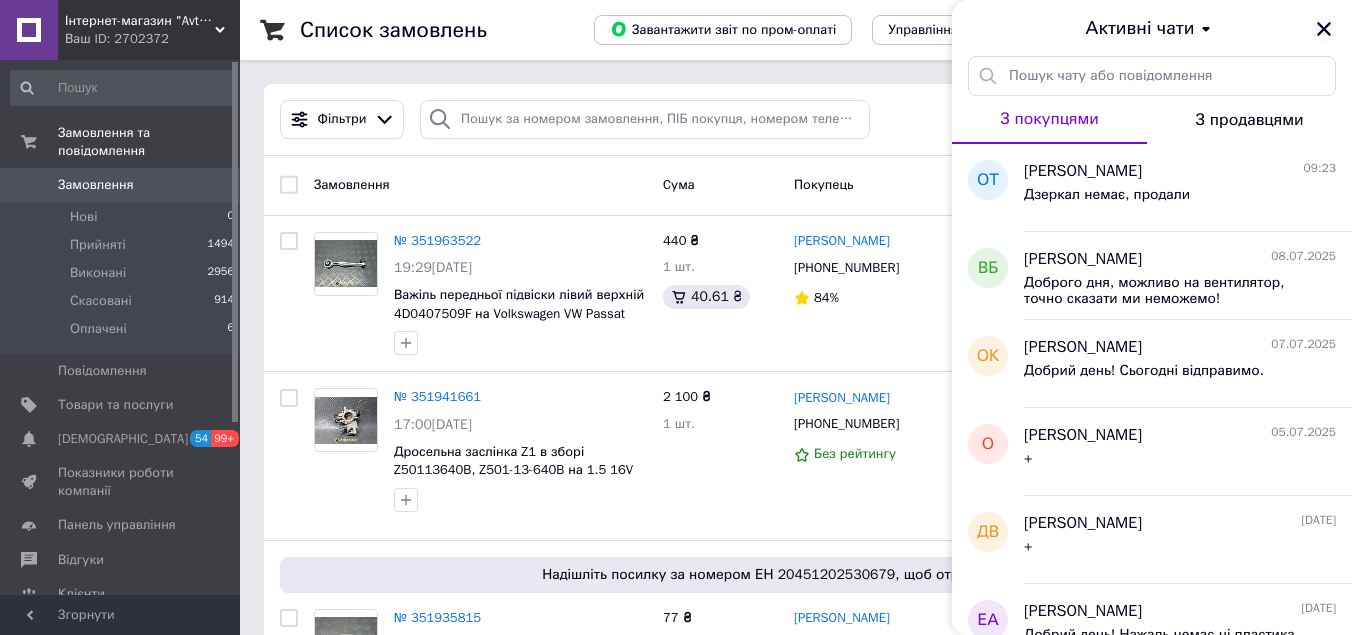 click 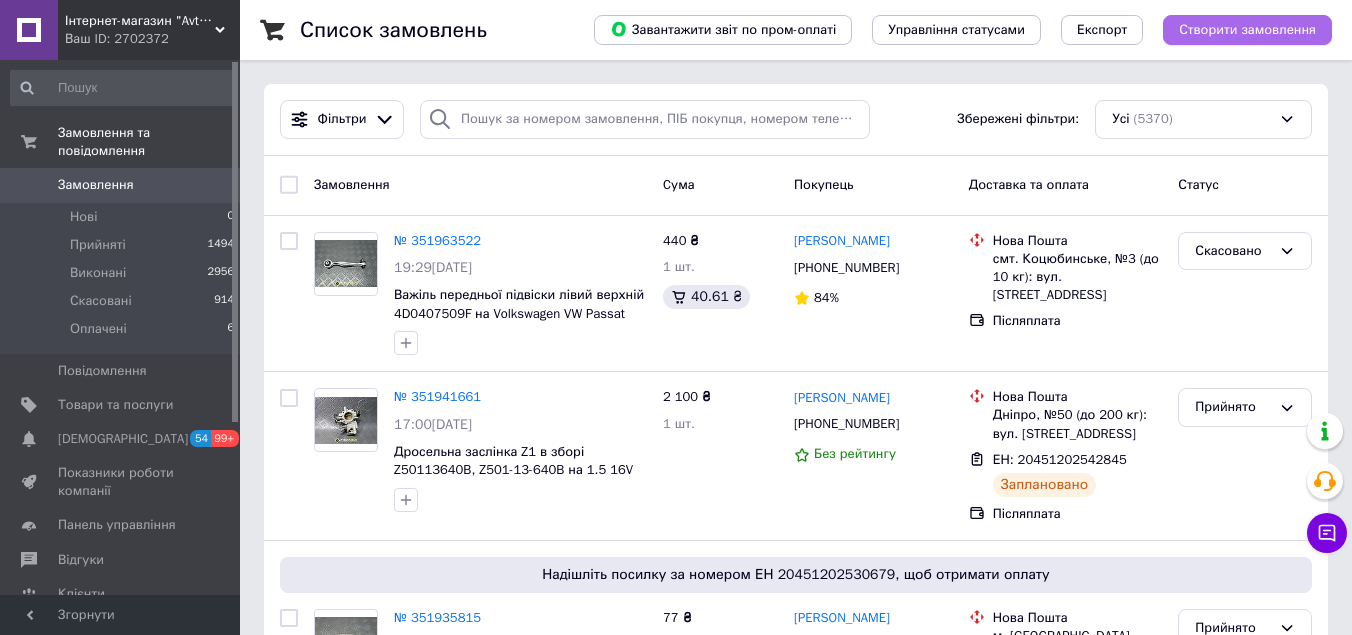 click on "Створити замовлення" at bounding box center [1247, 30] 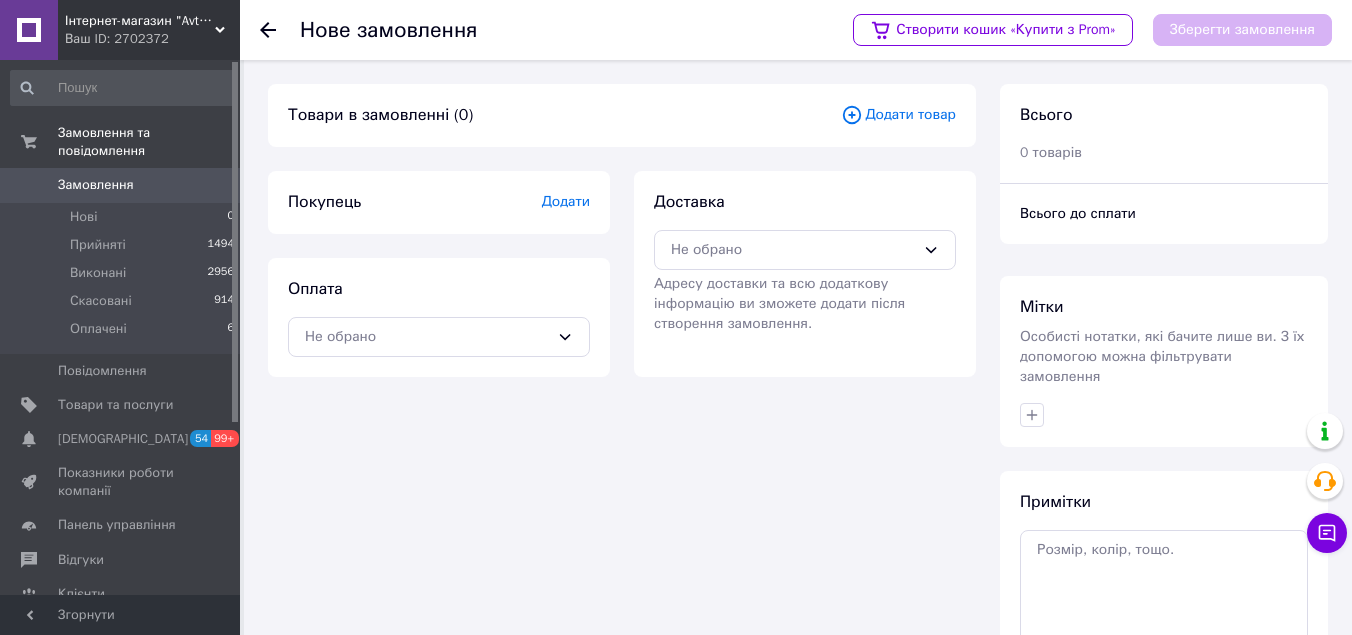 click on "Додати товар" at bounding box center [898, 115] 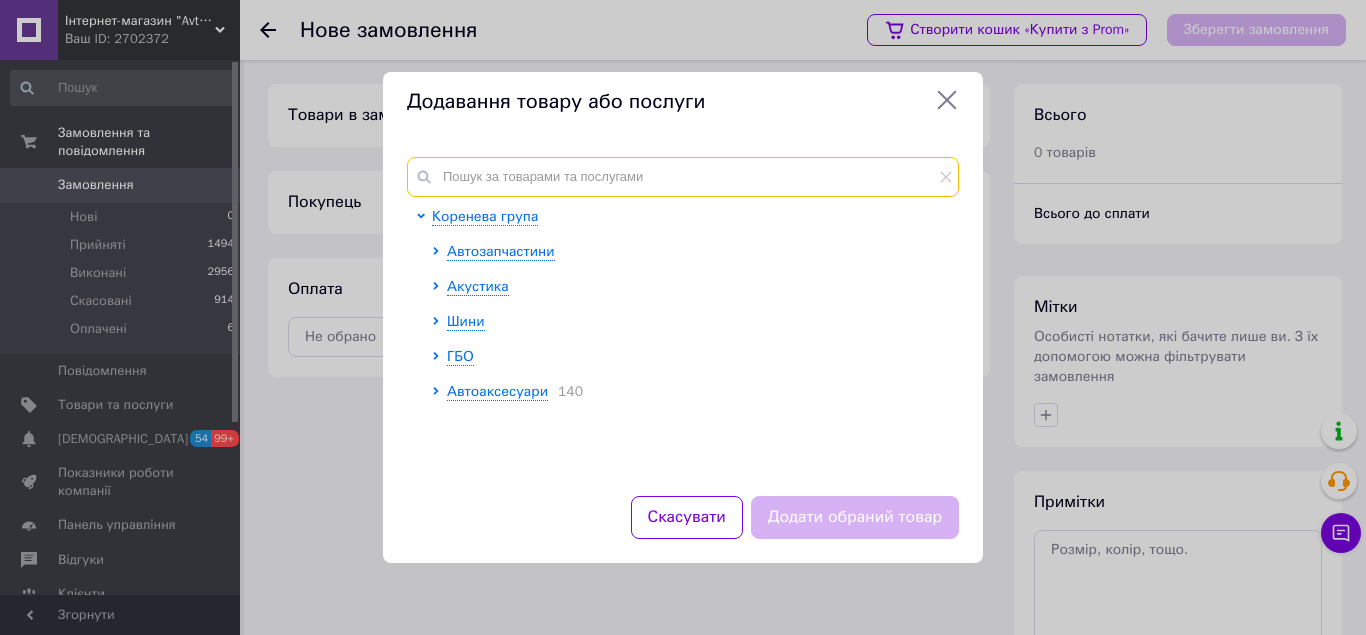 click at bounding box center (683, 177) 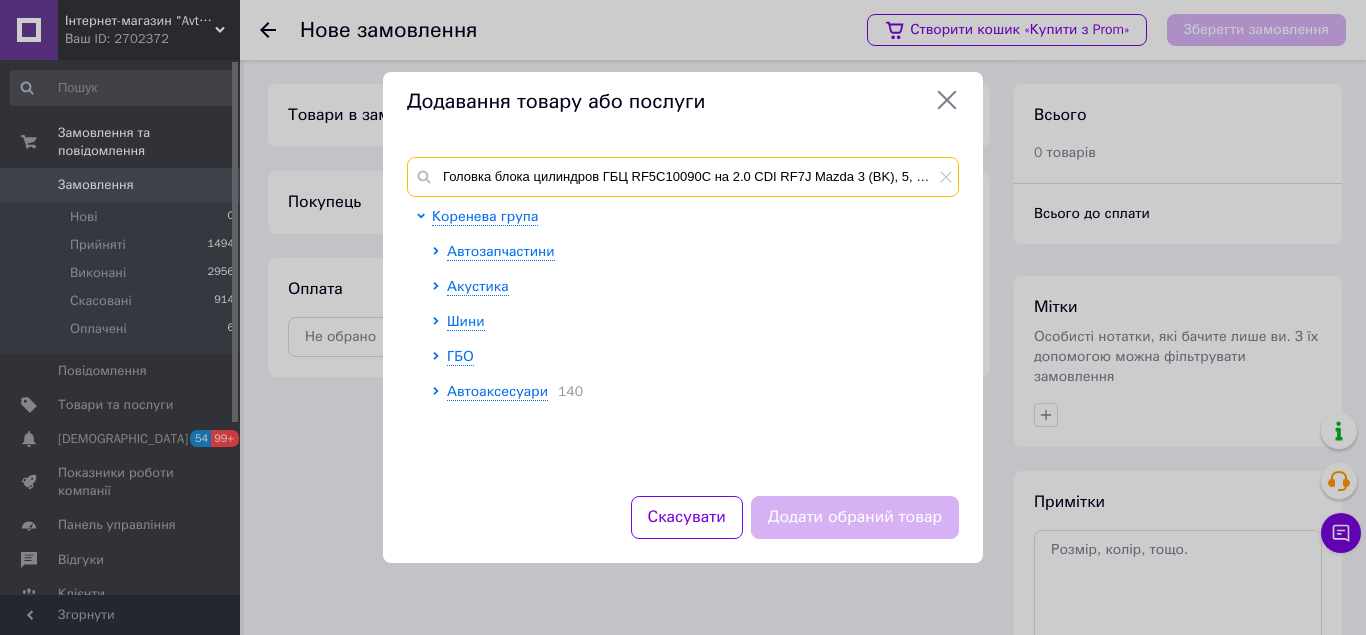 scroll, scrollTop: 0, scrollLeft: 160, axis: horizontal 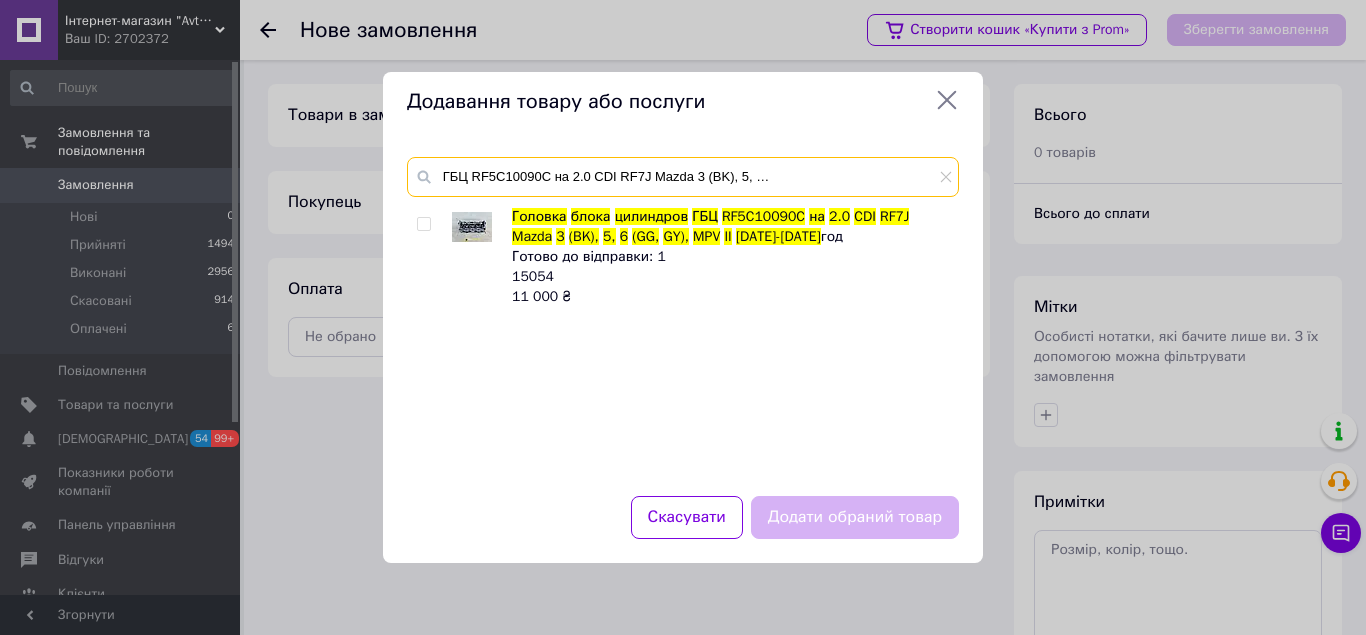 type on "Головка блока цилиндров ГБЦ RF5C10090C на 2.0 CDI RF7J Mazda 3 (BK), 5, 6 (GG, GY), MPV II 1999-2010" 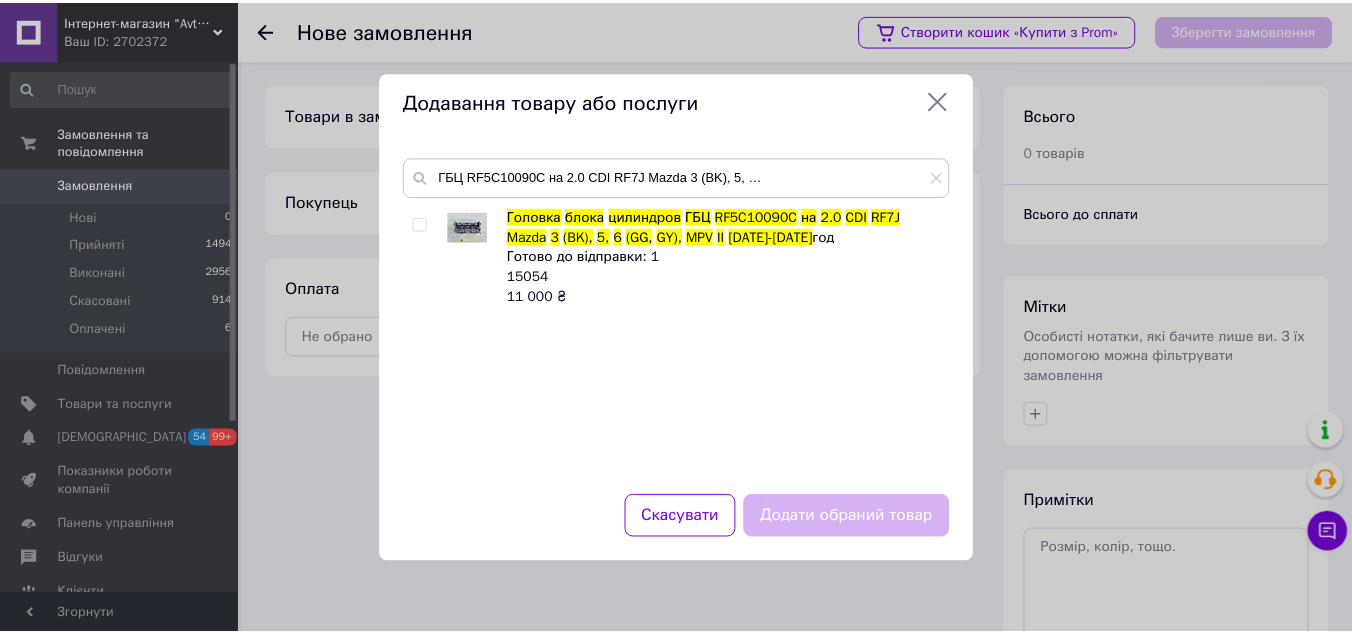 scroll, scrollTop: 0, scrollLeft: 0, axis: both 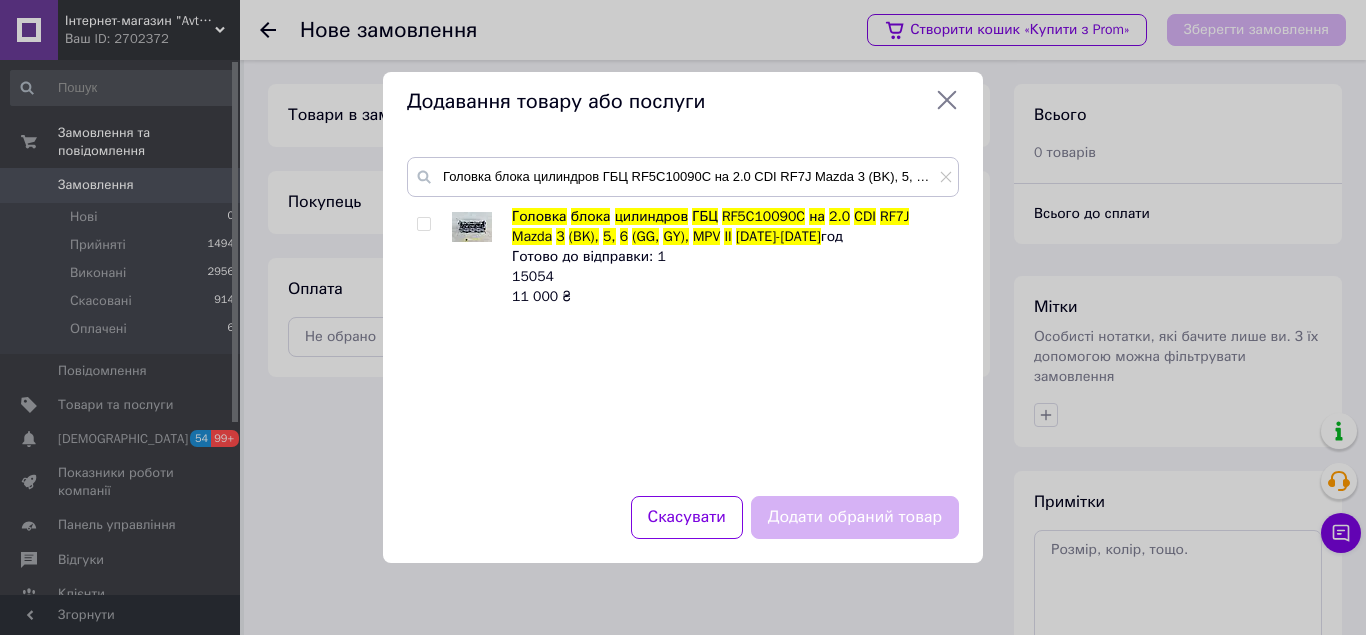 click on "Головка   блока   цилиндров   ГБЦ   RF5C10090C   на   2.0   CDI   RF7J   Mazda   3   (BK),   5,   6   (GG,   GY),   MPV   II   1999-2010  год Готово до відправки: 1 15054 11 000   ₴" at bounding box center (682, 339) 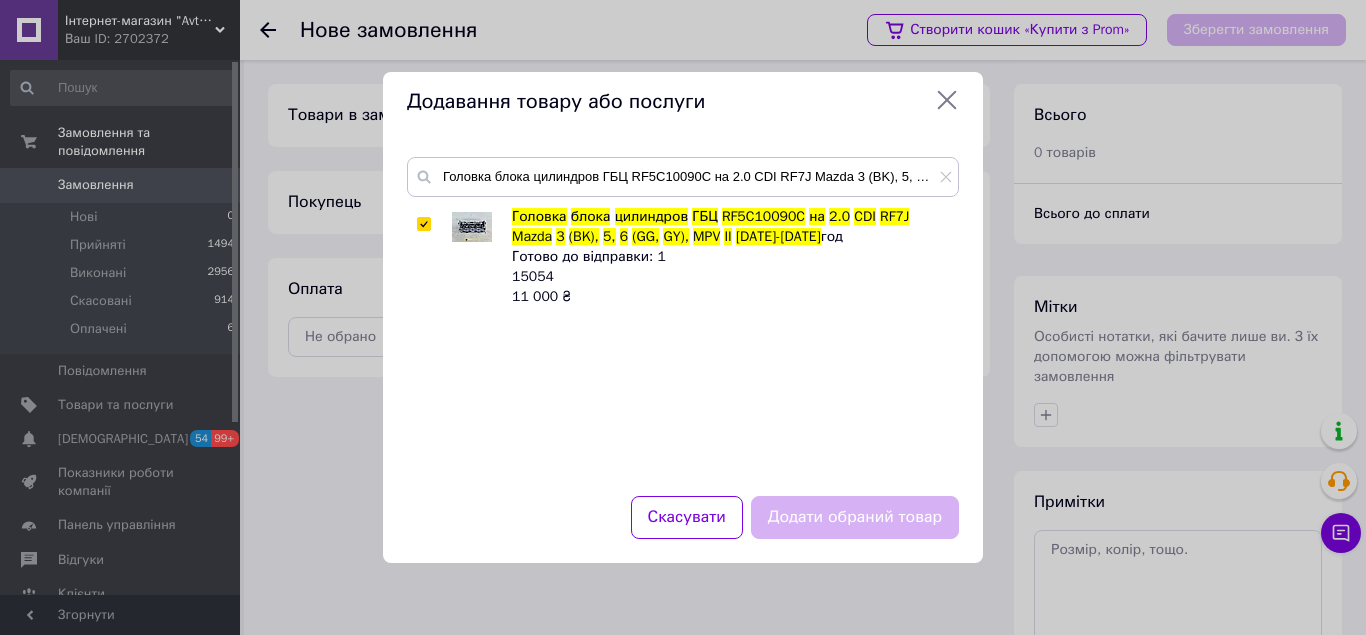 checkbox on "true" 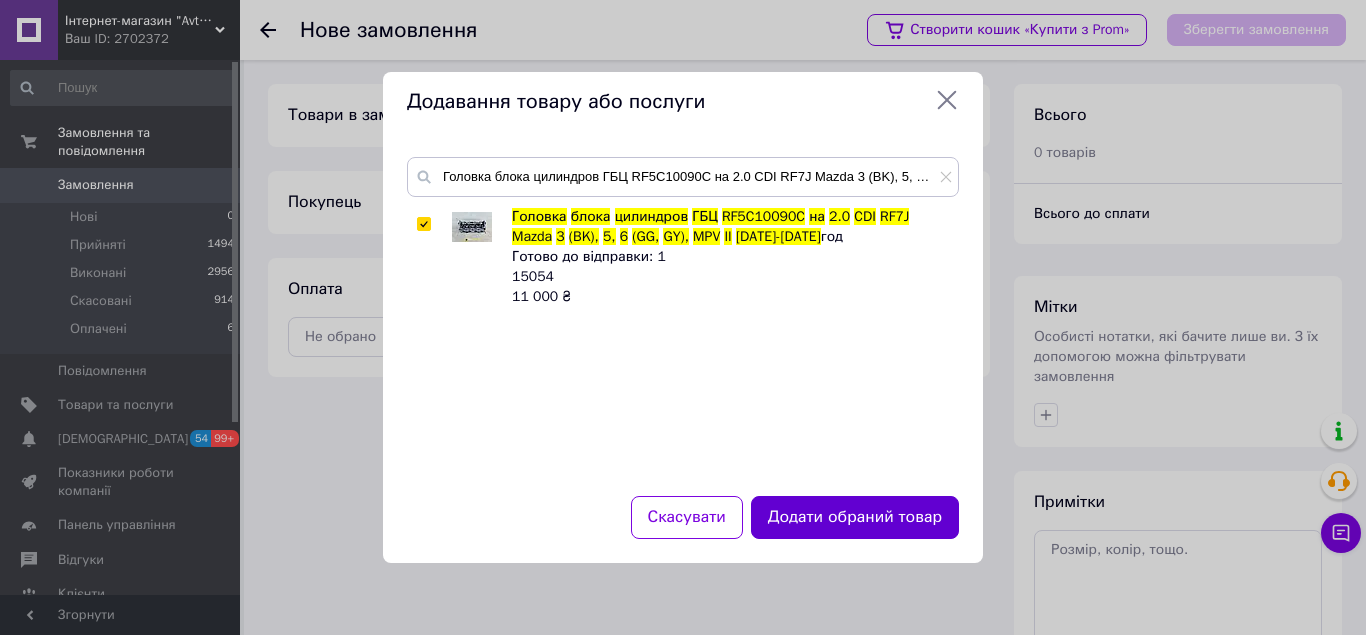 click on "Додати обраний товар" at bounding box center [855, 517] 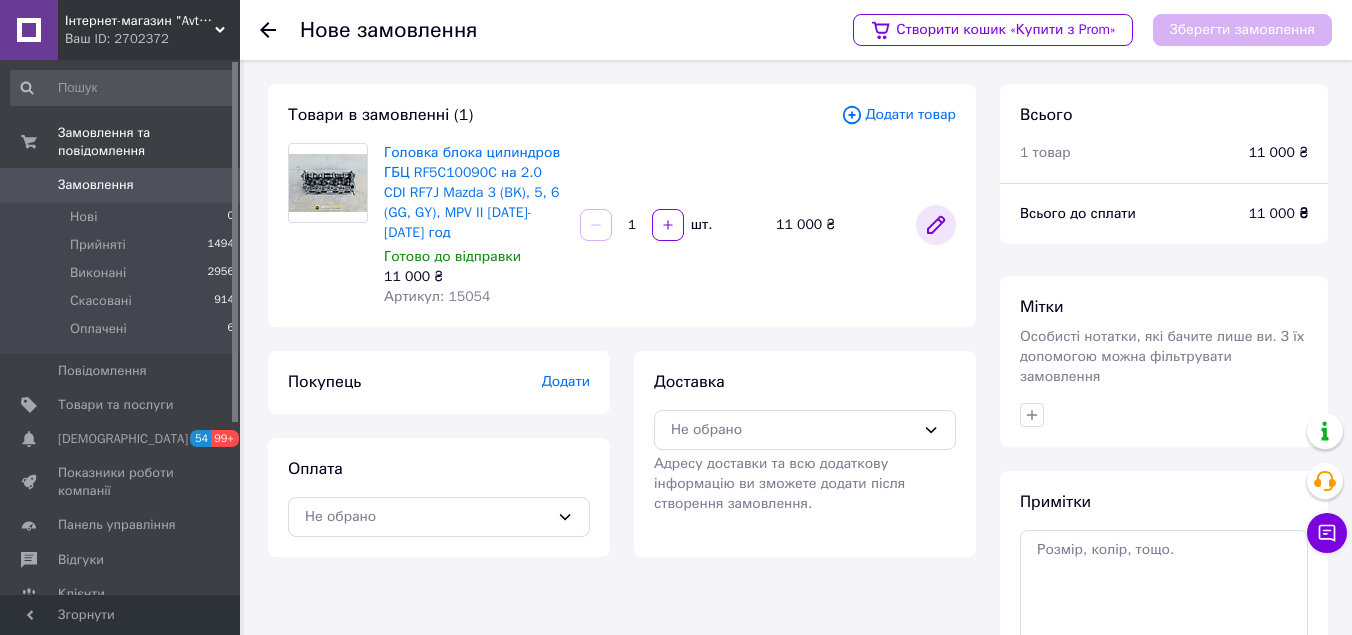 click 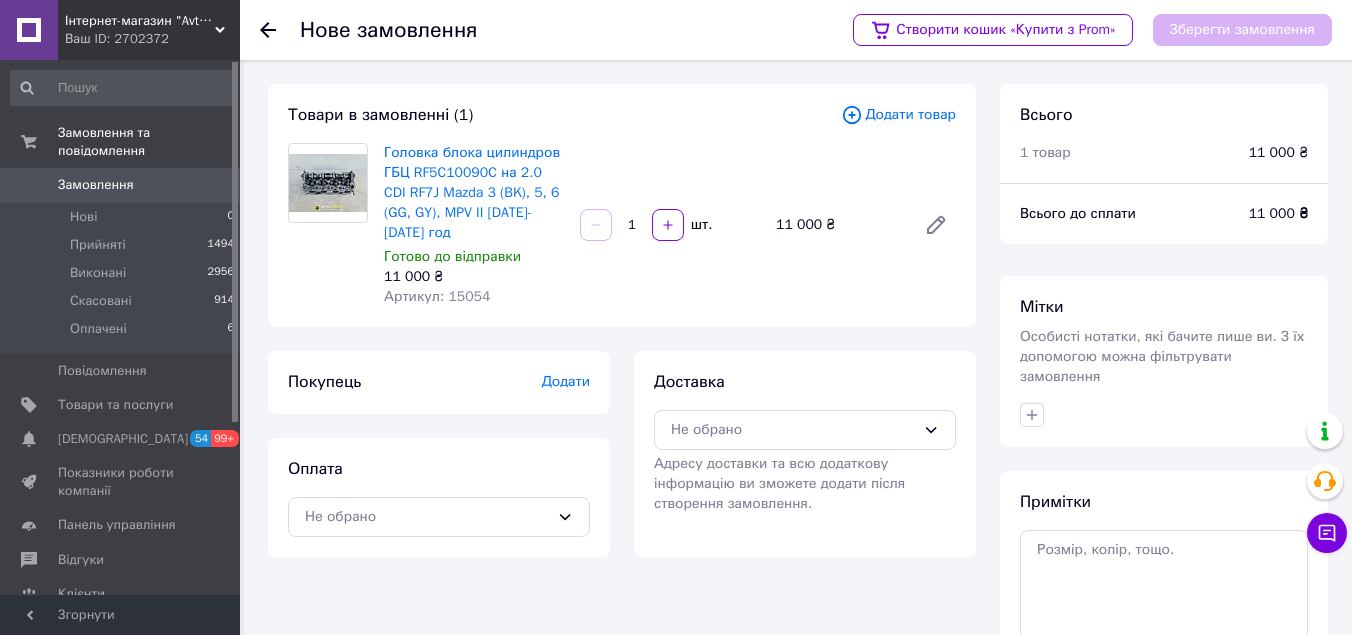 click on "Додати" at bounding box center (566, 381) 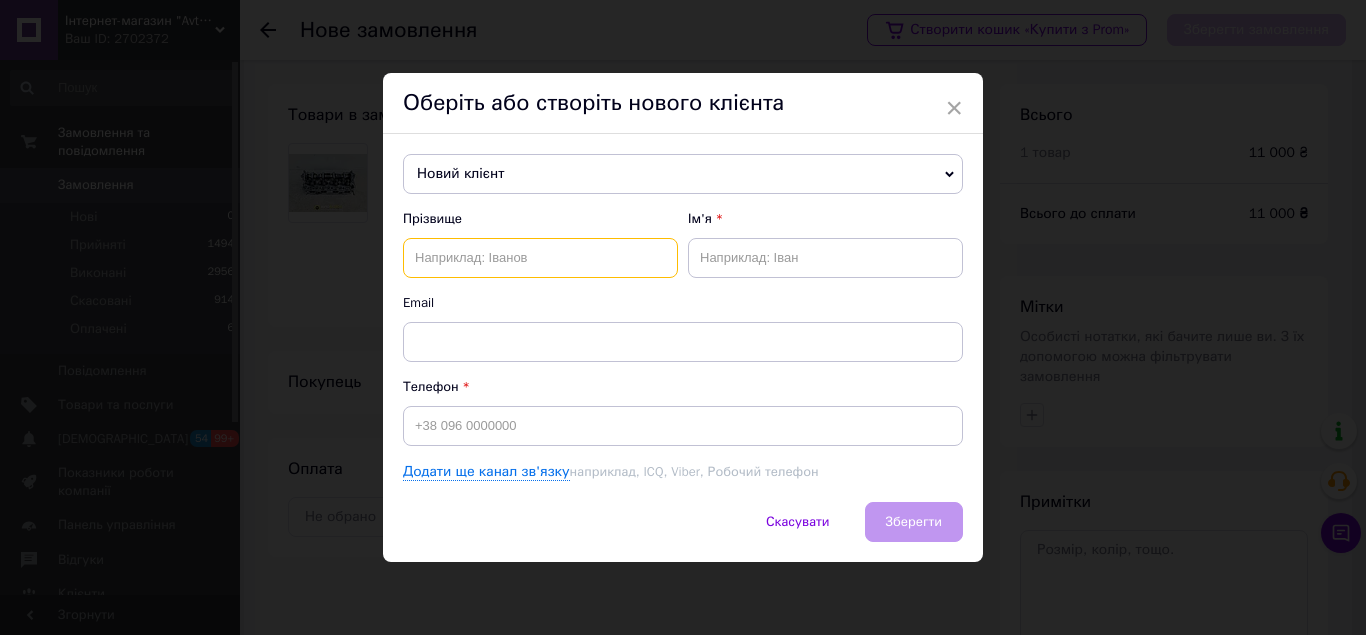 click at bounding box center [540, 258] 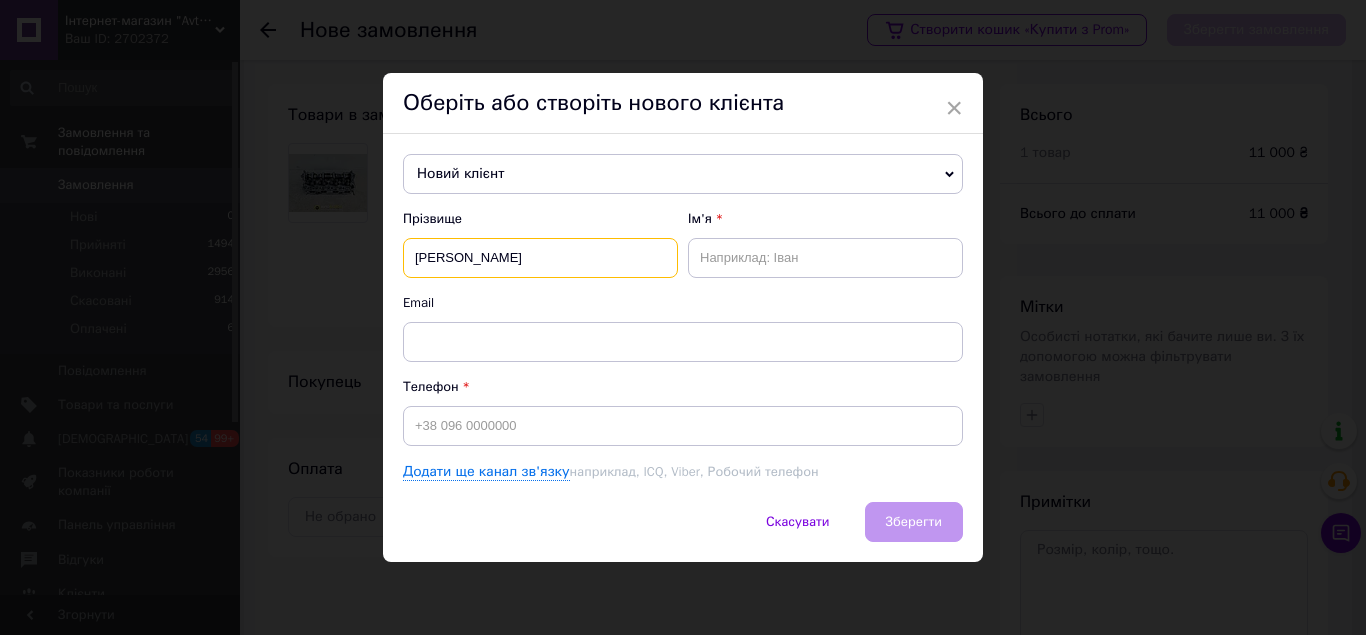 type on "Продоус" 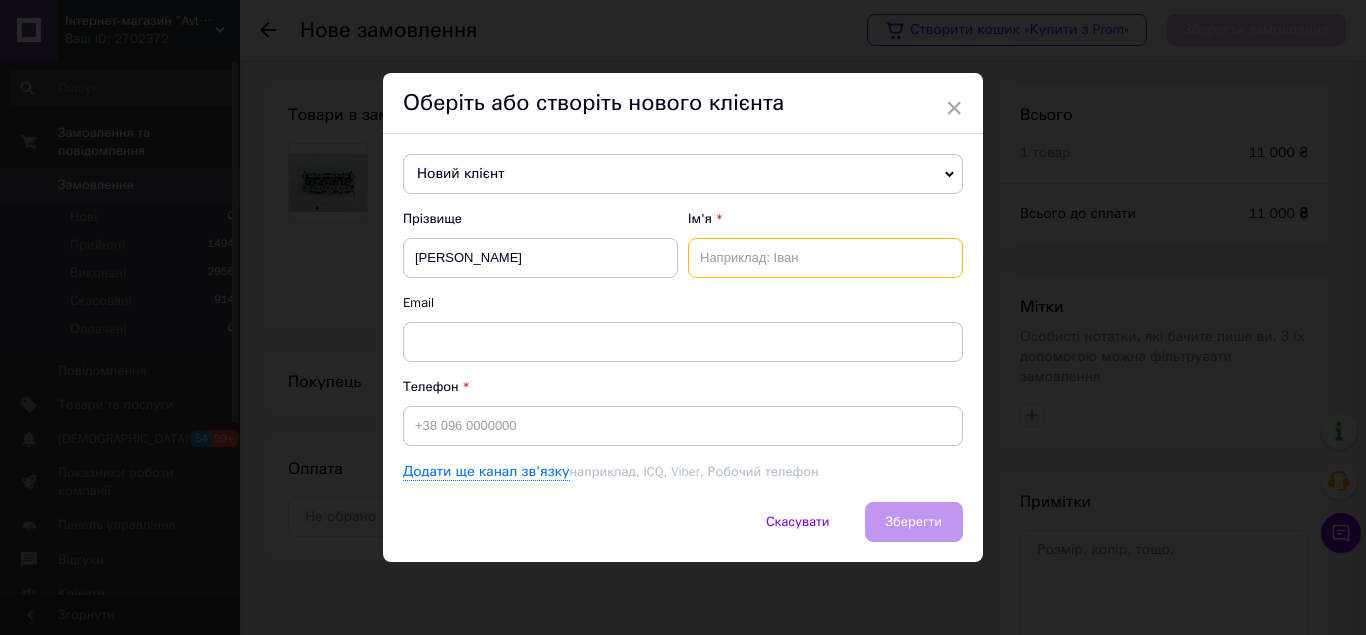 click at bounding box center [825, 258] 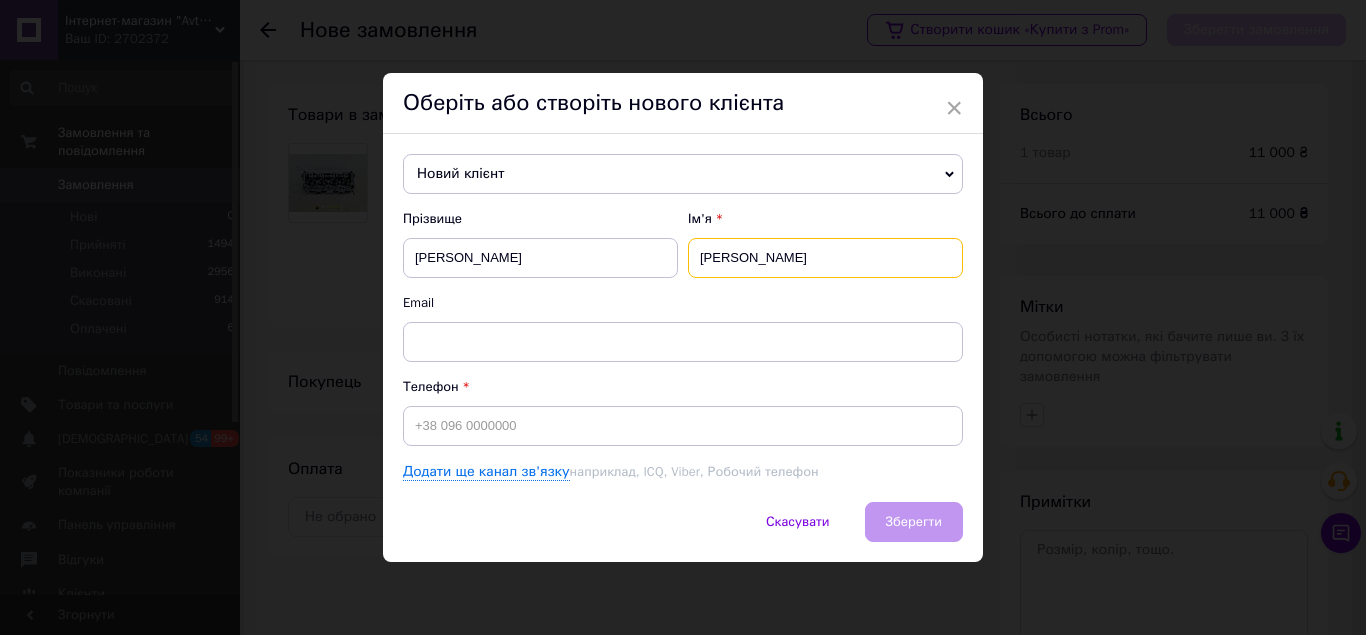 type on "Дмитро" 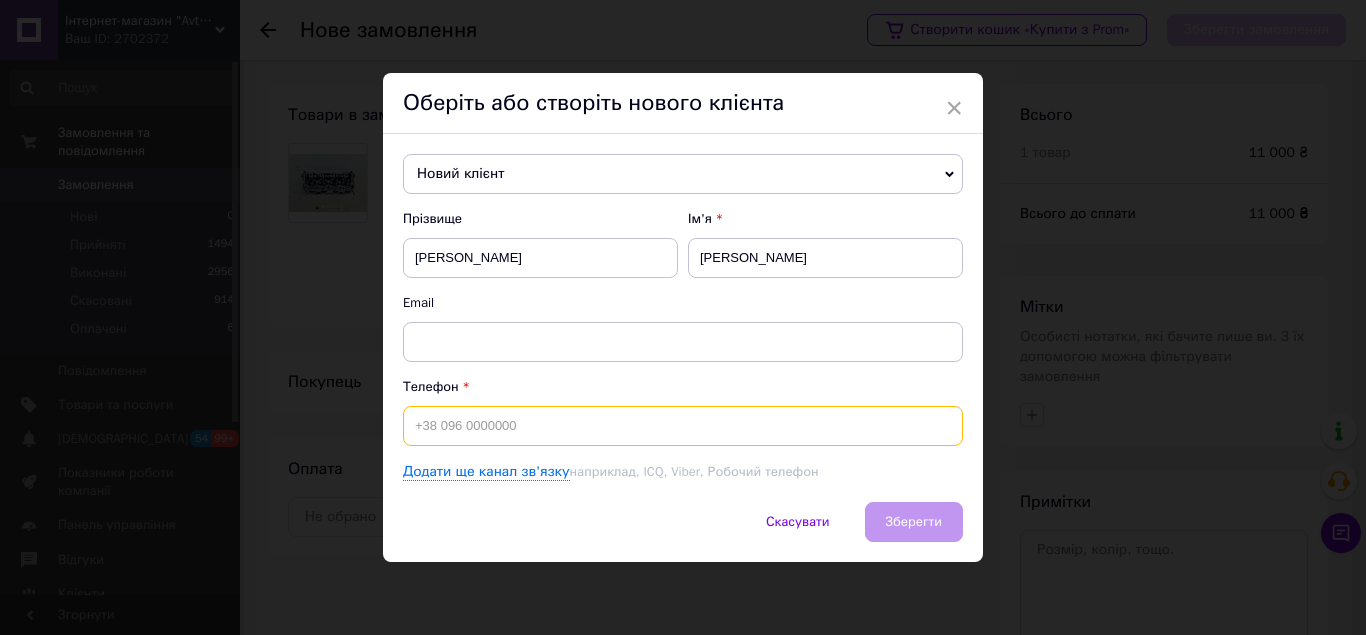 click at bounding box center (683, 426) 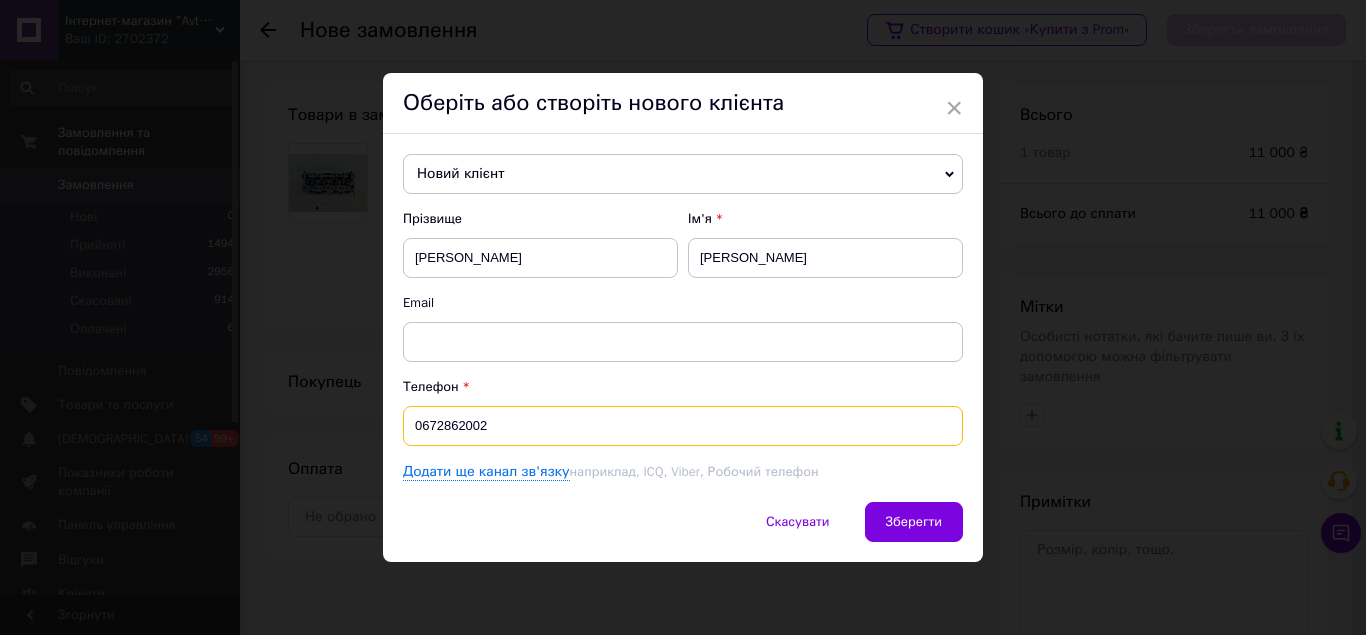 click on "0672862002" at bounding box center (683, 426) 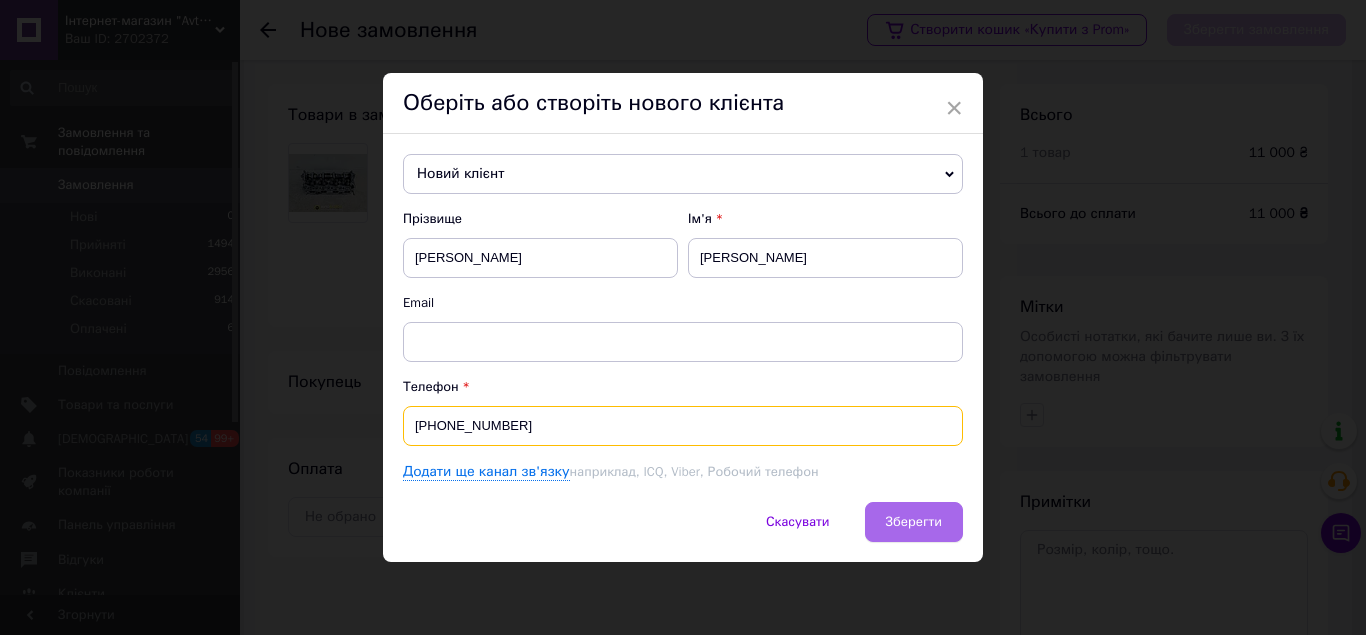 type on "[PHONE_NUMBER]" 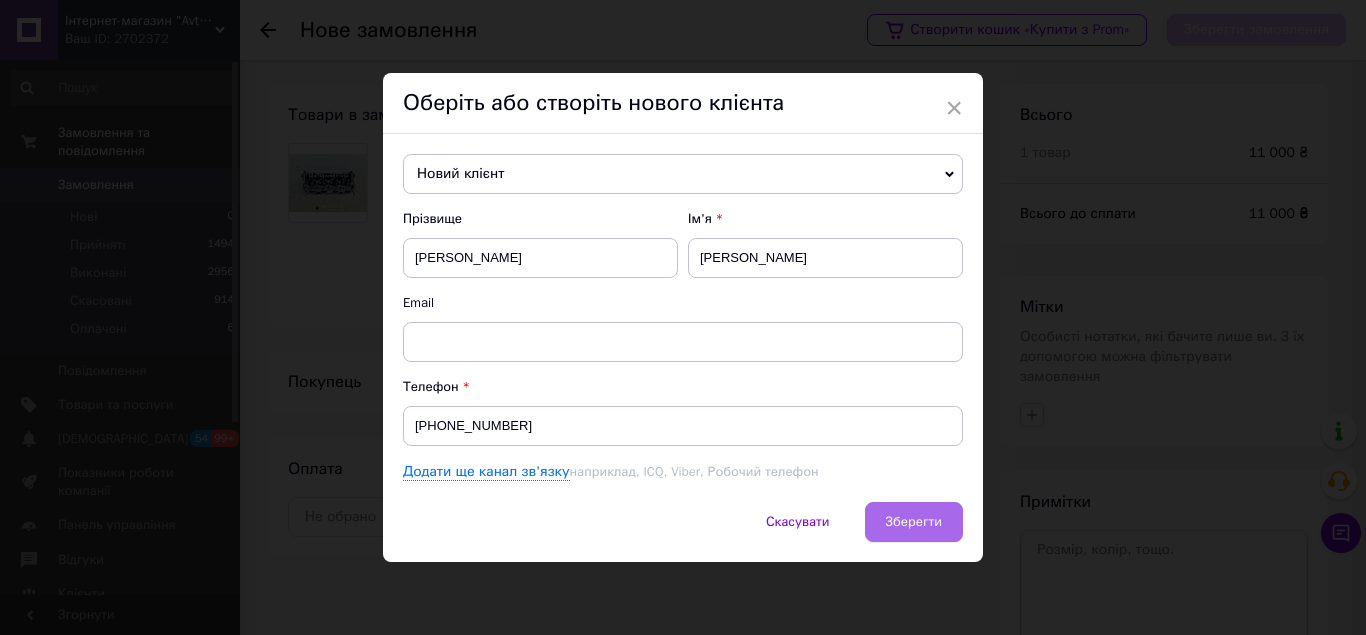 click on "Зберегти" at bounding box center (914, 521) 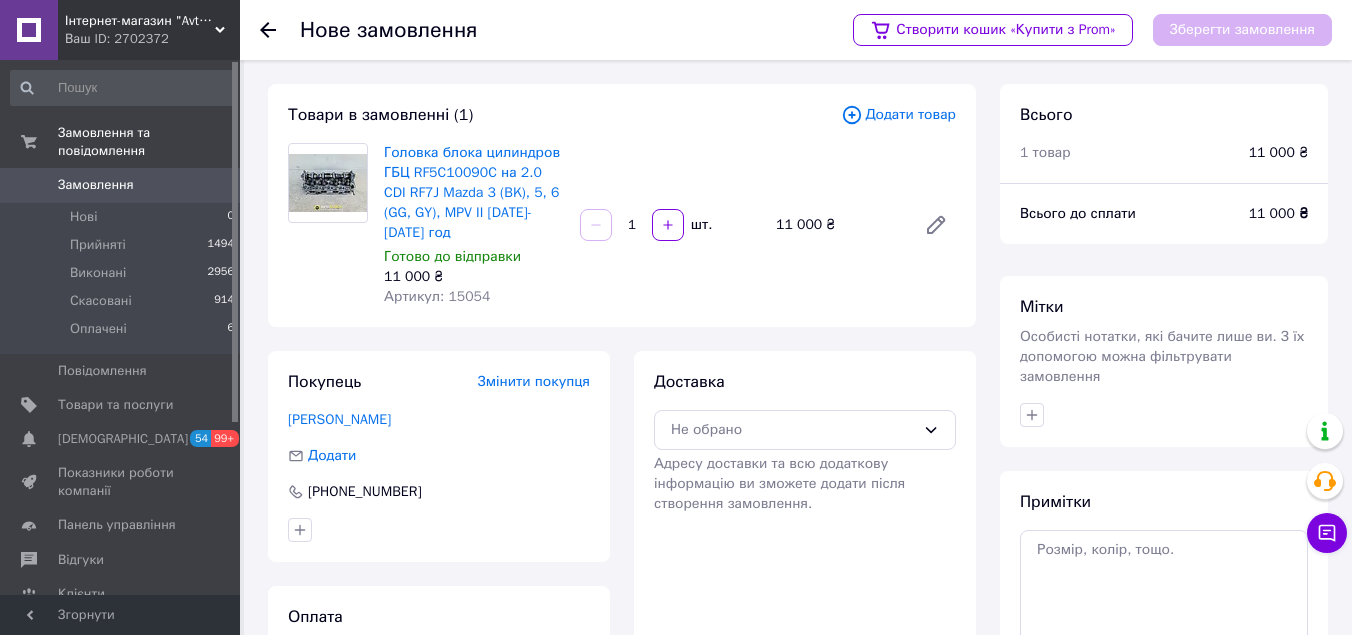 scroll, scrollTop: 189, scrollLeft: 0, axis: vertical 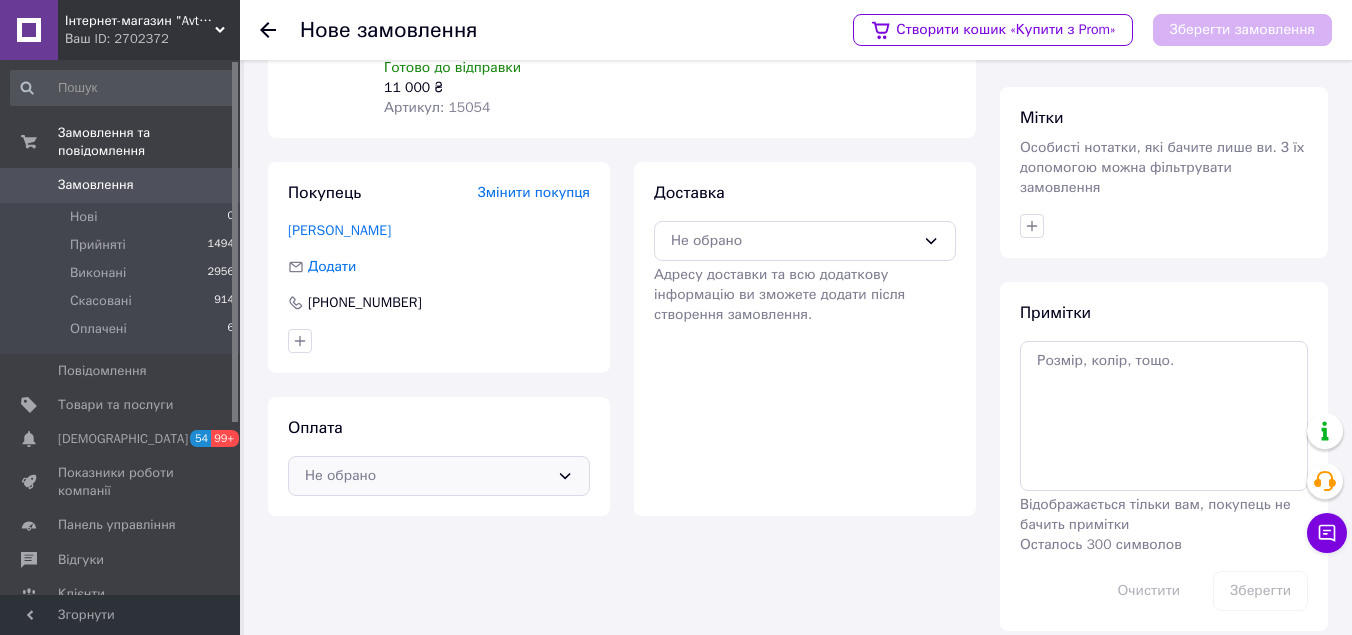 click on "Не обрано" at bounding box center [427, 476] 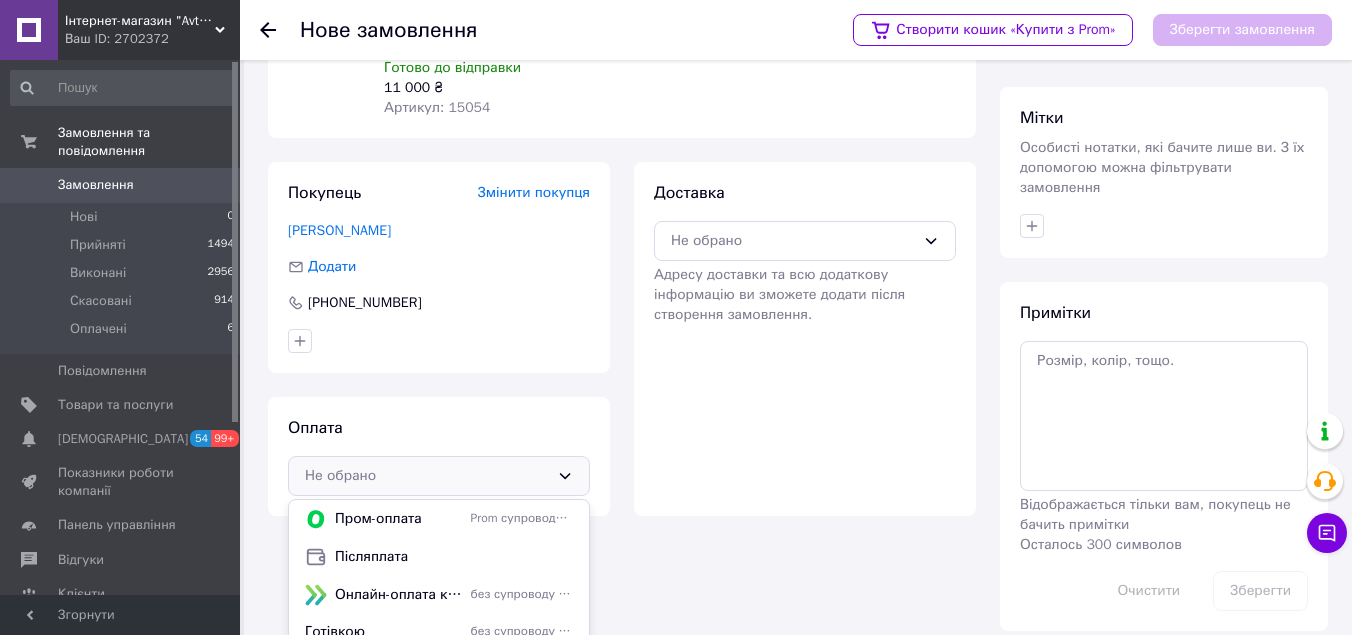scroll, scrollTop: 207, scrollLeft: 0, axis: vertical 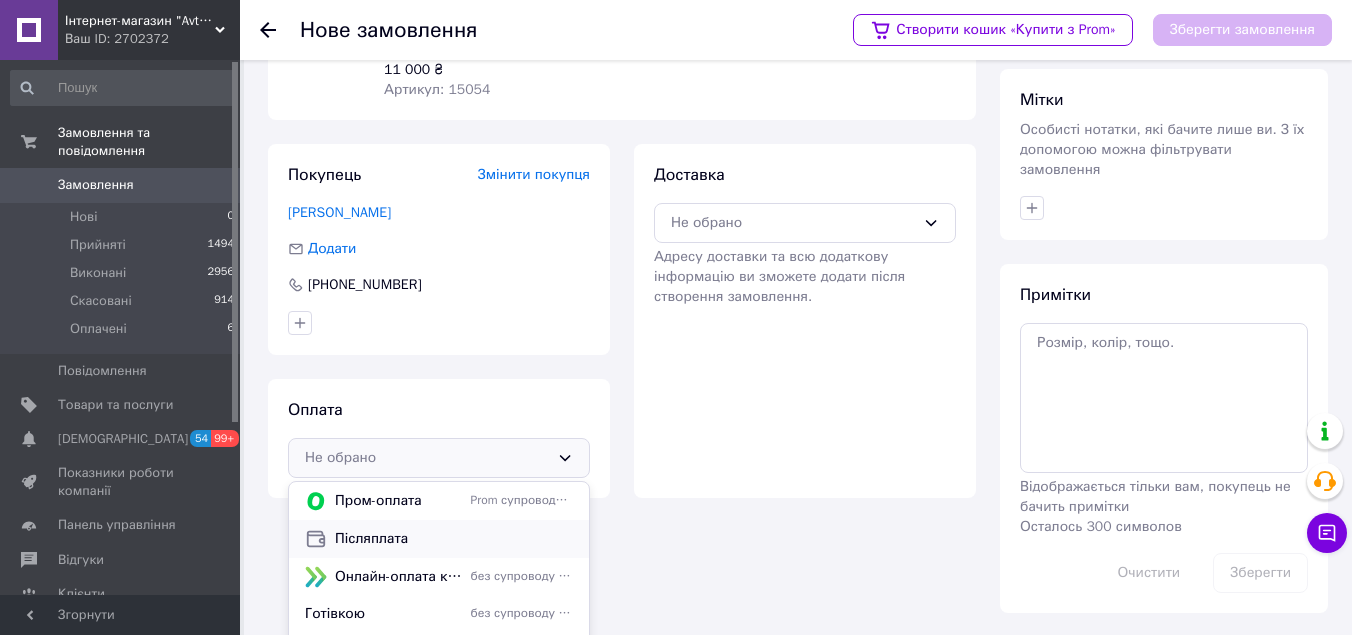 click on "Післяплата" at bounding box center (454, 539) 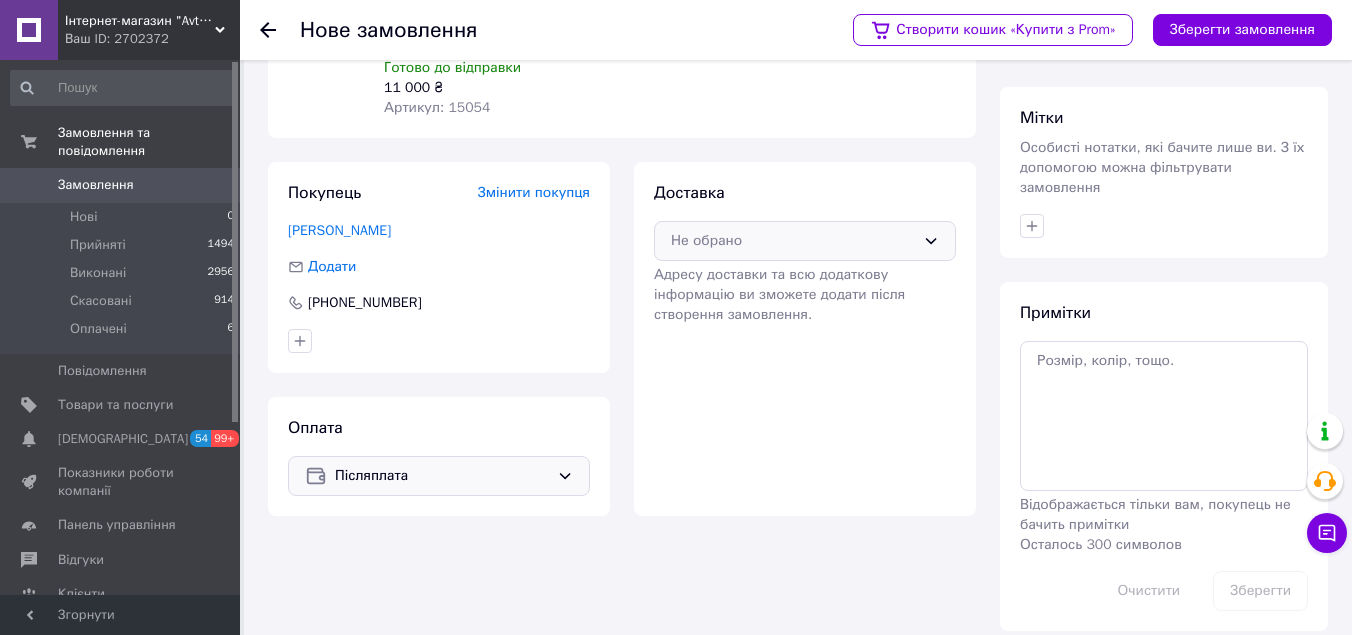 click on "Не обрано" at bounding box center (793, 241) 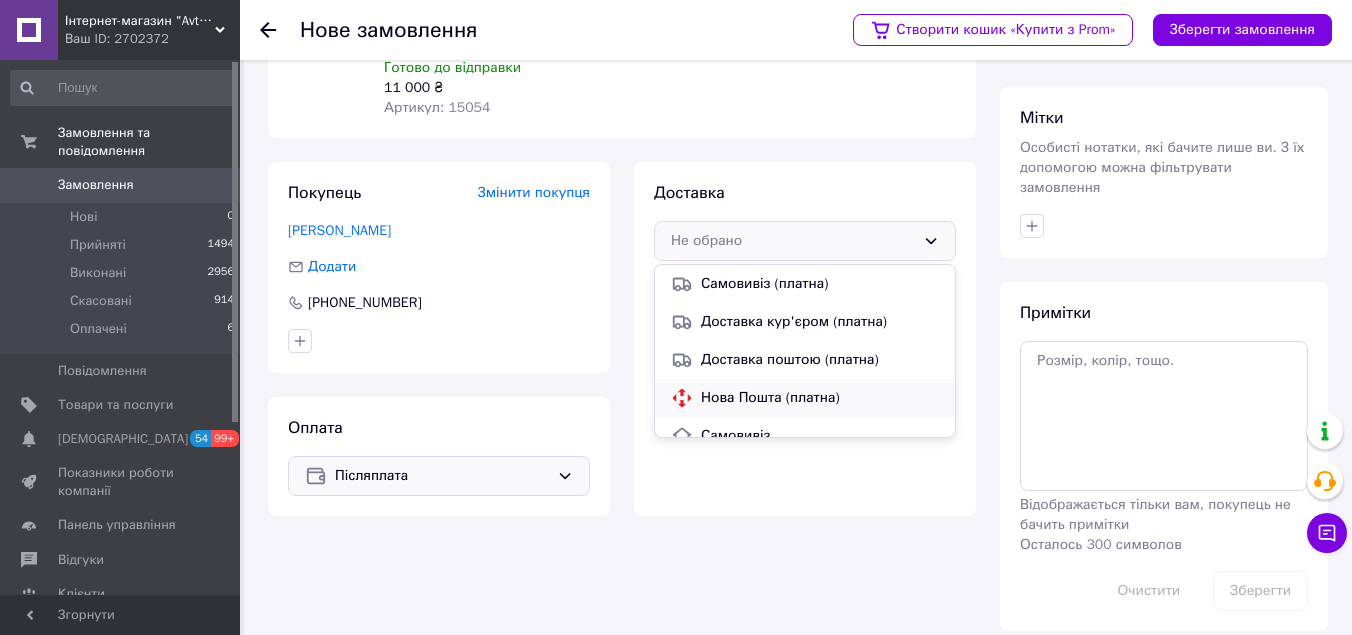 click on "Нова Пошта (платна)" at bounding box center (820, 398) 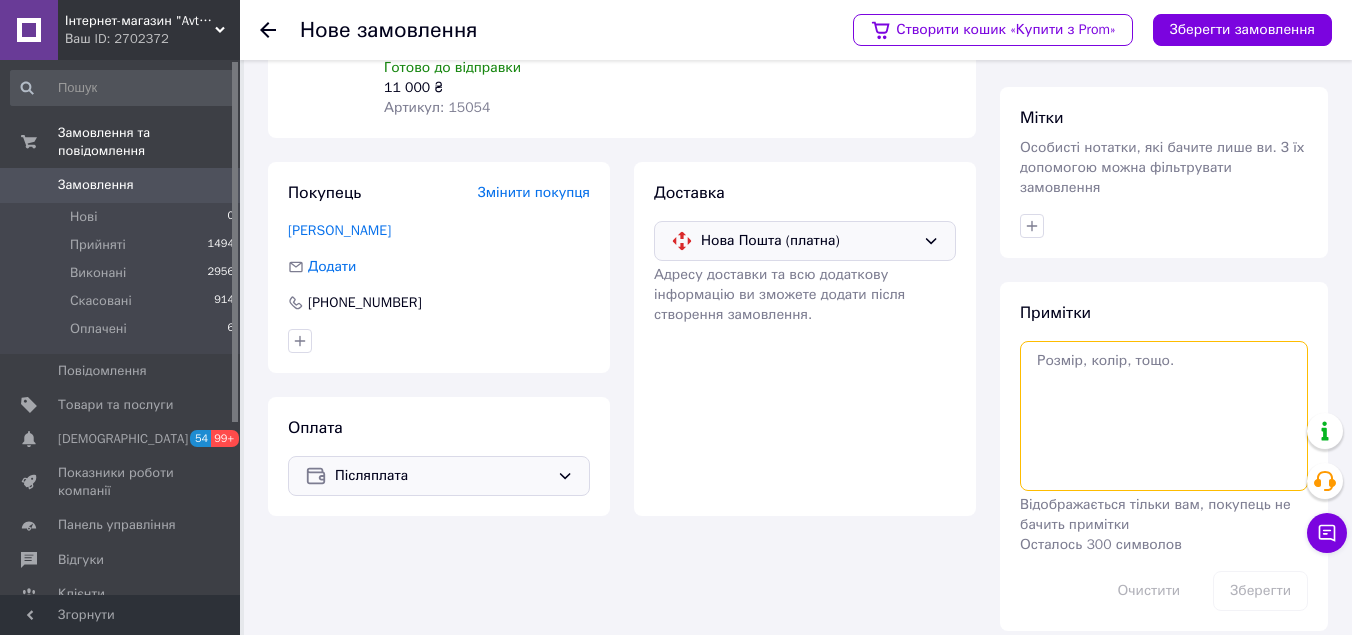click at bounding box center [1164, 416] 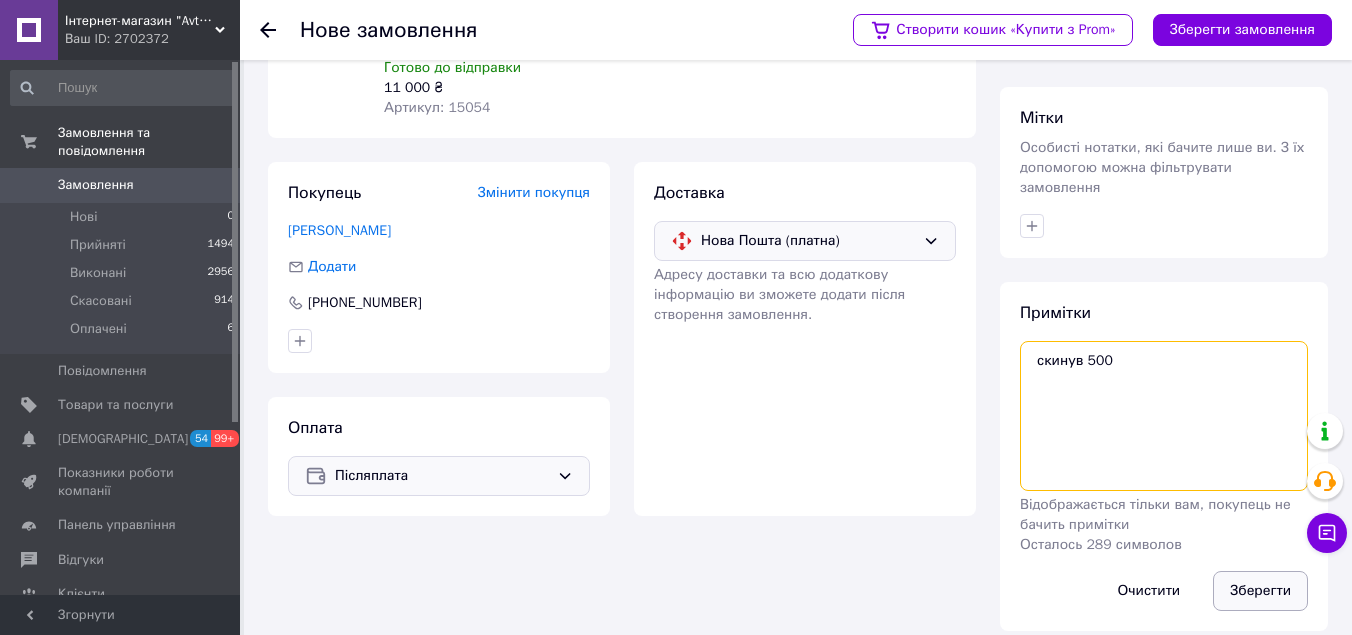 type on "скинув 500" 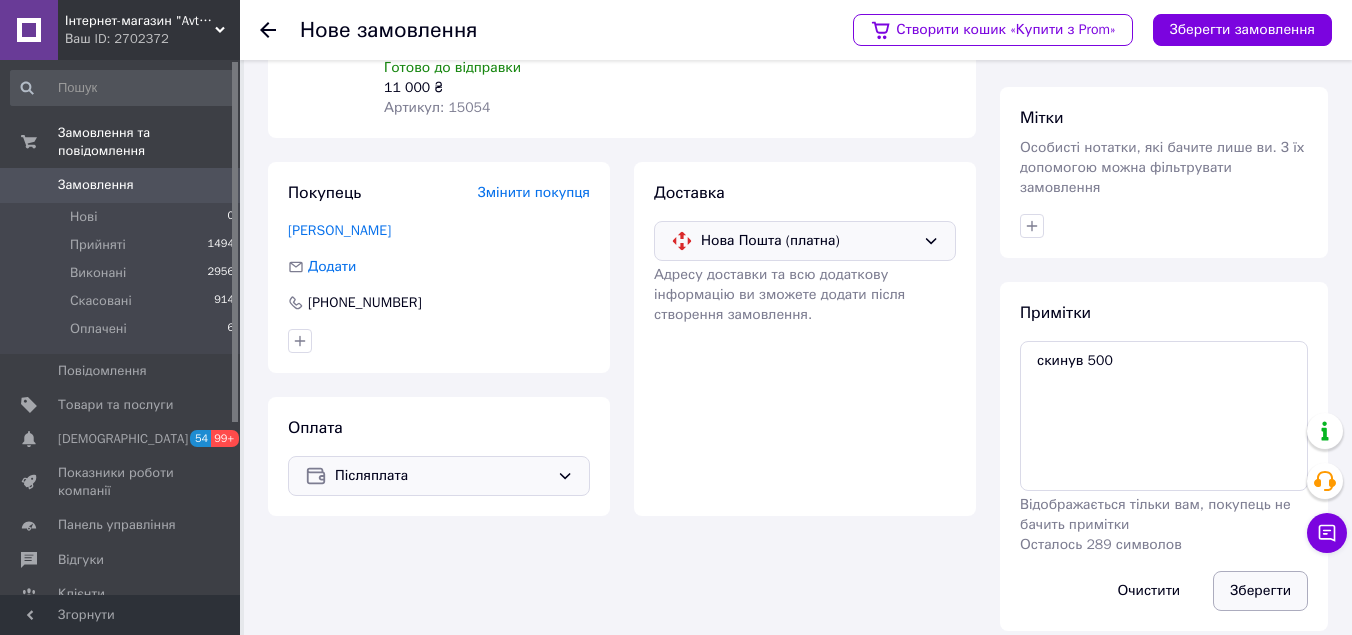 click on "Зберегти" at bounding box center [1260, 591] 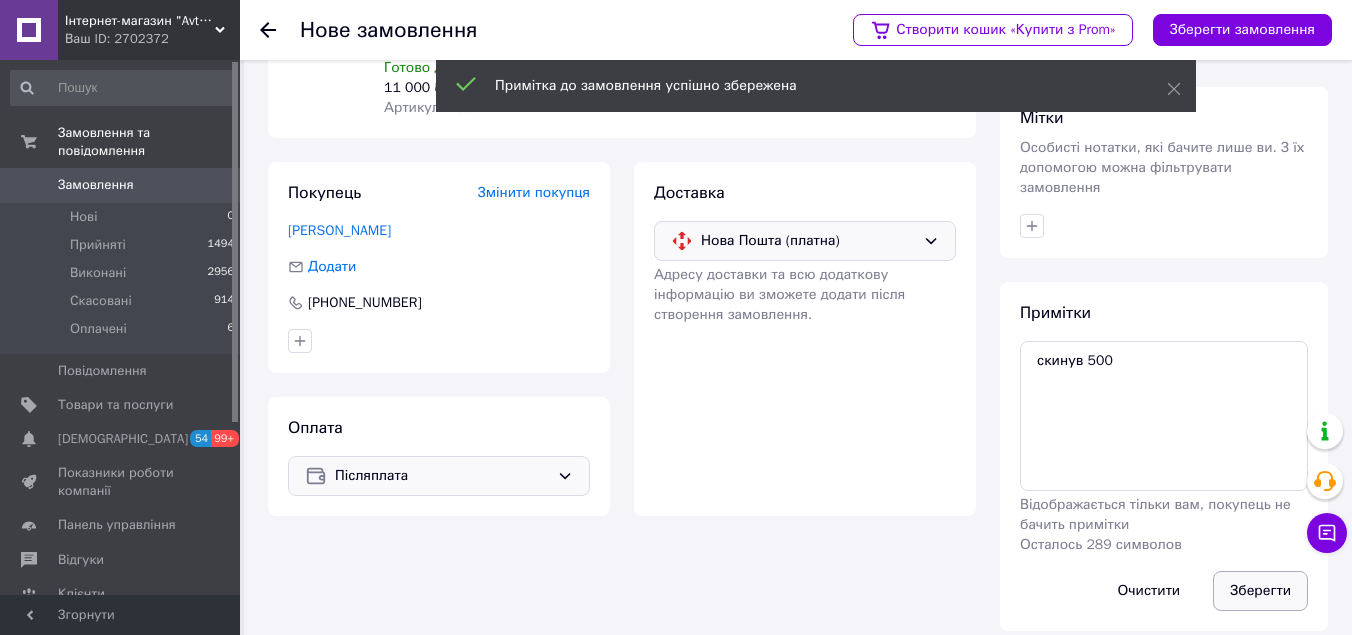 click on "Зберегти" at bounding box center (1260, 591) 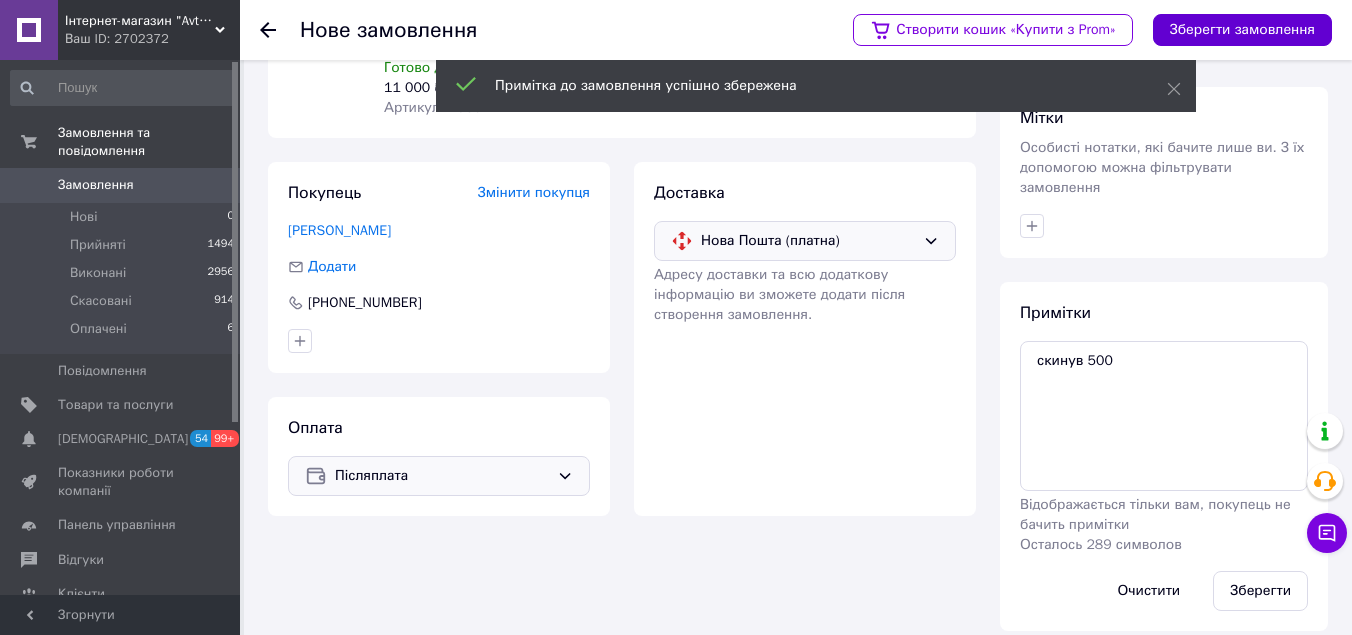 click on "Зберегти замовлення" at bounding box center [1242, 30] 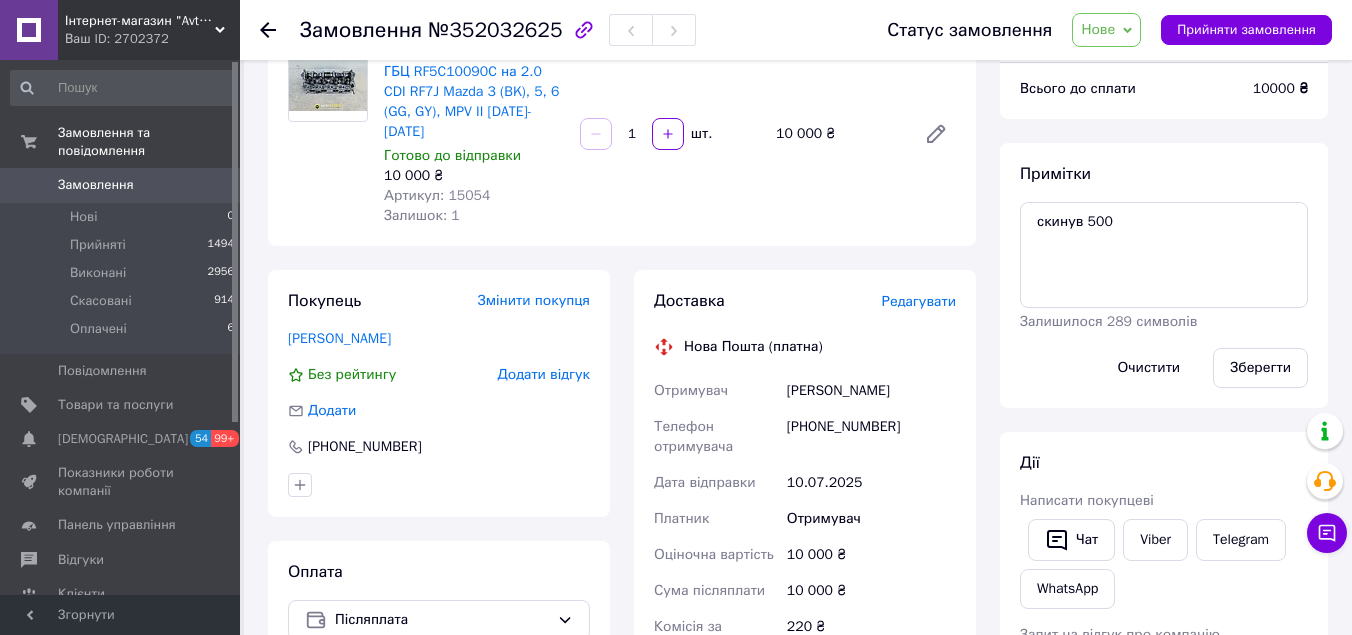 click 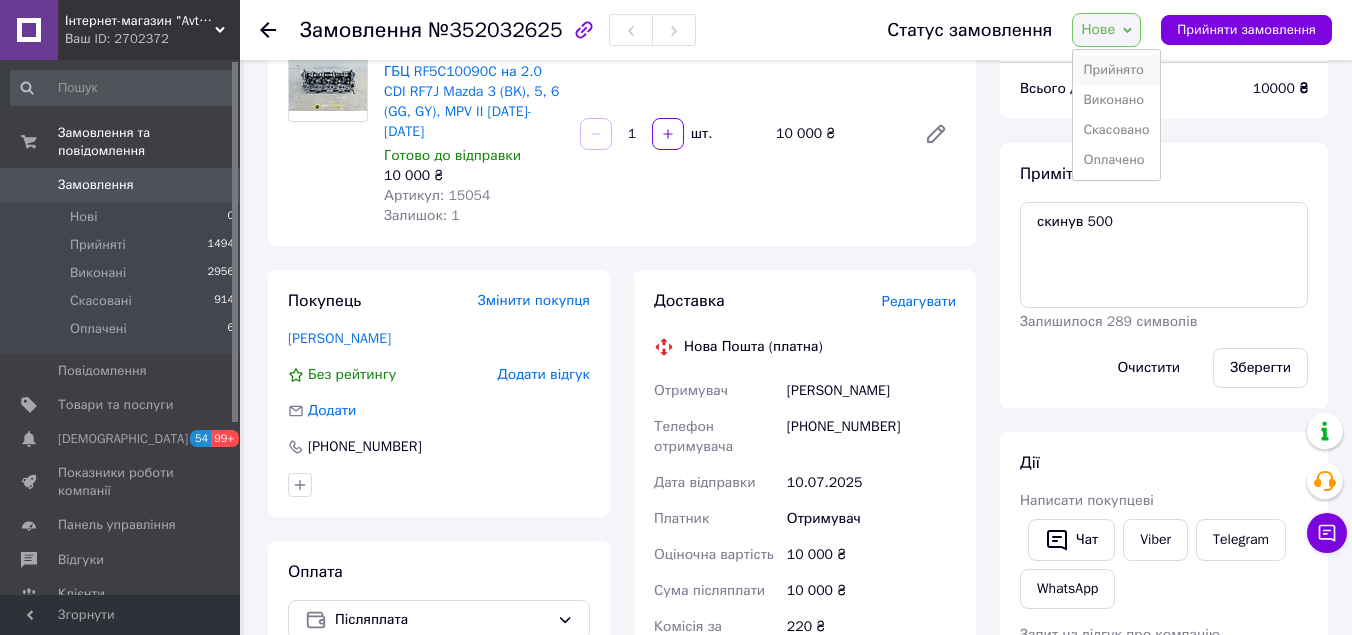 click on "Прийнято" at bounding box center [1116, 70] 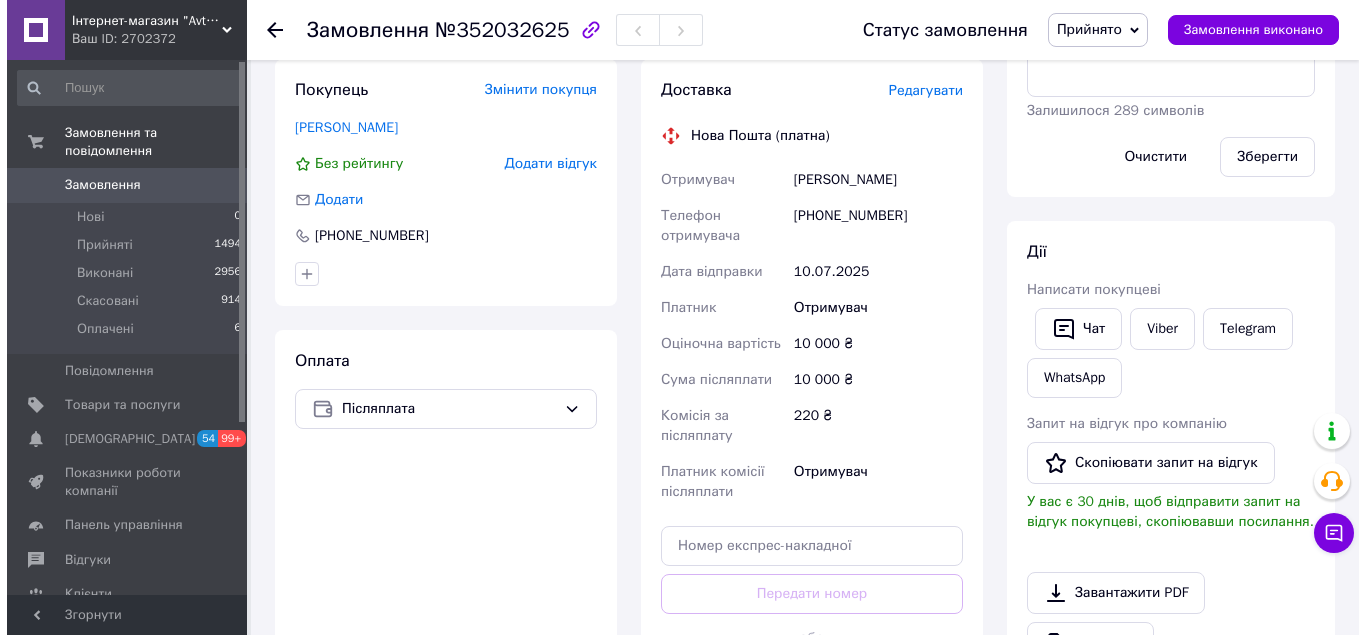 scroll, scrollTop: 200, scrollLeft: 0, axis: vertical 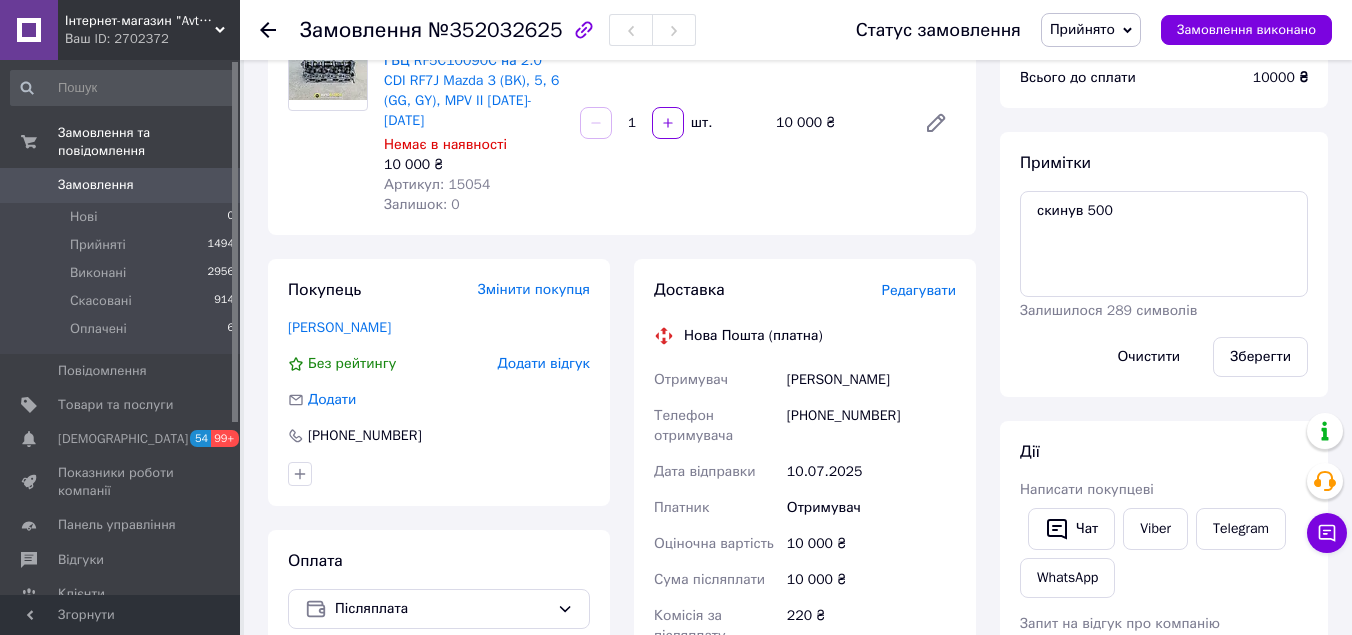 click on "Редагувати" at bounding box center (919, 290) 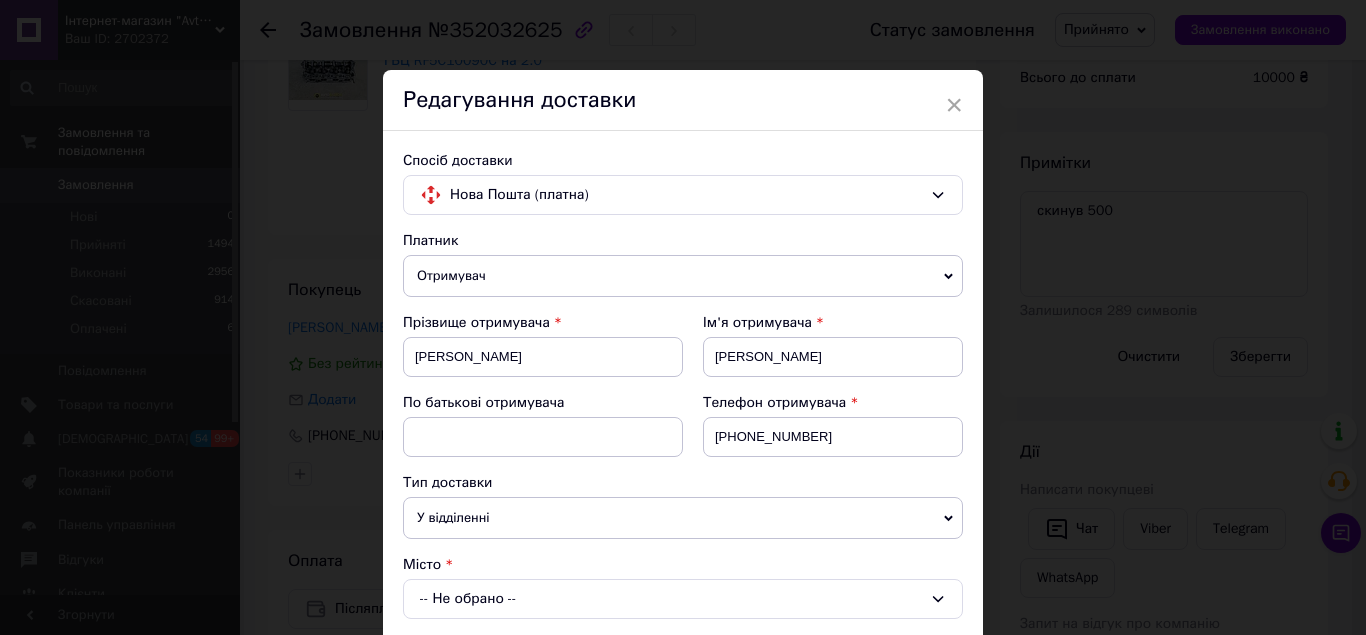 scroll, scrollTop: 200, scrollLeft: 0, axis: vertical 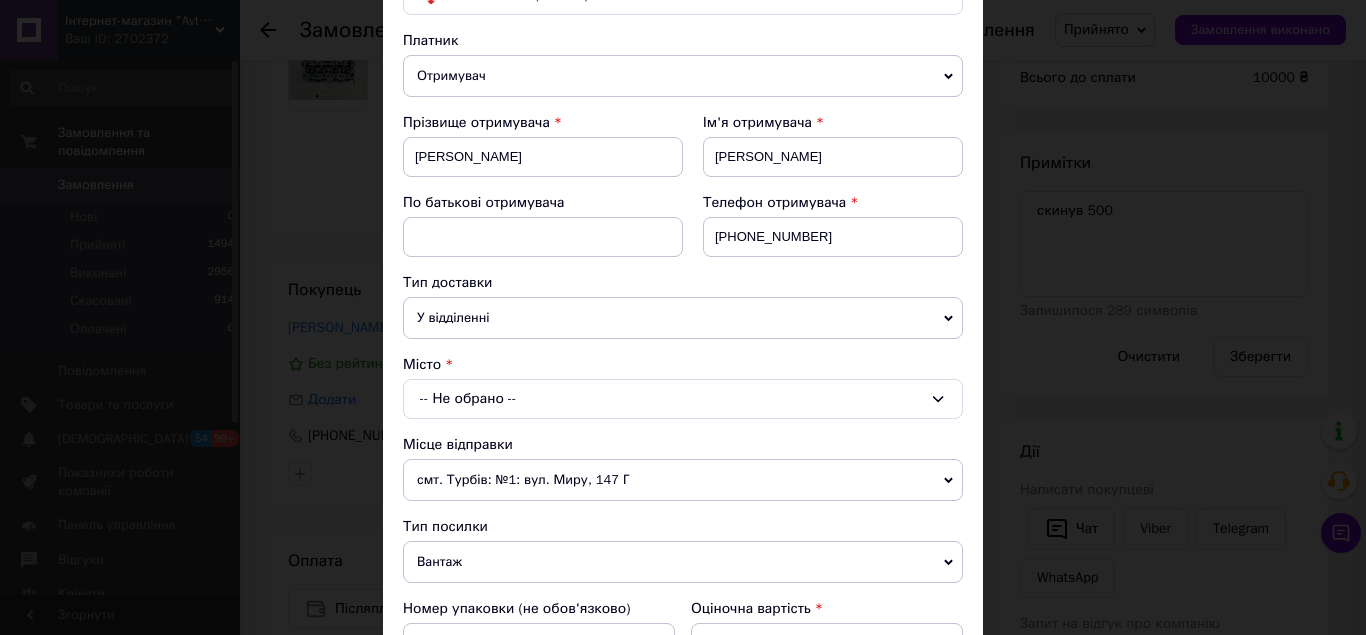click on "-- Не обрано --" at bounding box center [683, 399] 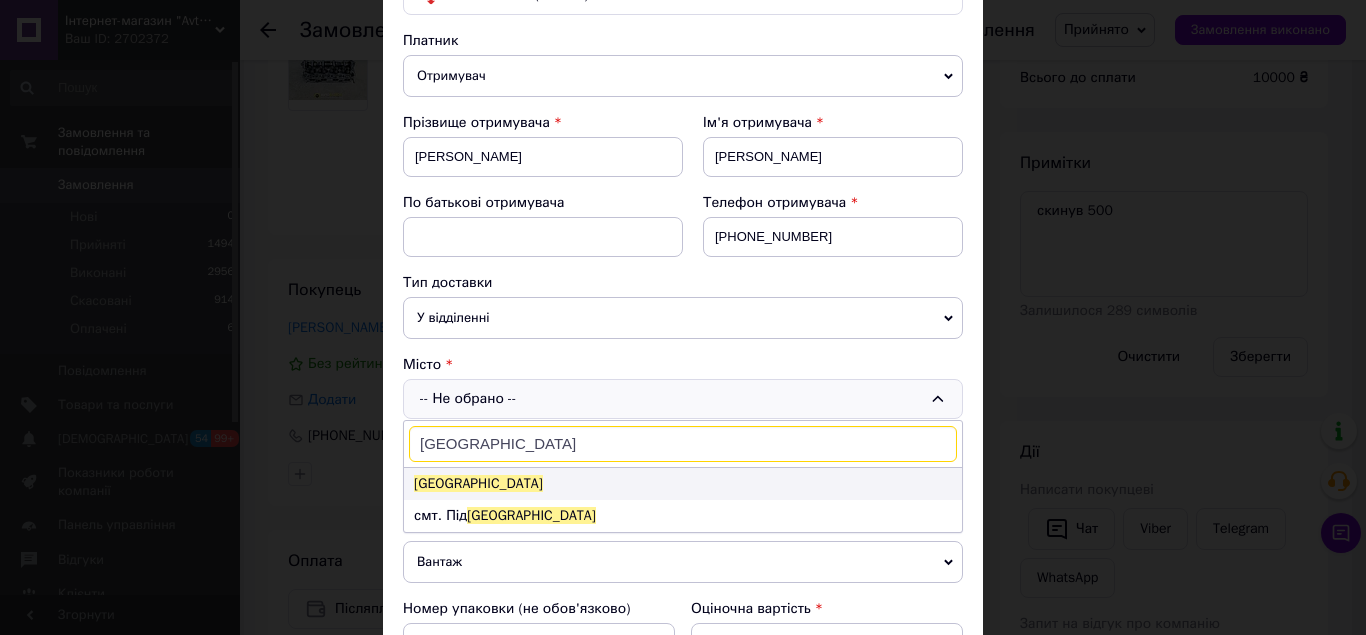 type on "Волочиськ" 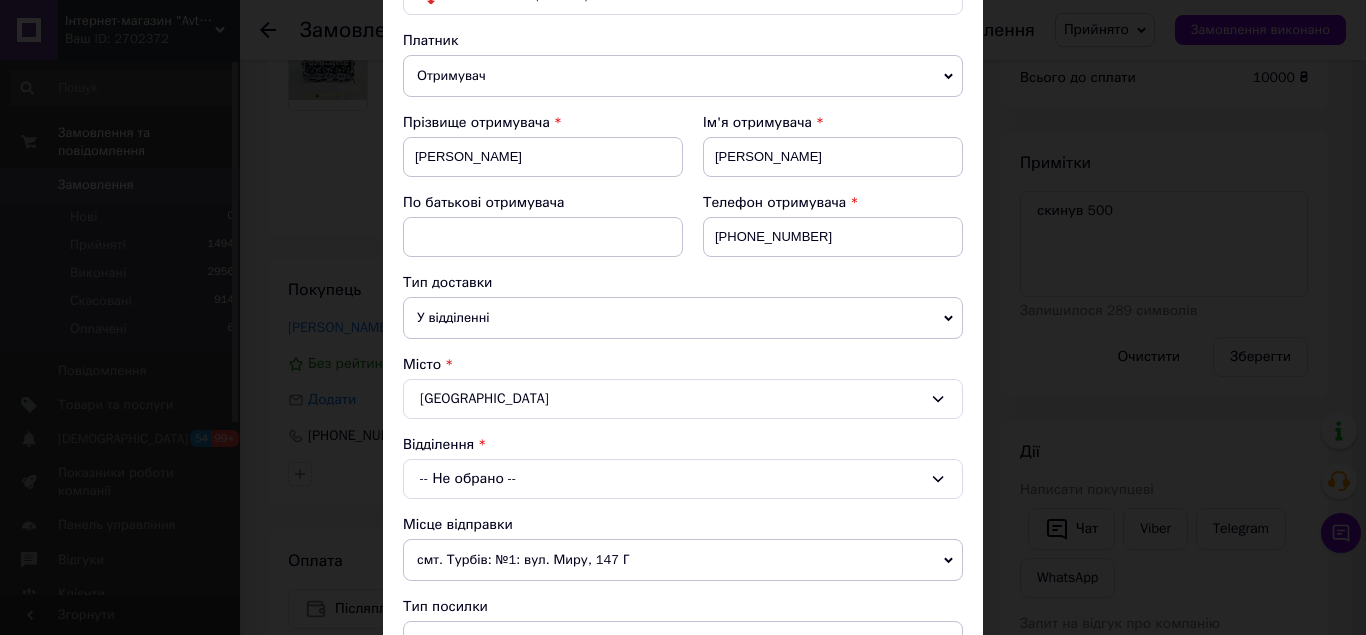 click on "-- Не обрано --" at bounding box center (683, 479) 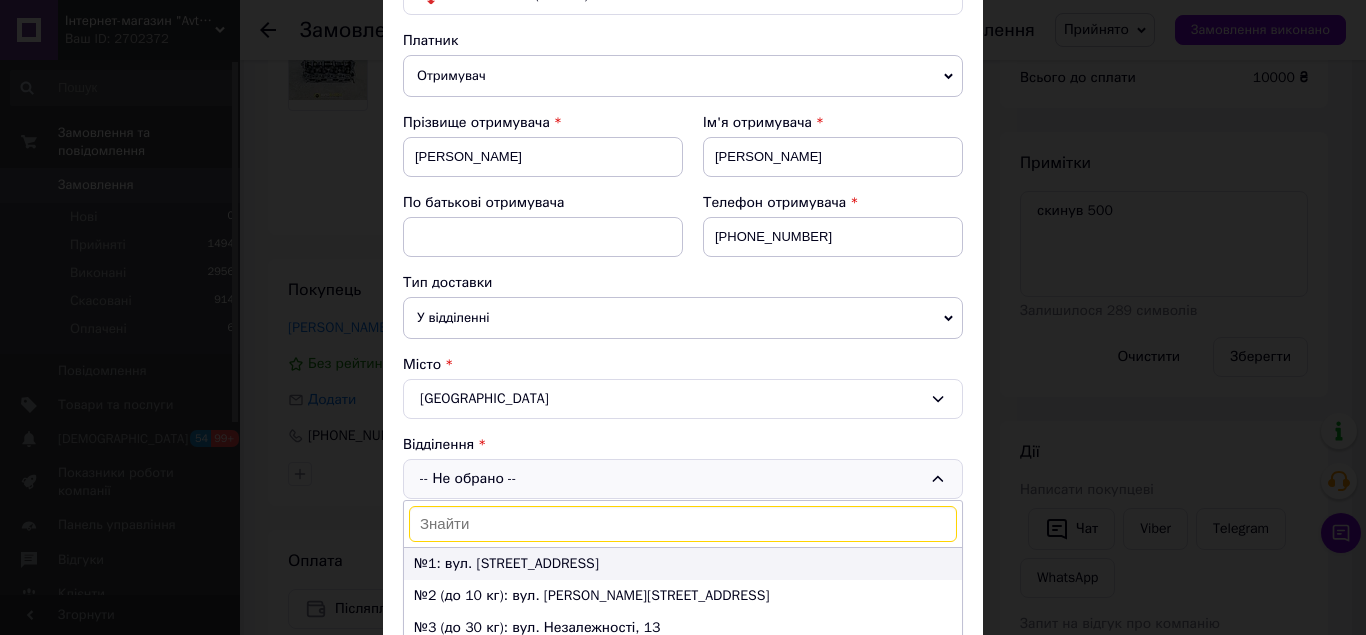 click on "№1: вул. Машинобудівників, 12/1" at bounding box center [683, 564] 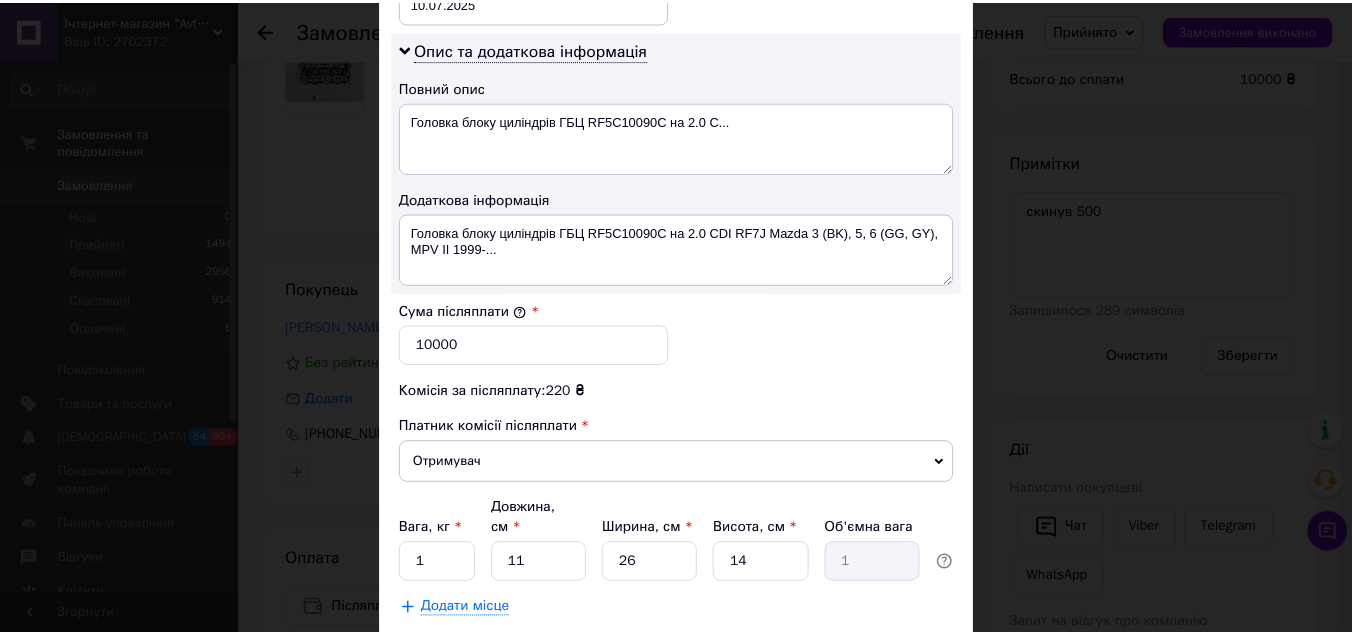 scroll, scrollTop: 1115, scrollLeft: 0, axis: vertical 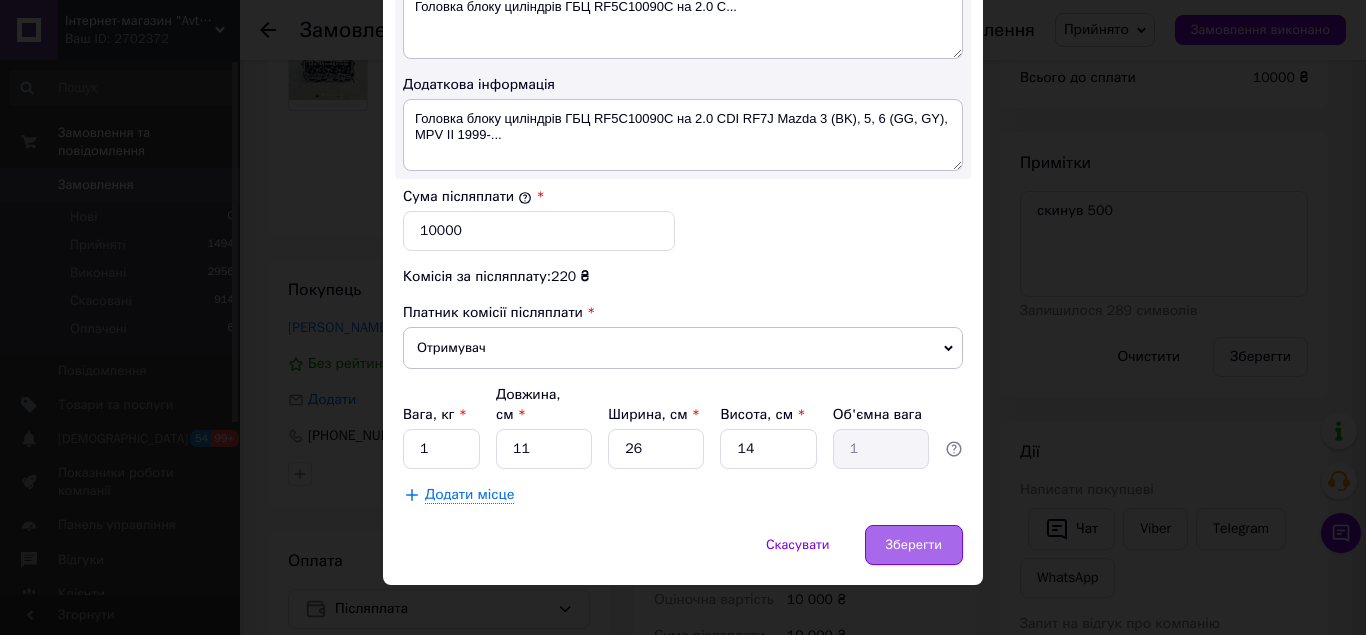 click on "Зберегти" at bounding box center [914, 545] 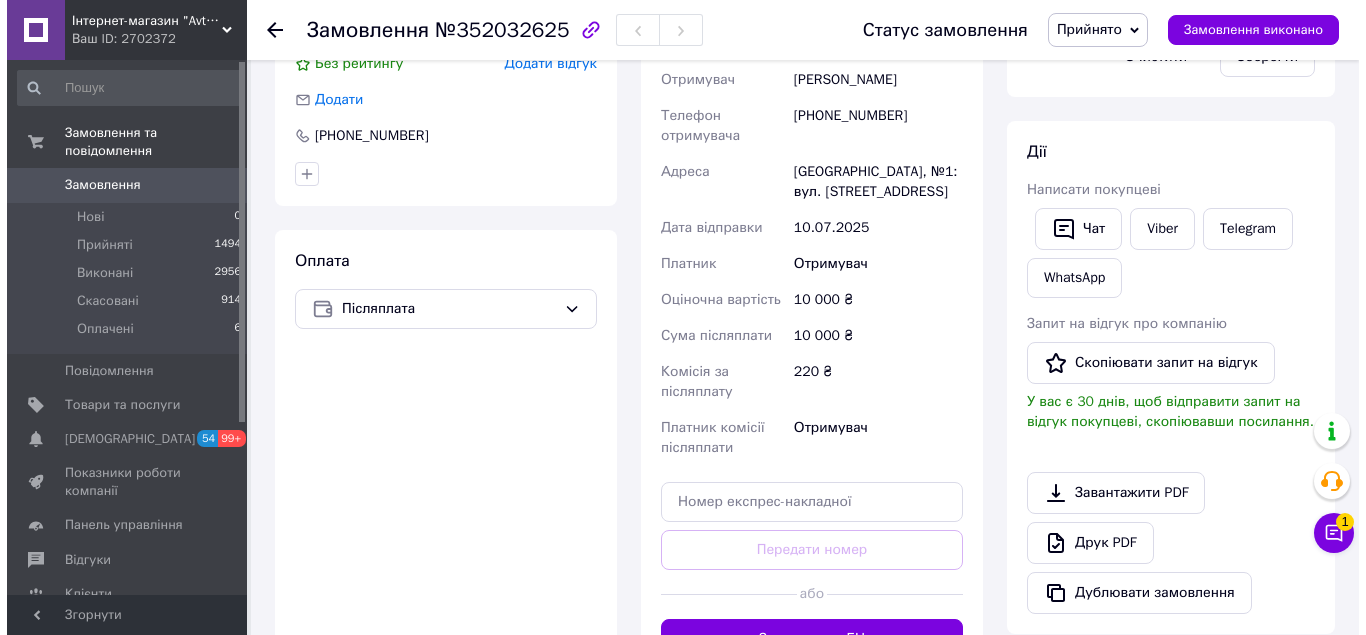 scroll, scrollTop: 200, scrollLeft: 0, axis: vertical 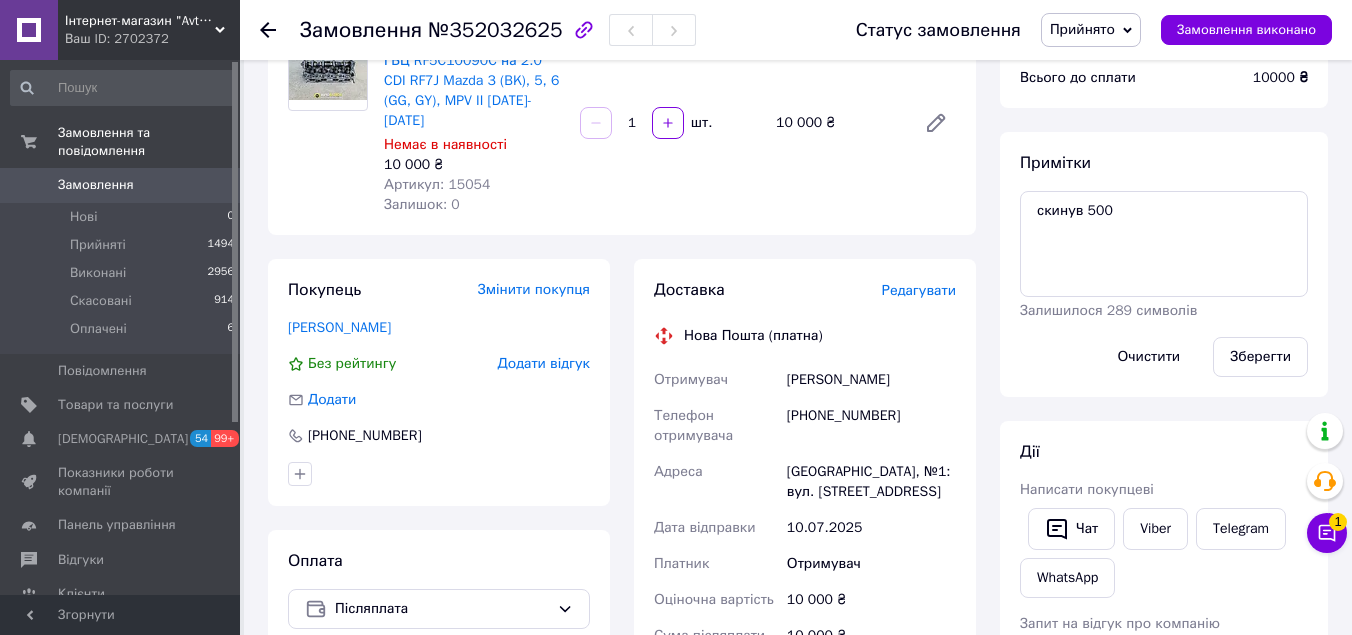 click on "Редагувати" at bounding box center [919, 290] 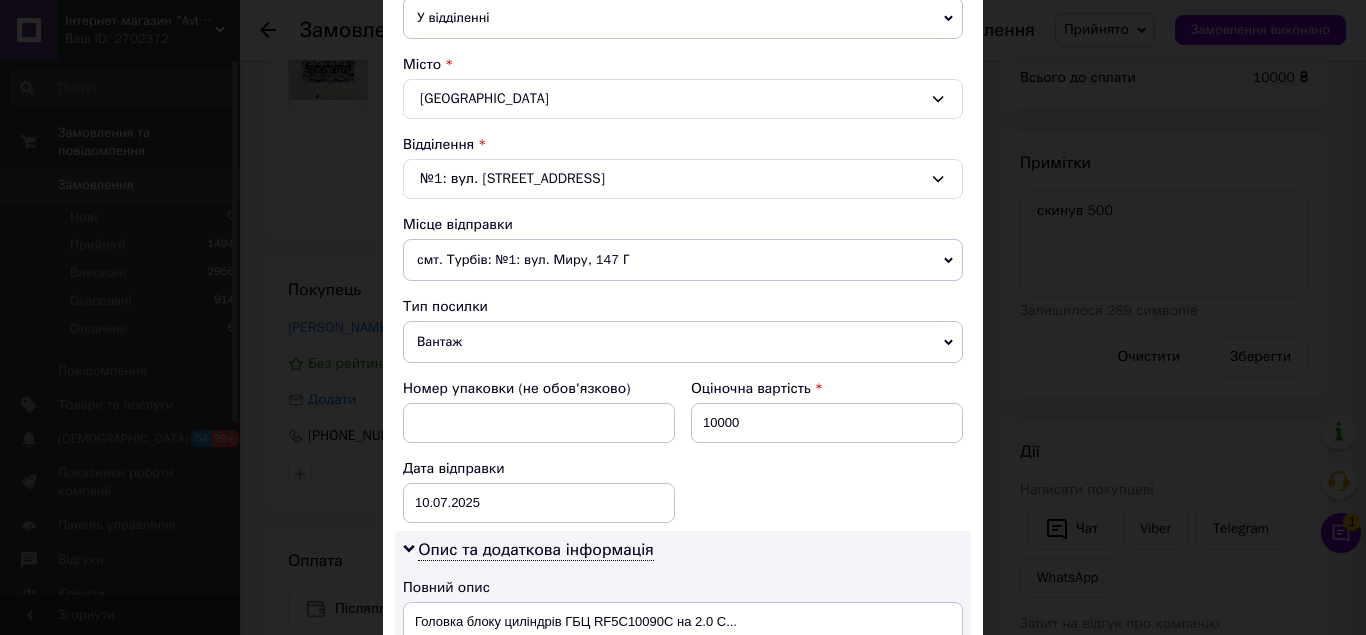 scroll, scrollTop: 800, scrollLeft: 0, axis: vertical 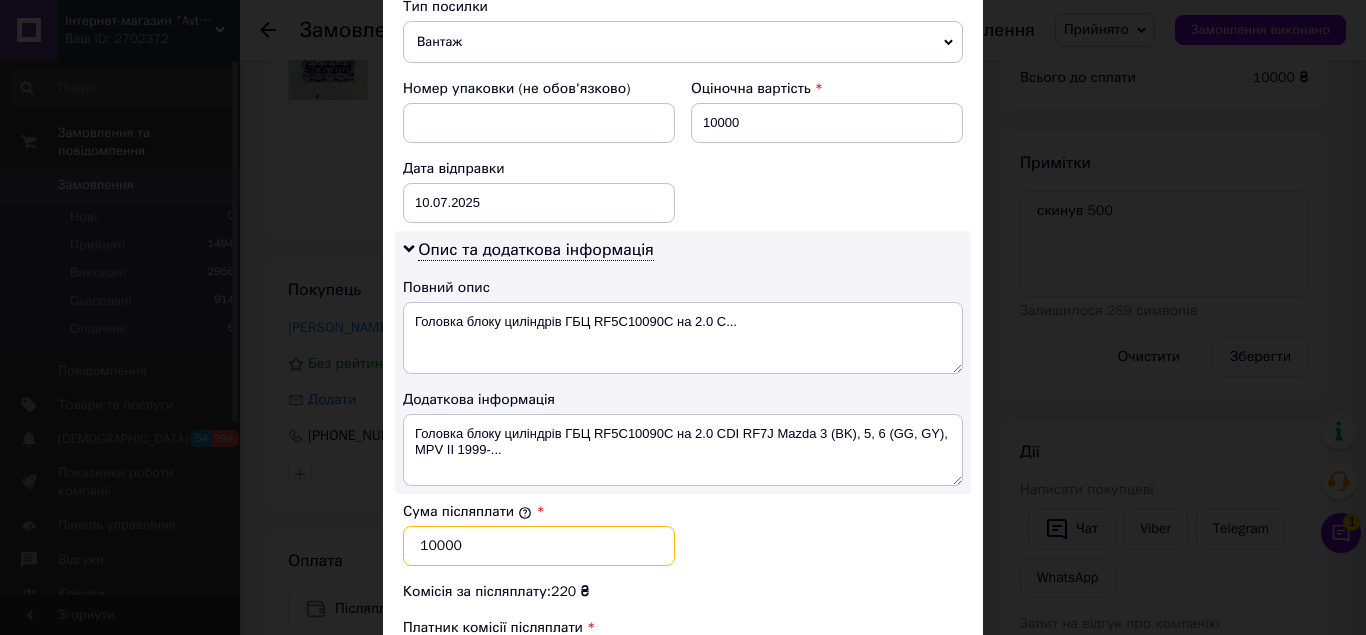 click on "10000" at bounding box center (539, 546) 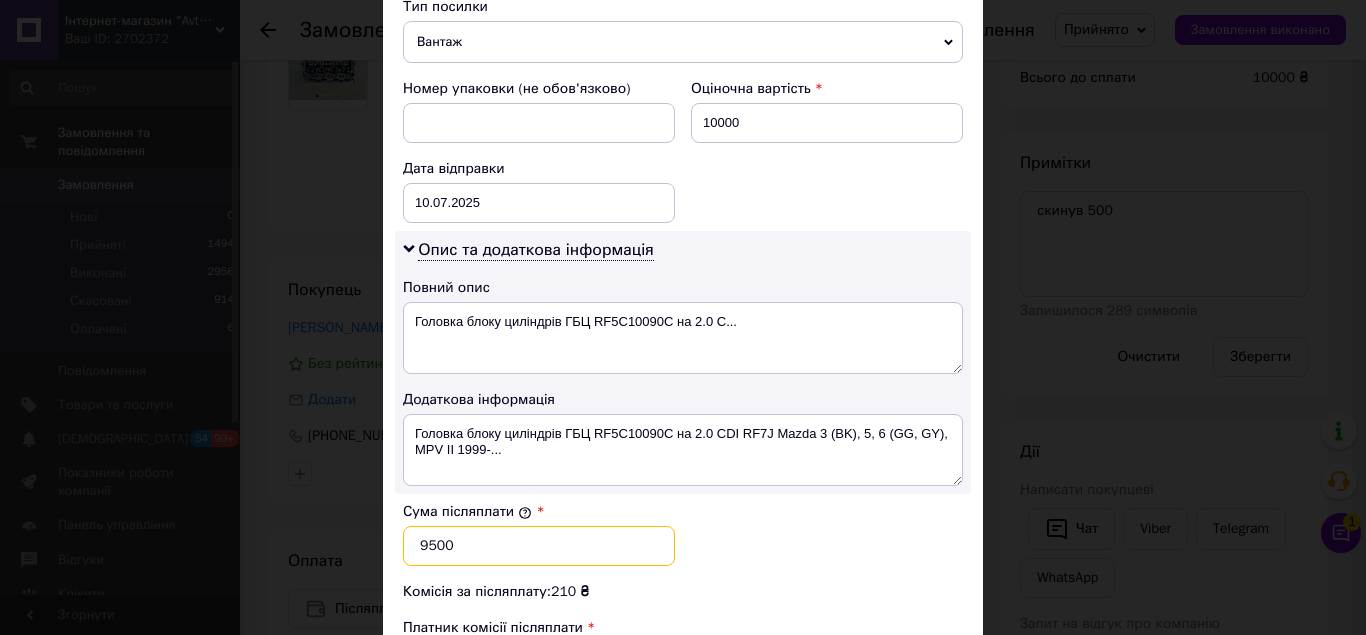click on "9500" at bounding box center [539, 546] 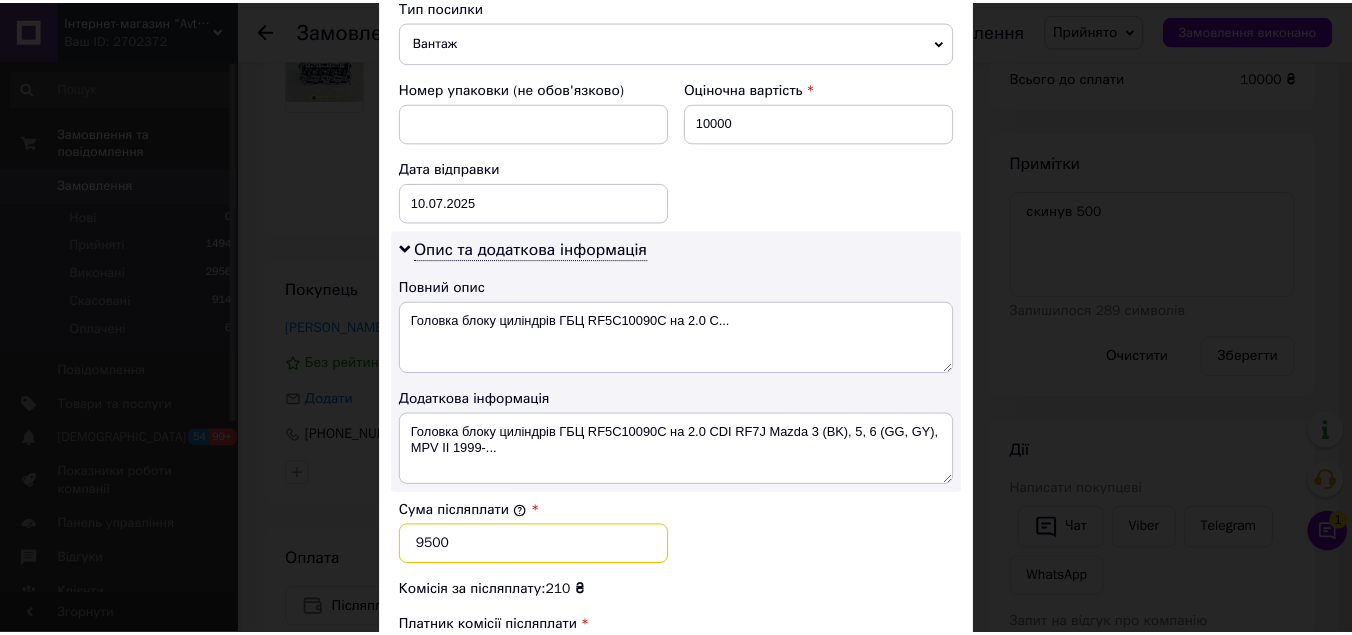 scroll, scrollTop: 1100, scrollLeft: 0, axis: vertical 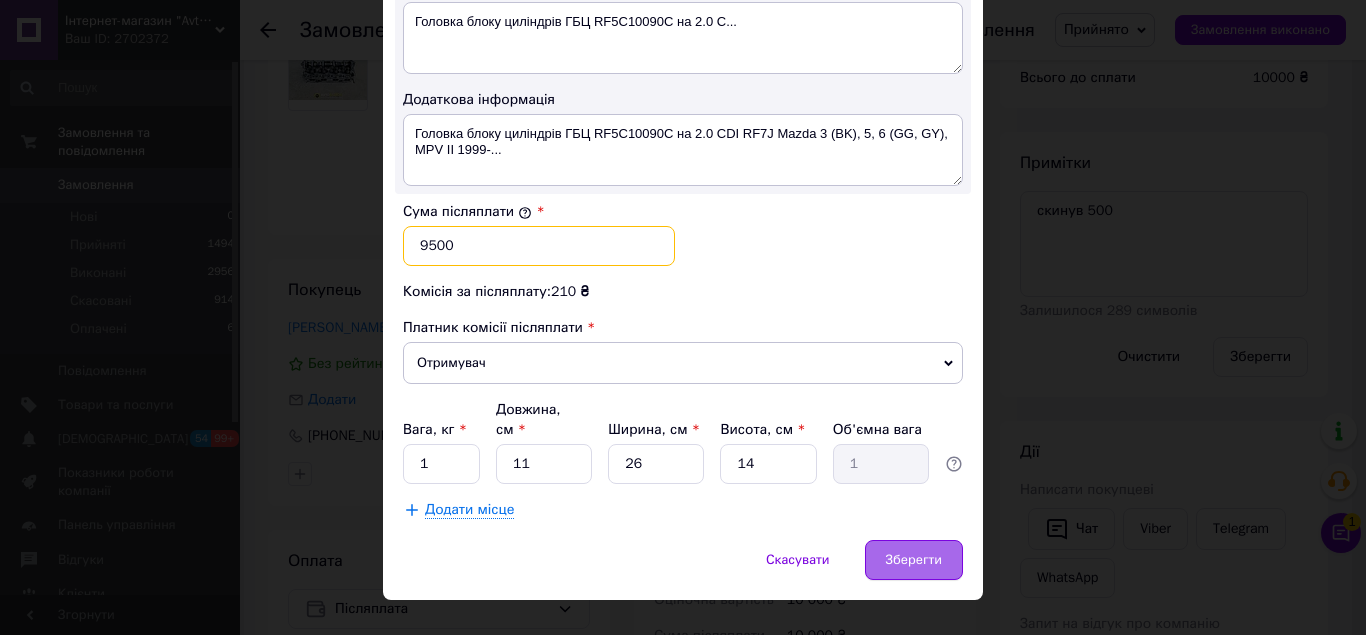 type on "9500" 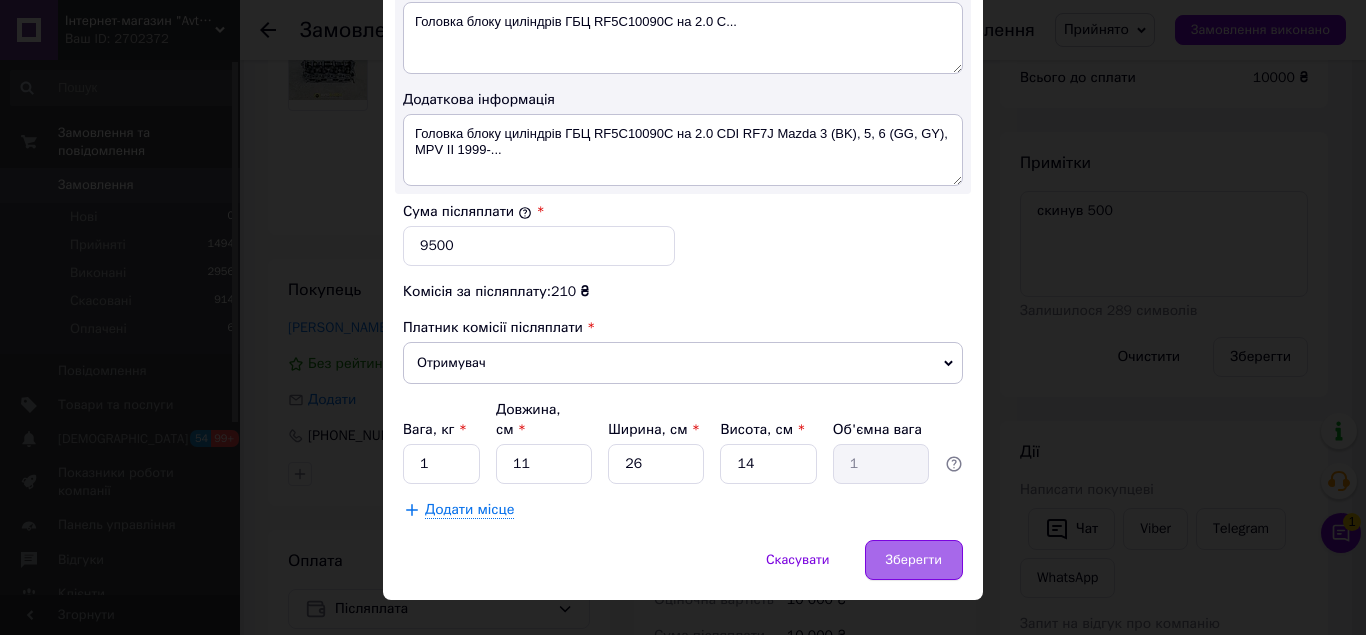 click on "Зберегти" at bounding box center (914, 560) 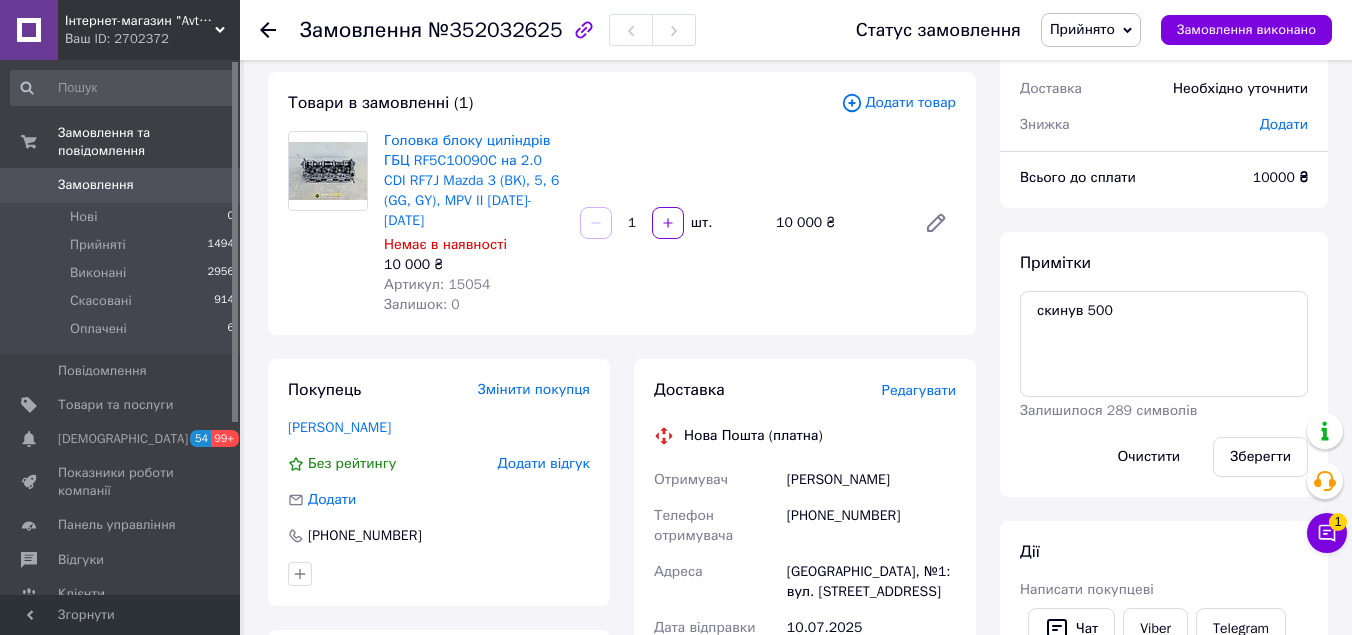 scroll, scrollTop: 0, scrollLeft: 0, axis: both 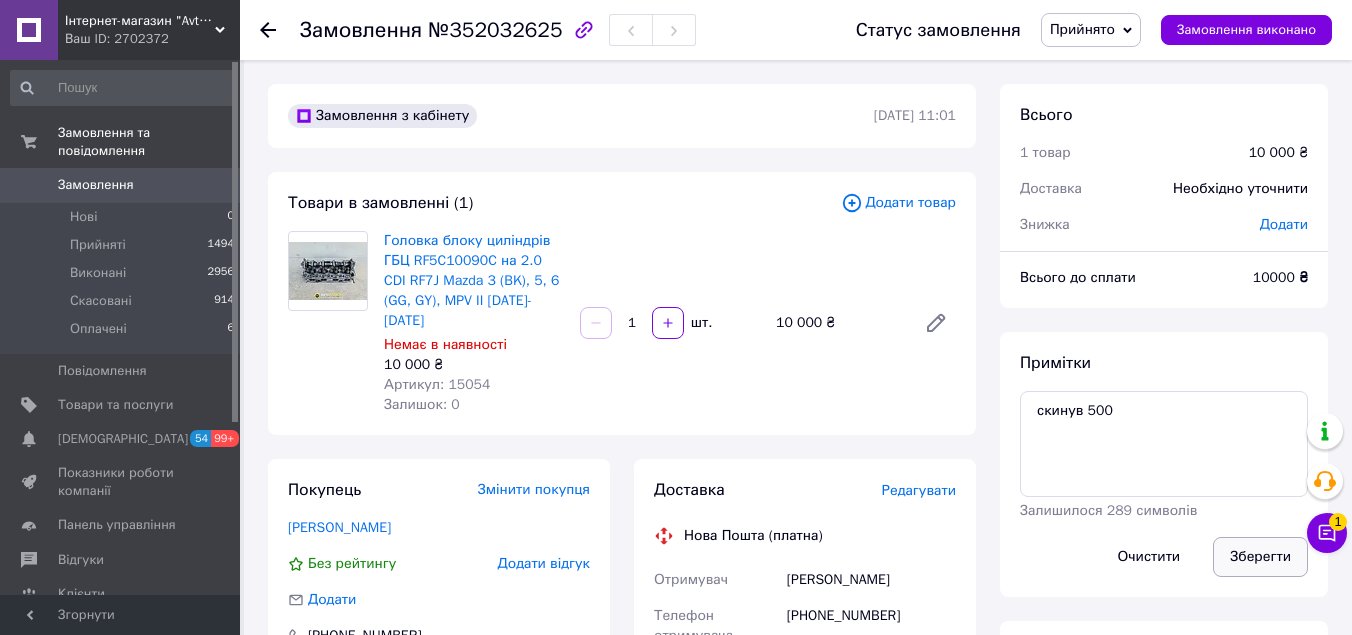 click on "Зберегти" at bounding box center (1260, 557) 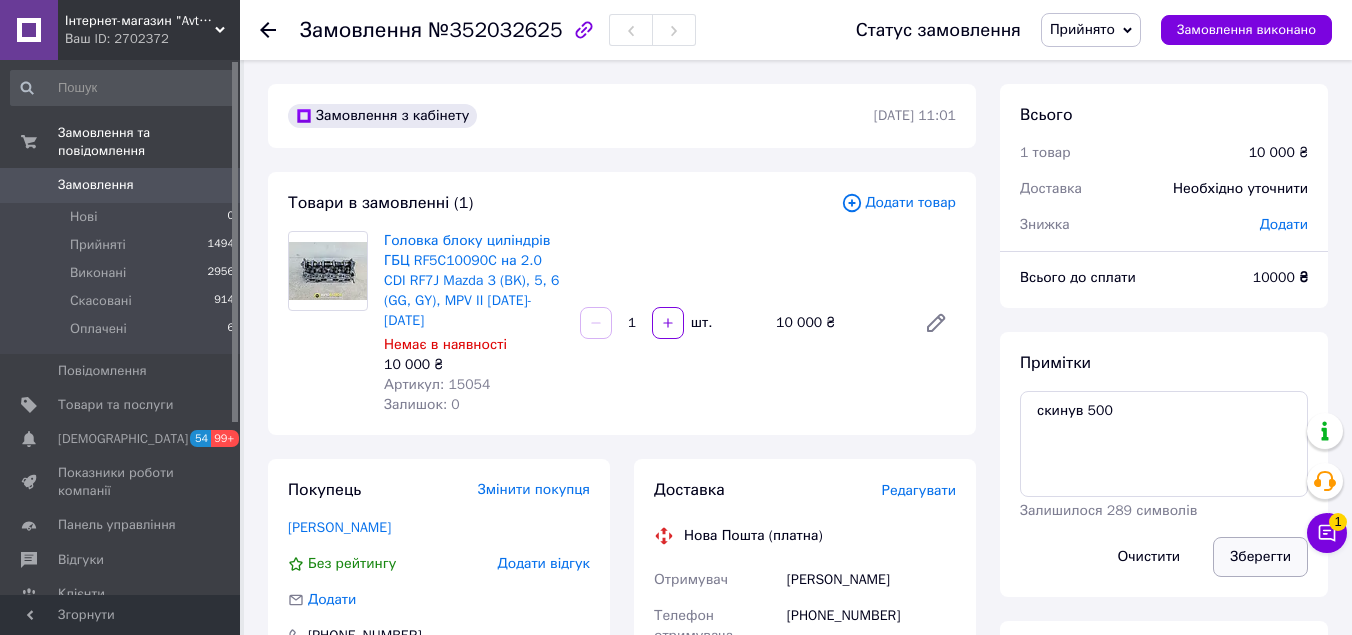 click on "Зберегти" at bounding box center [1260, 557] 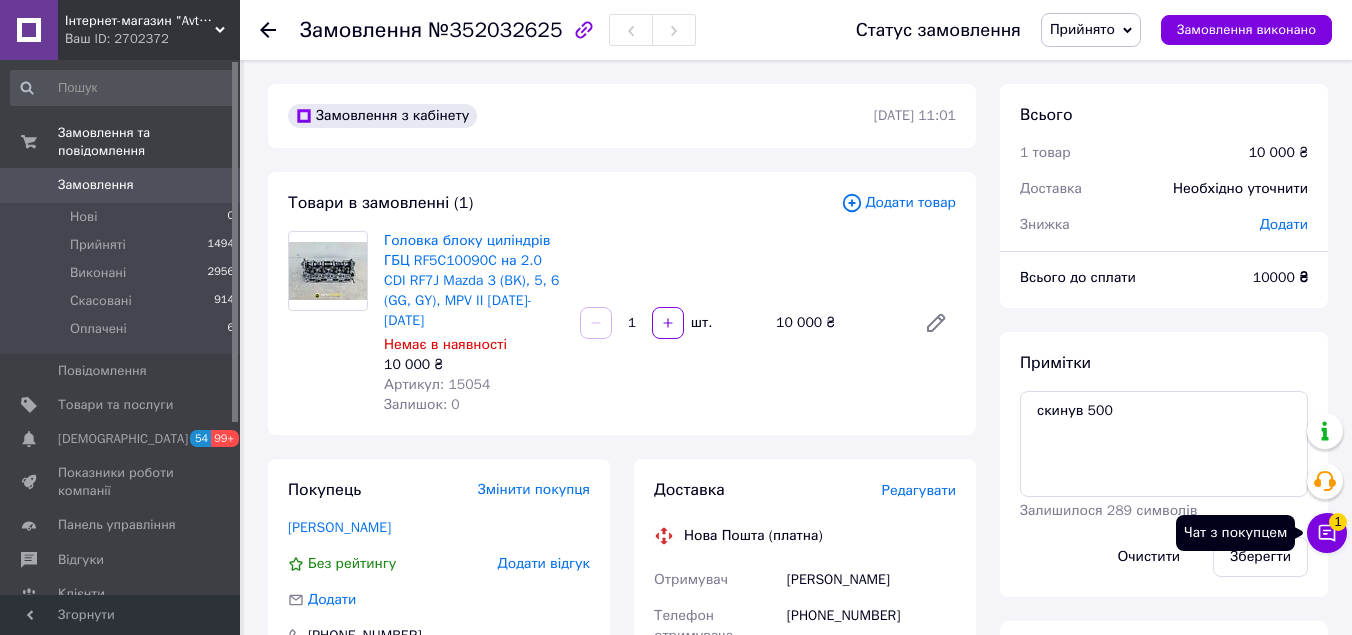 click on "1" at bounding box center [1338, 522] 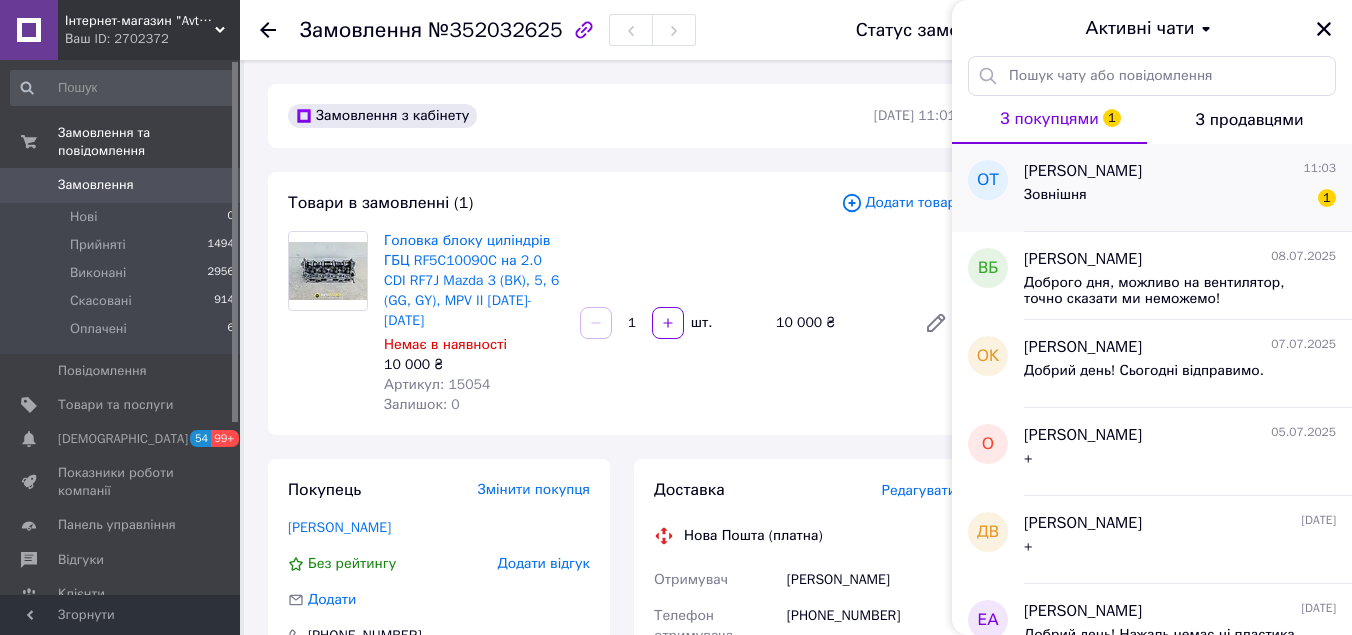 click on "Зовнішня 1" at bounding box center (1180, 199) 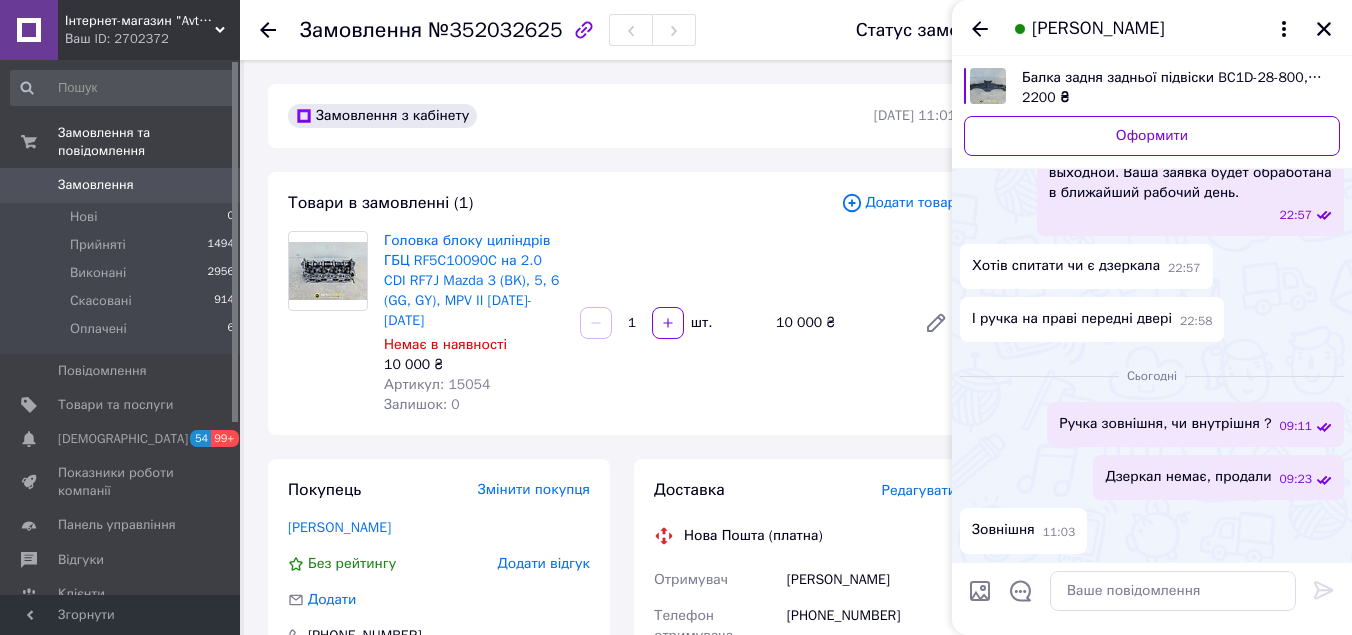 scroll, scrollTop: 1918, scrollLeft: 0, axis: vertical 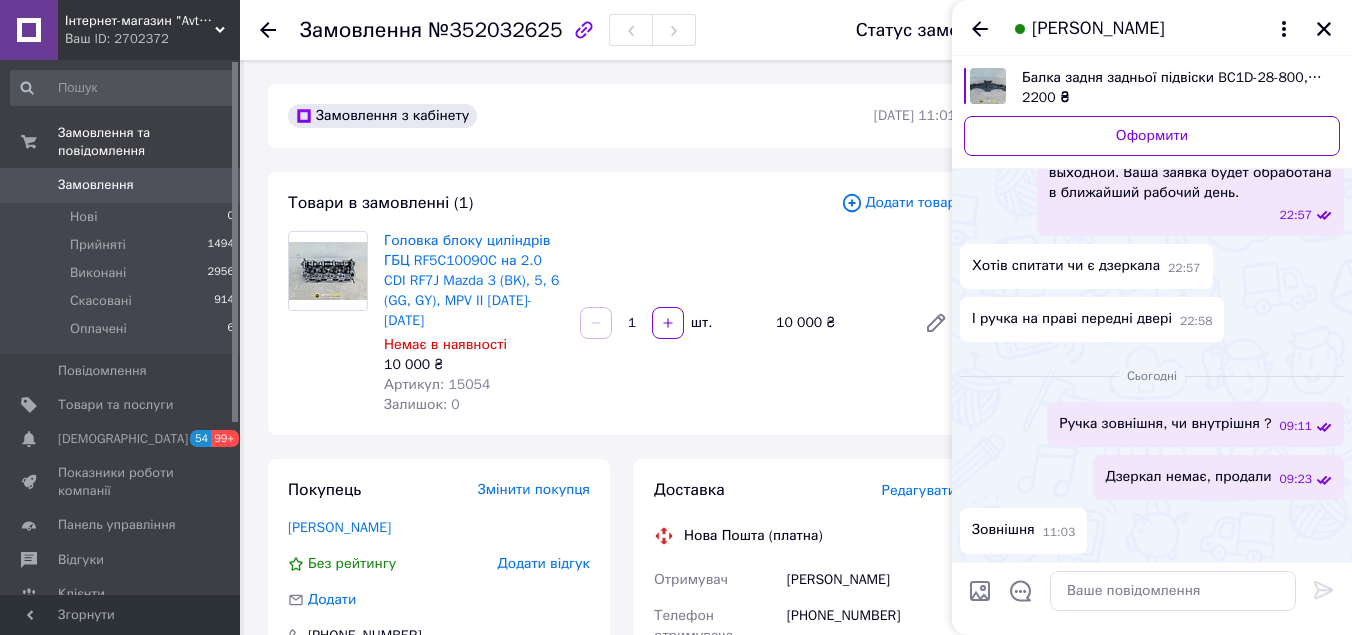 click on "Замовлення з кабінету 10.07.2025 | 11:01 Товари в замовленні (1) Додати товар Головка блоку циліндрів ГБЦ RF5C10090C на 2.0 CDI RF7J Mazda 3 (BK), 5, 6 (GG, GY), MPV II 1999-2010 рік Немає в наявності 10 000 ₴ Артикул: 15054 Залишок: 0 1   шт. 10 000 ₴ Покупець Змінити покупця Продоус Дмитро Без рейтингу   Додати відгук Додати +380672862002 Оплата Післяплата Доставка Редагувати Нова Пошта (платна) Отримувач Продоус Дмитро Телефон отримувача +380672862002 Адреса Волочиськ, №1: вул. Машинобудівників, 12/1 Дата відправки 10.07.2025 Платник Отримувач Оціночна вартість 10 000 ₴ Сума післяплати 9 500 ₴ Комісія за післяплату 210 ₴" at bounding box center (622, 893) 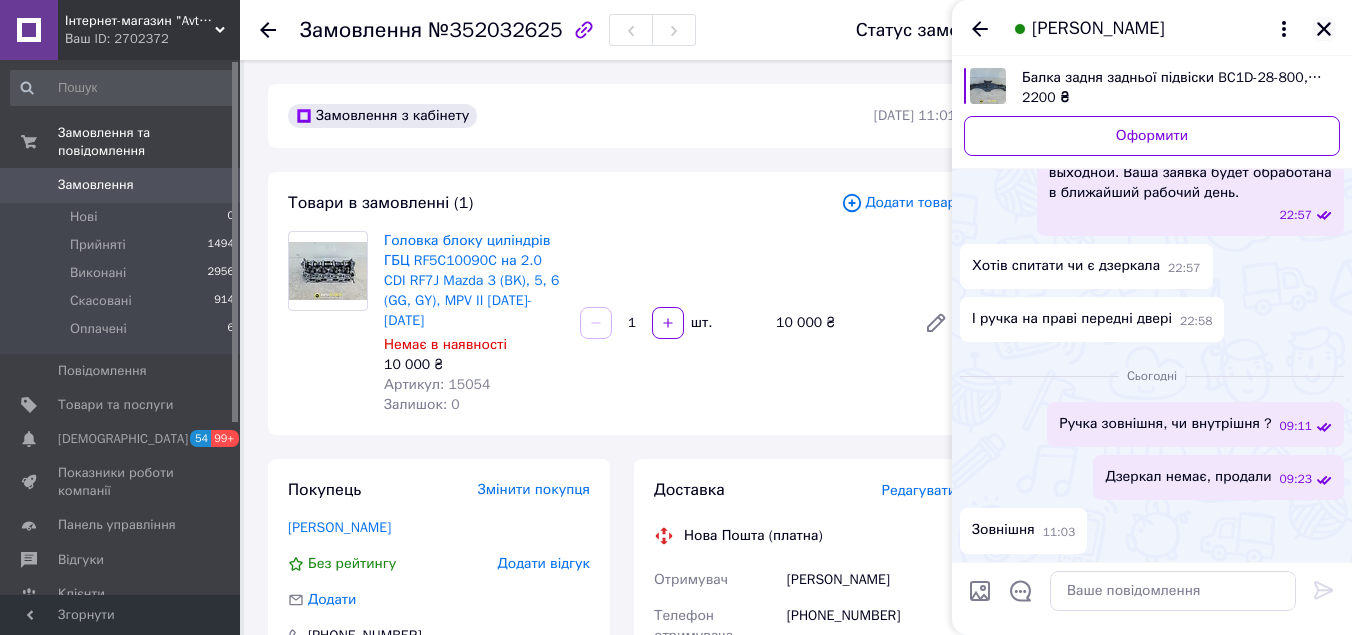 click 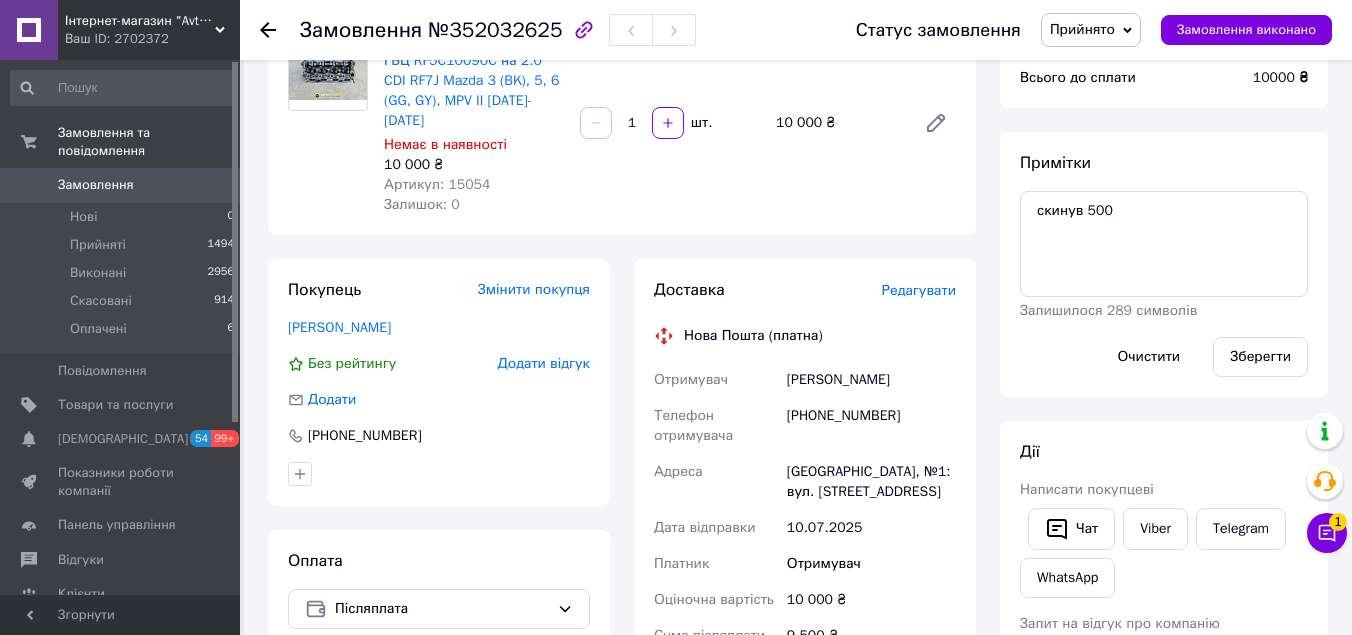 scroll, scrollTop: 400, scrollLeft: 0, axis: vertical 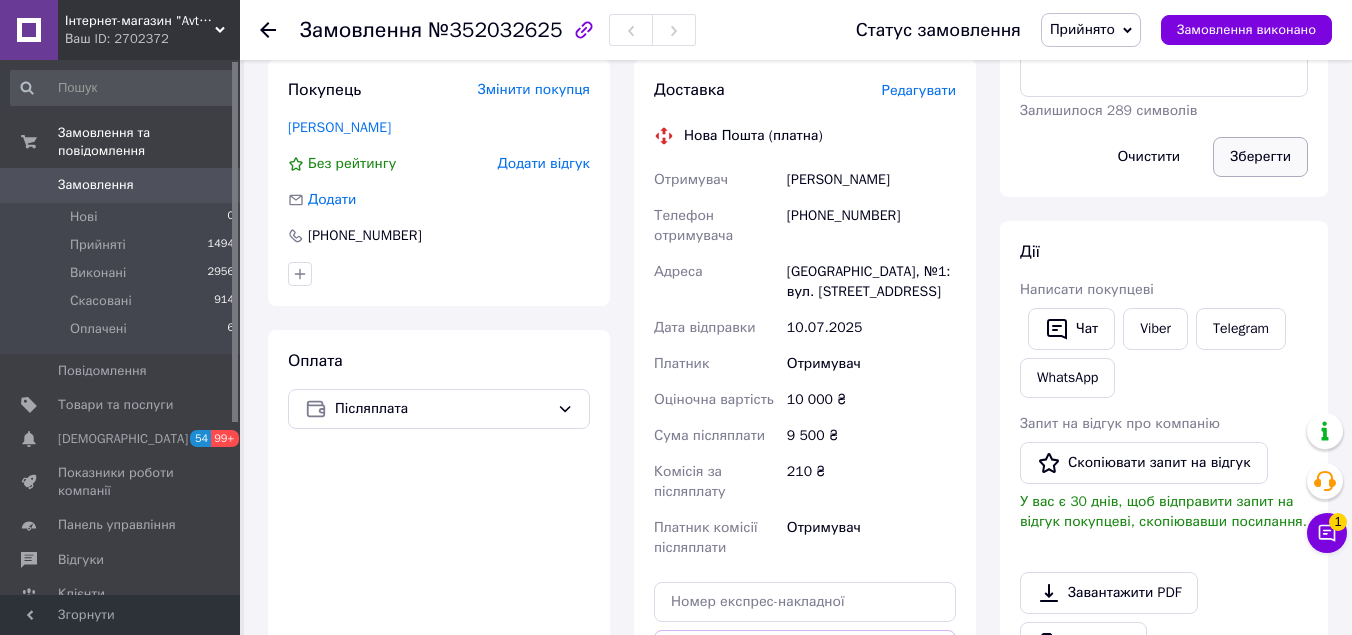 click on "Зберегти" at bounding box center (1260, 157) 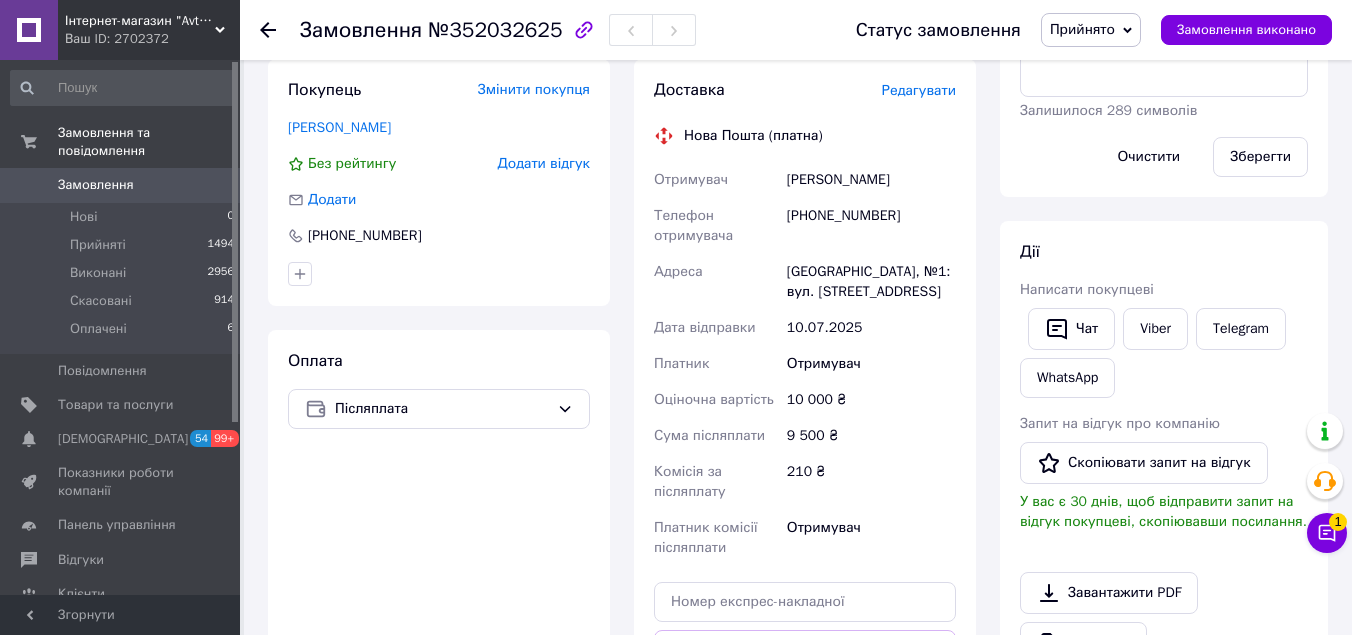 scroll, scrollTop: 700, scrollLeft: 0, axis: vertical 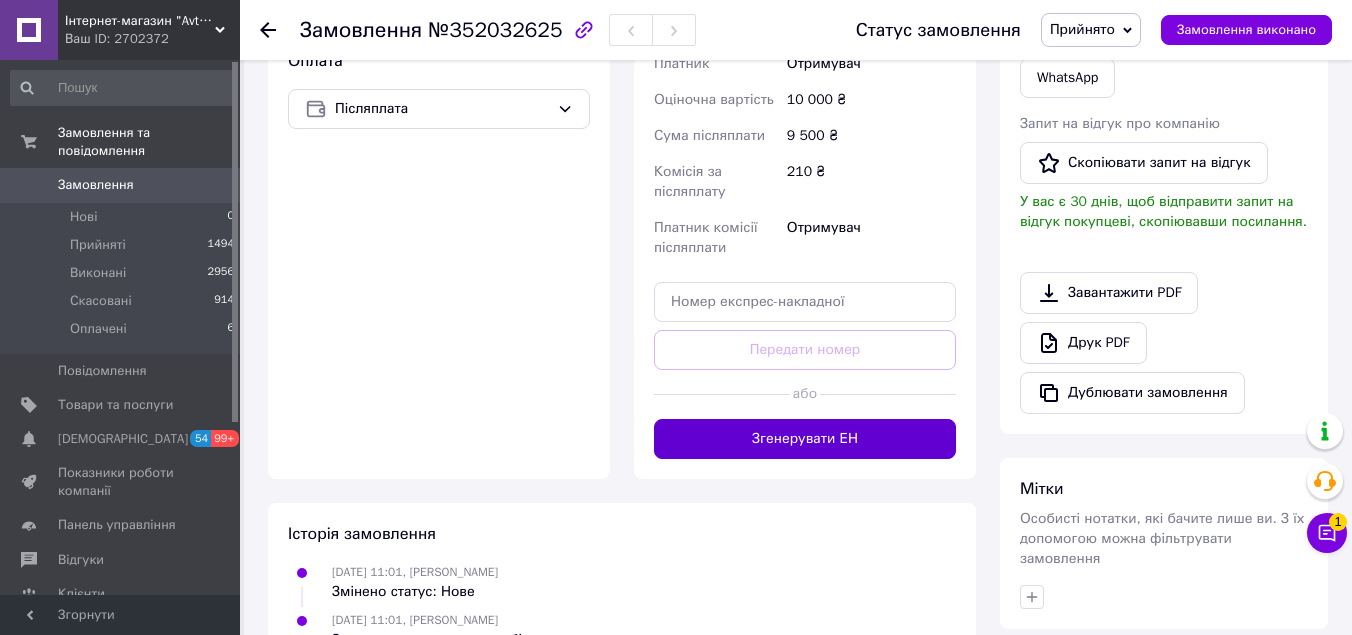 click on "Згенерувати ЕН" at bounding box center (805, 439) 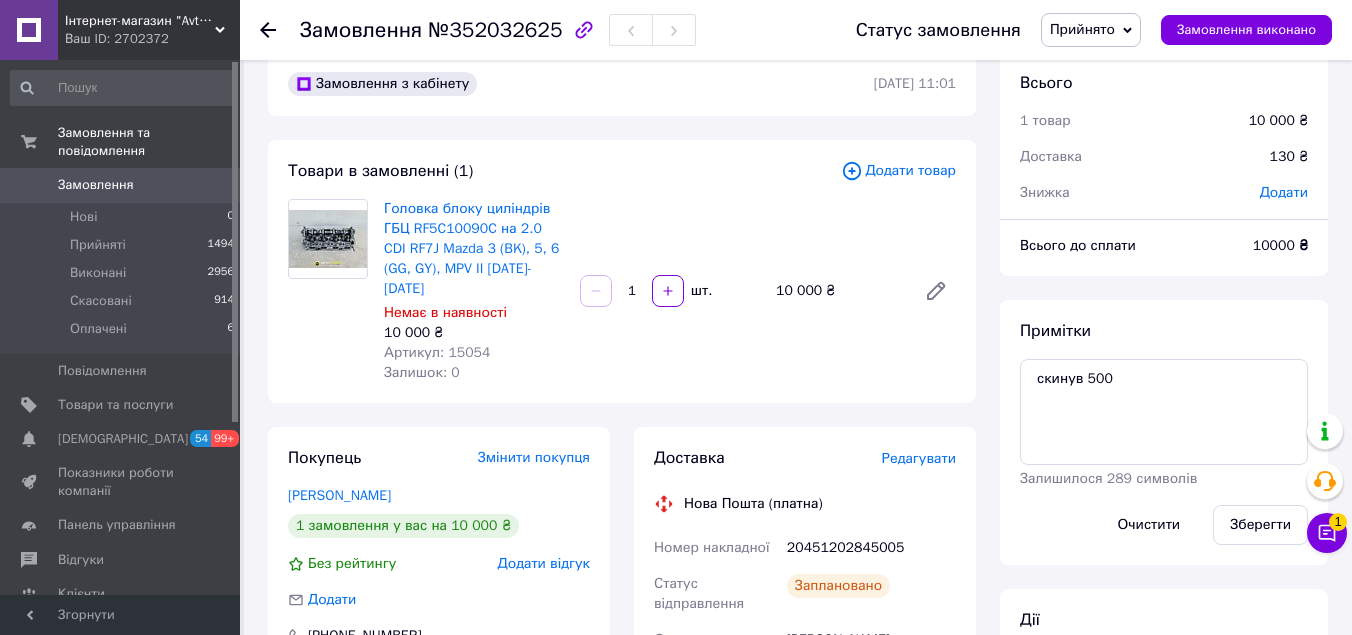 scroll, scrollTop: 0, scrollLeft: 0, axis: both 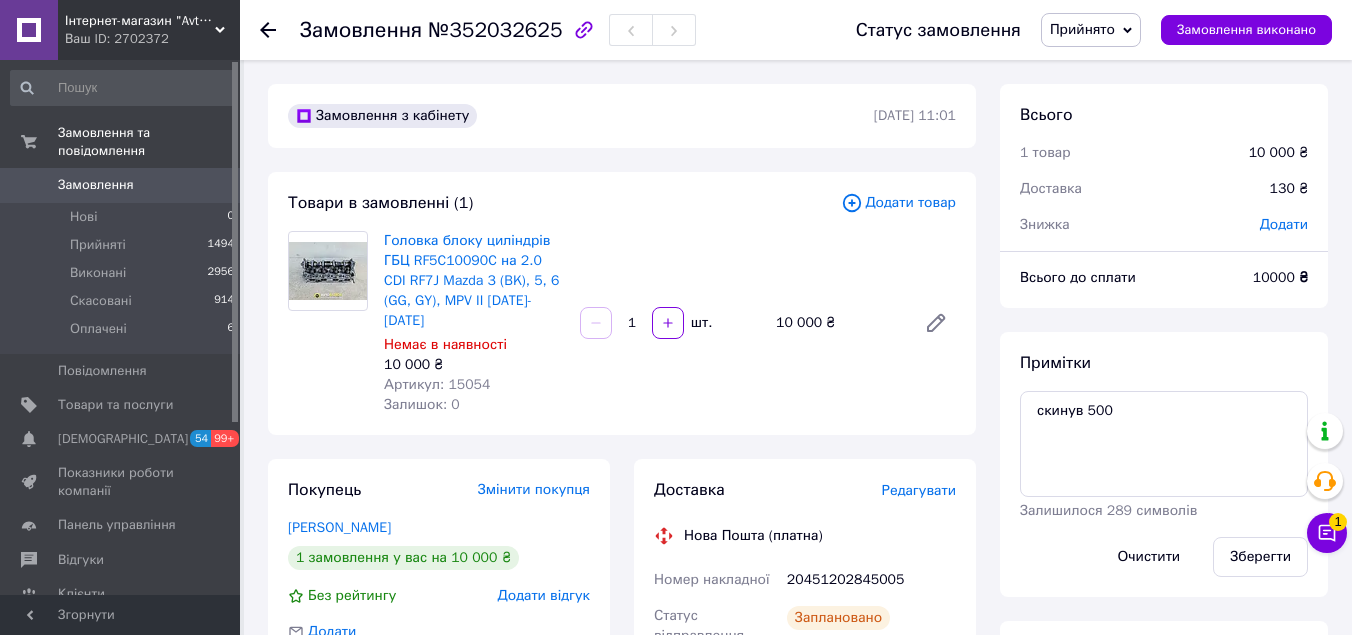 click on "Замовлення 0" at bounding box center [123, 185] 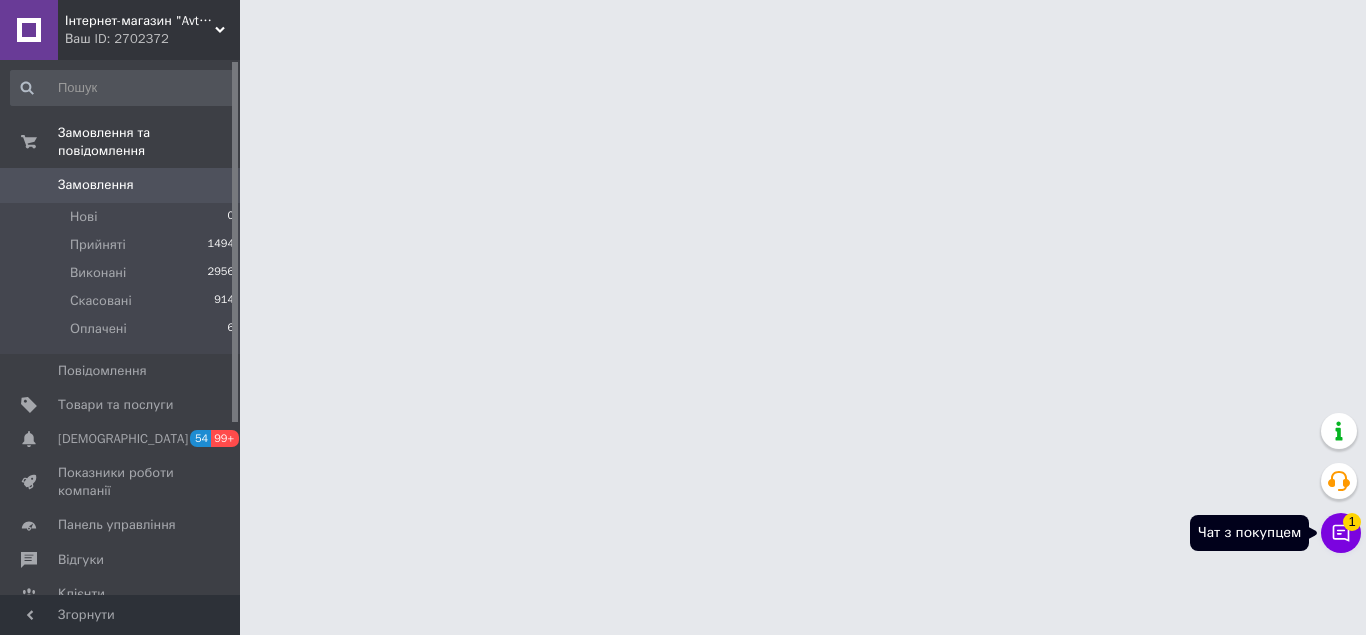 click 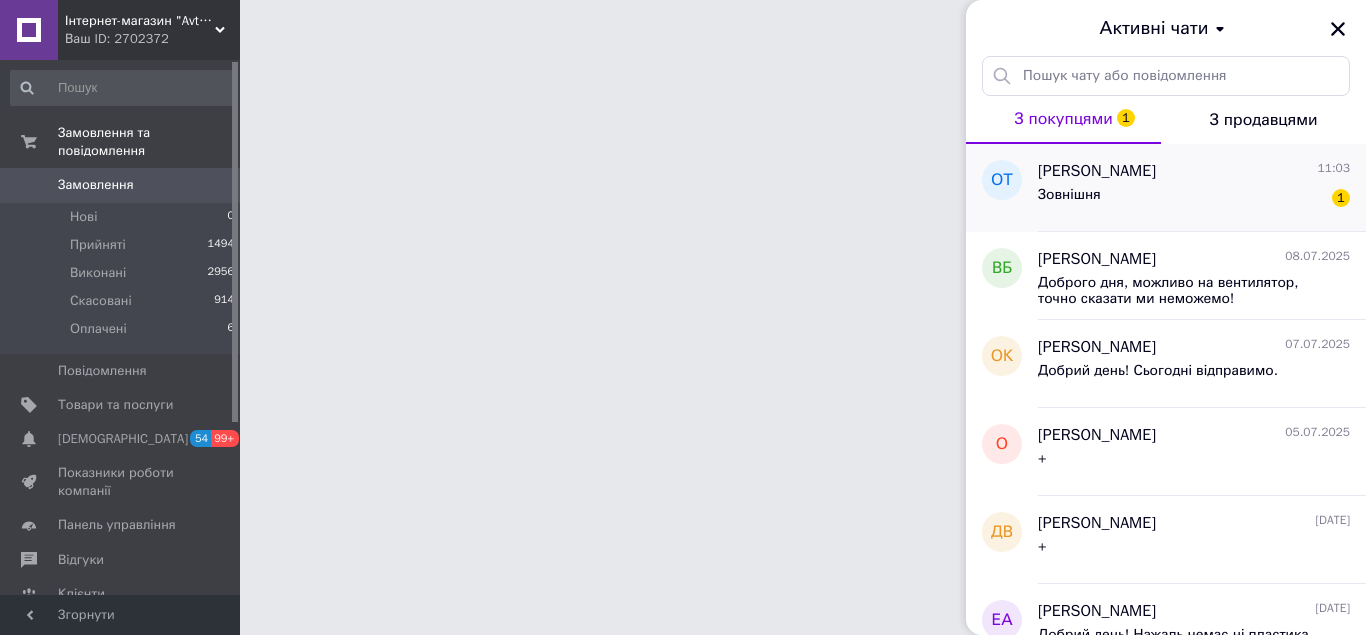 click on "Зовнішня 1" at bounding box center (1194, 199) 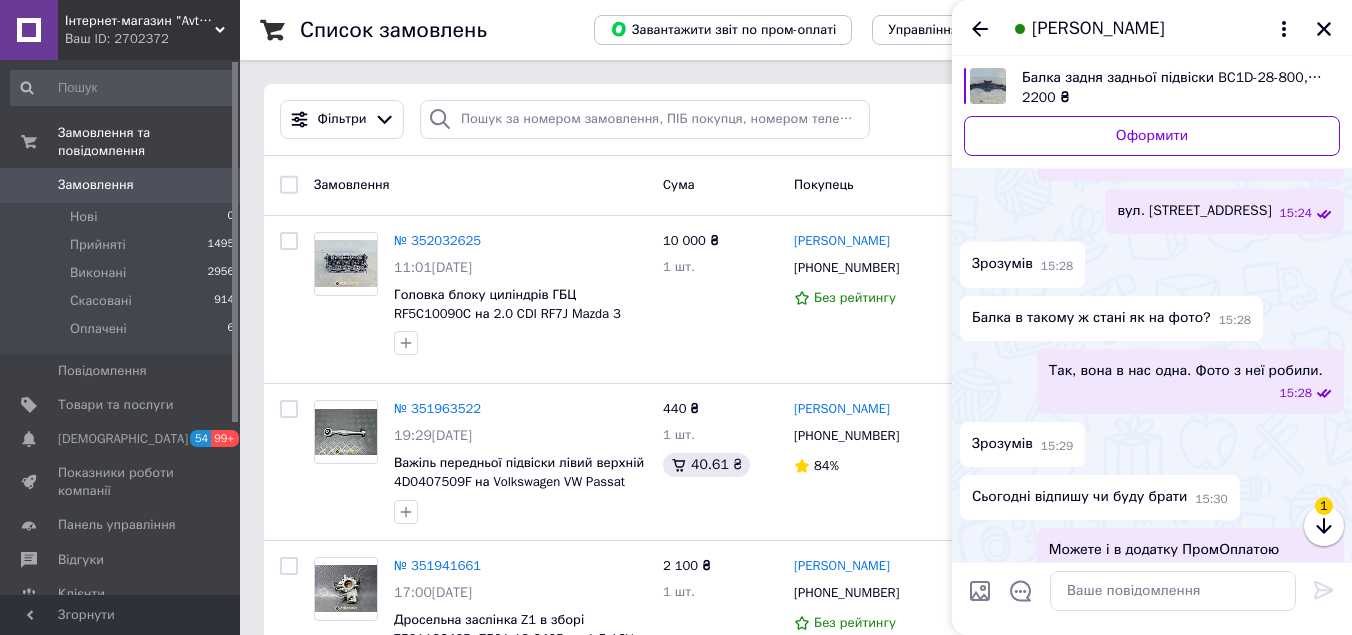 scroll, scrollTop: 818, scrollLeft: 0, axis: vertical 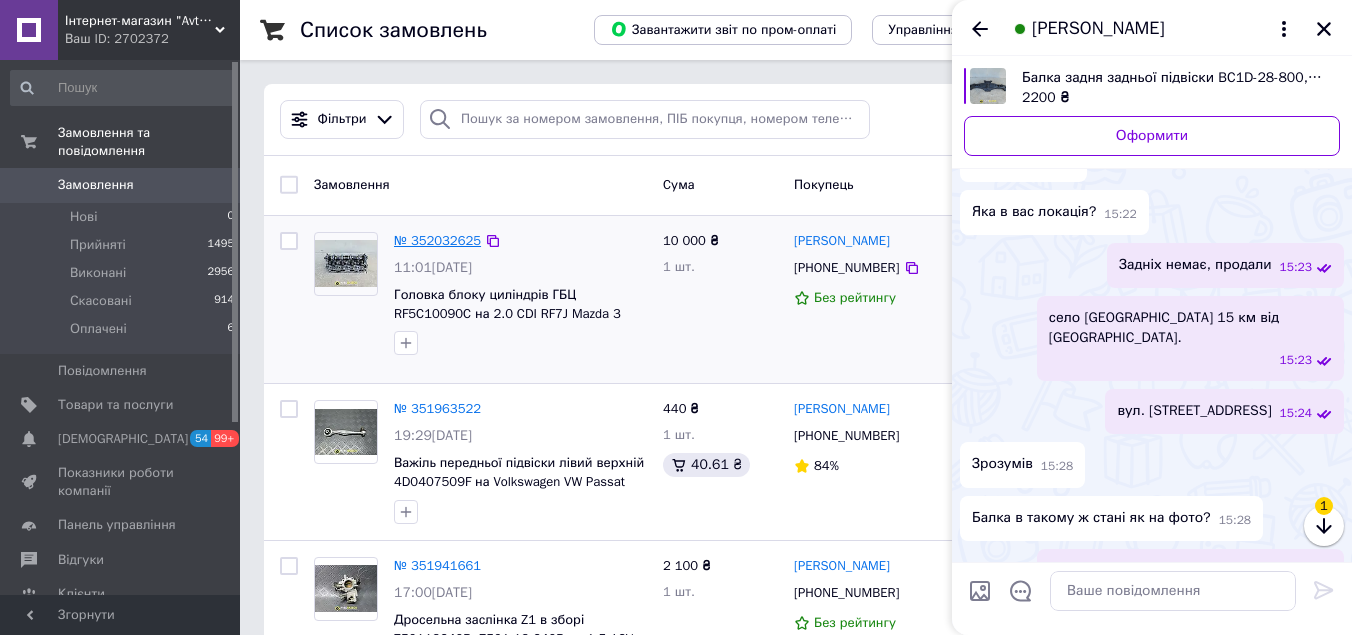 click on "№ 352032625" at bounding box center (437, 240) 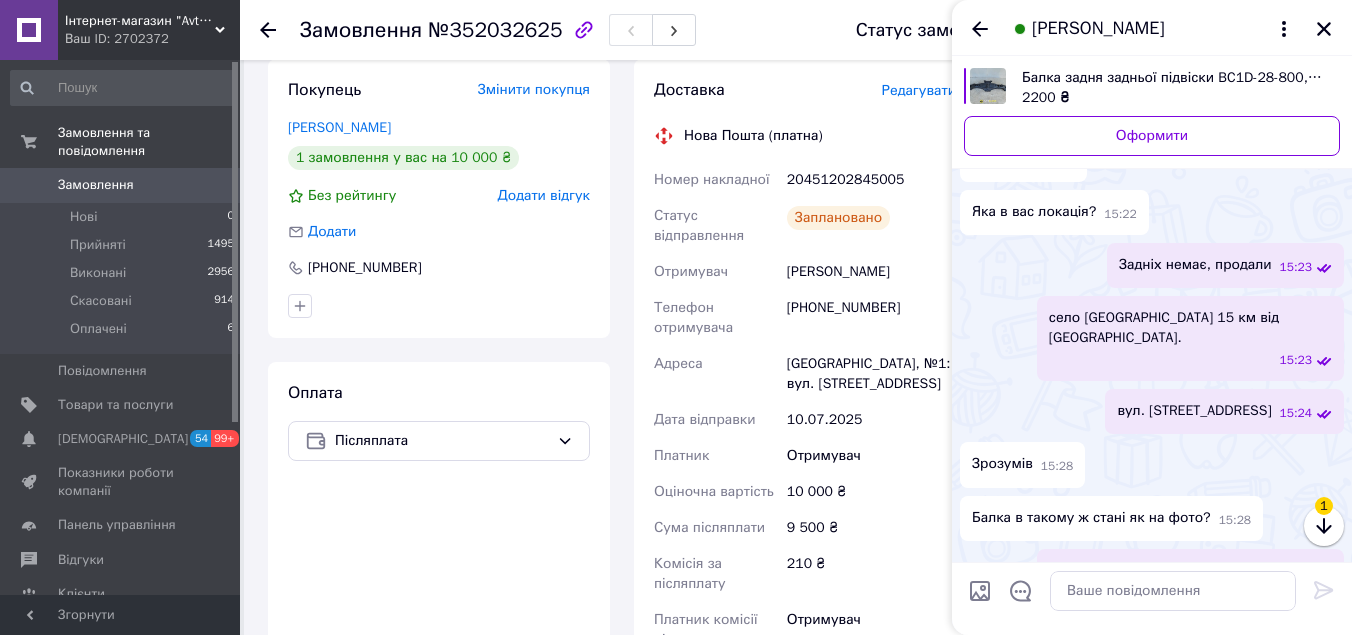 scroll, scrollTop: 700, scrollLeft: 0, axis: vertical 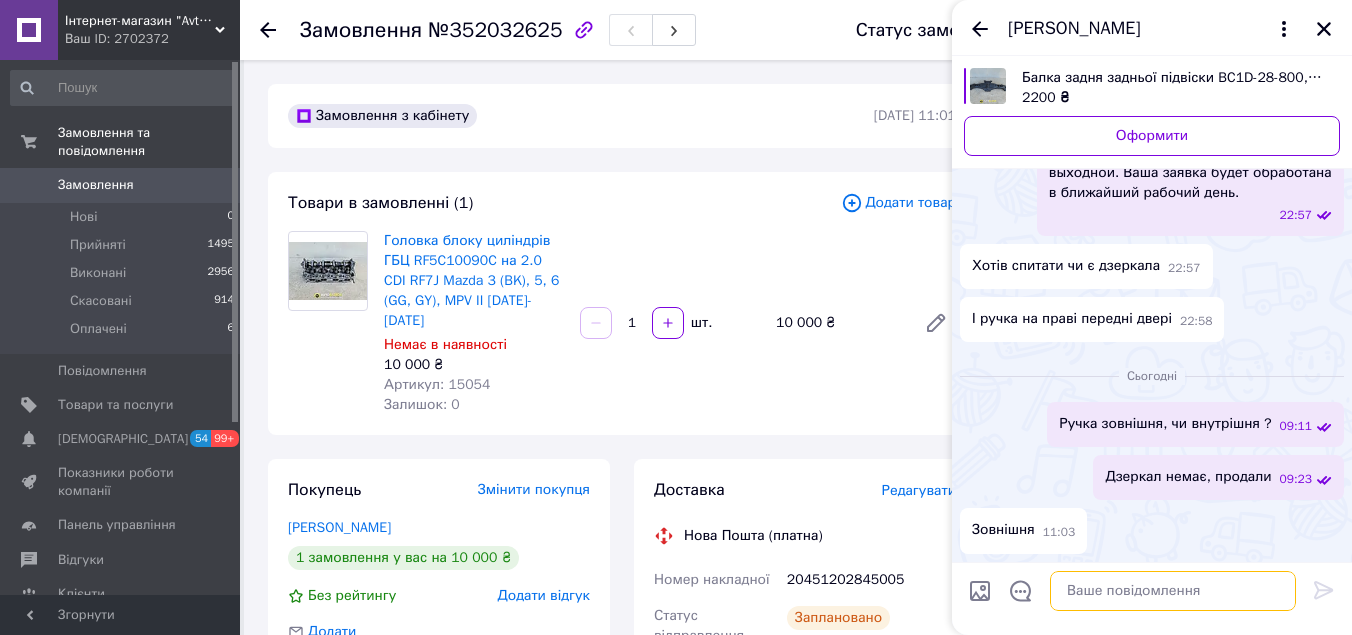 click at bounding box center (1173, 591) 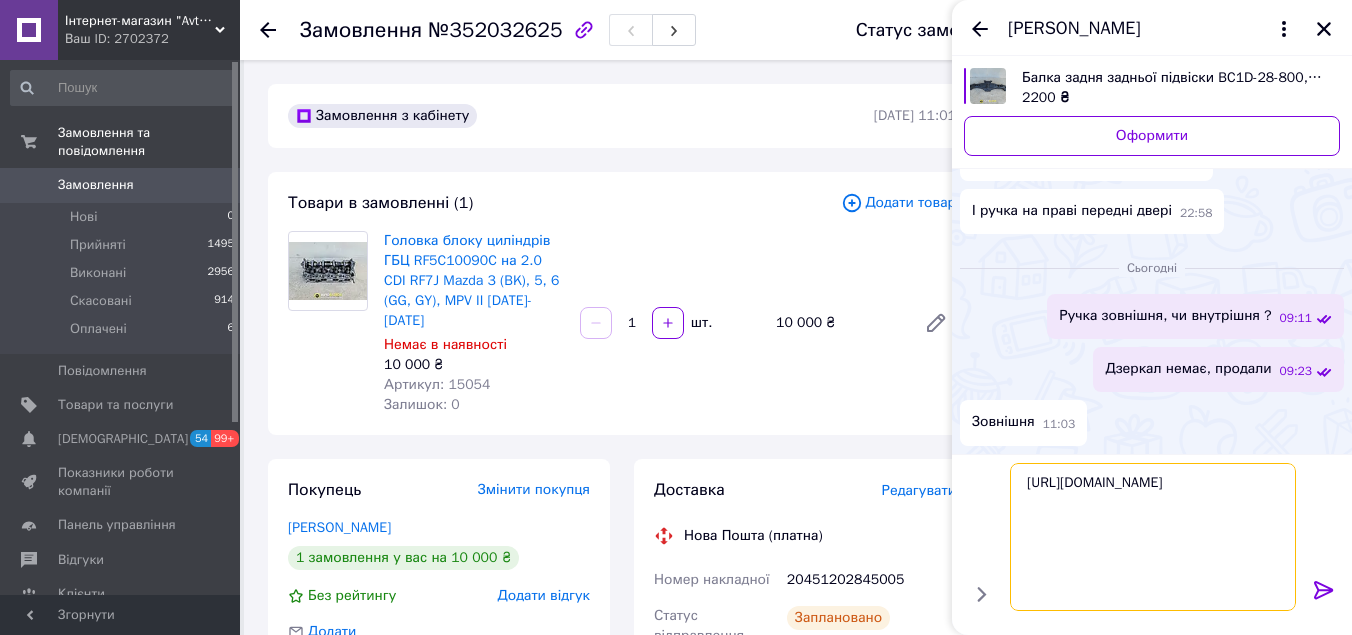 type on "https://avto-razbor.com.ua/ru/catalog/avtozapchasti/kuzov-eksterer-kuzova/ruchka-dveri/ruchka-peredney-pravoy-dveri-naruzhnaya-0" 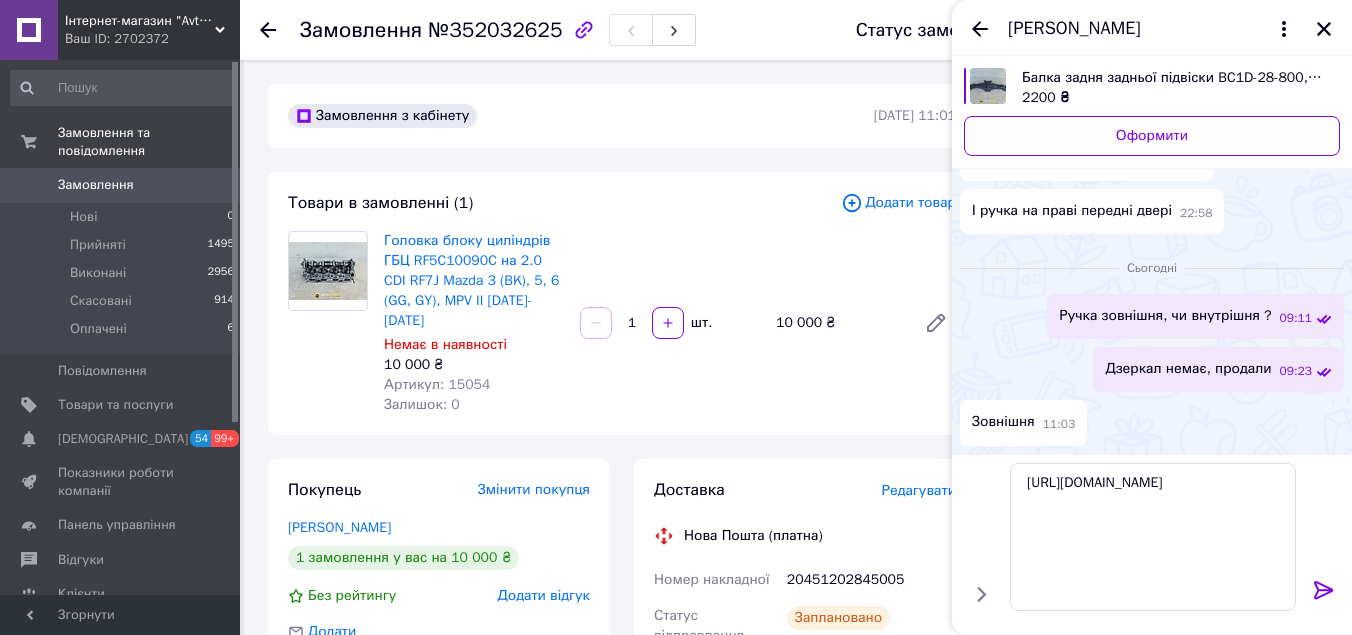 click 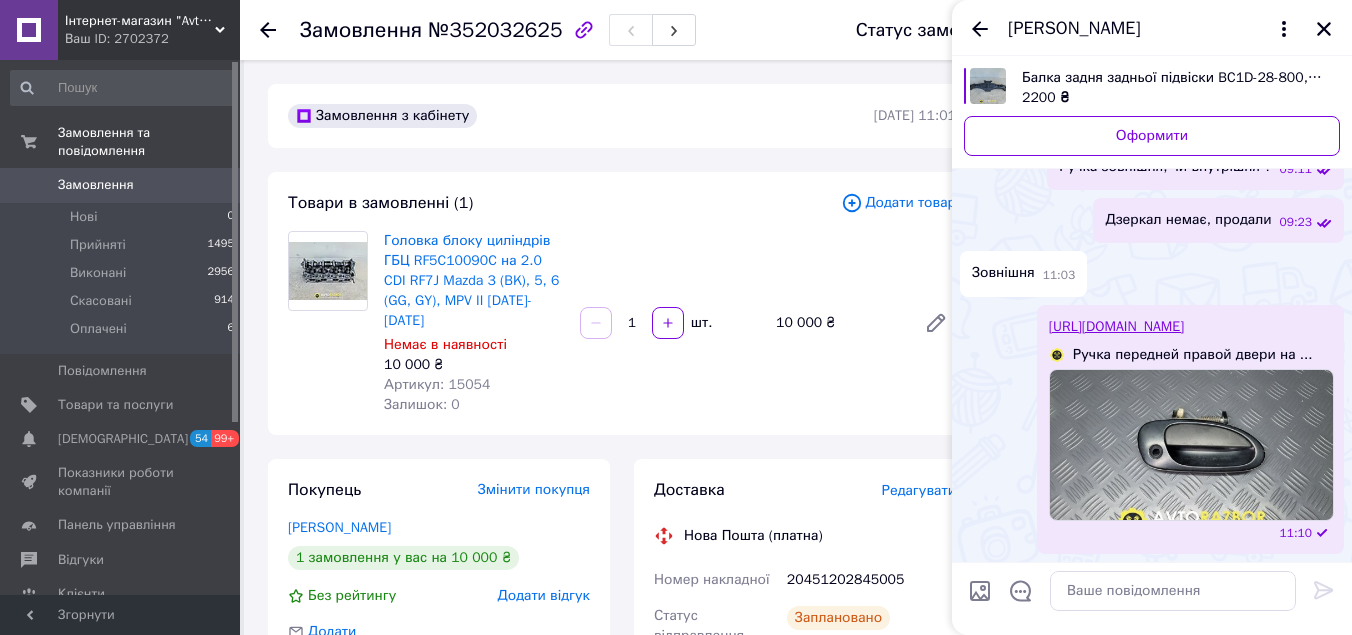 scroll, scrollTop: 2235, scrollLeft: 0, axis: vertical 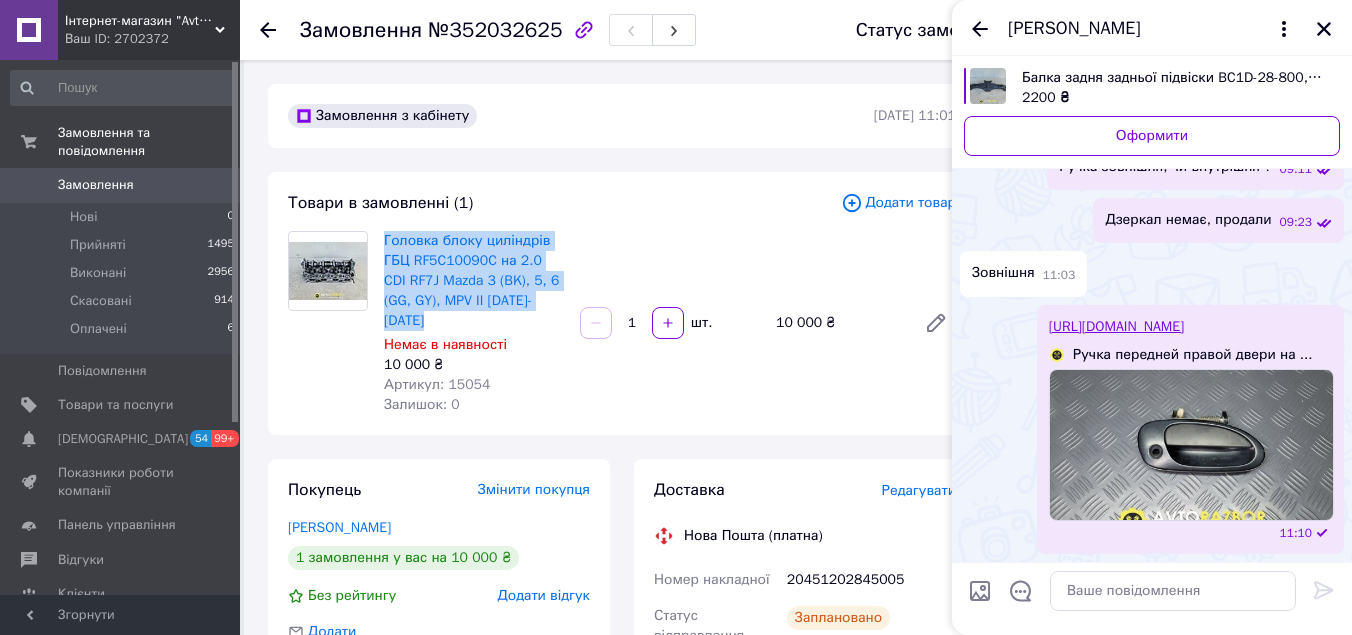 drag, startPoint x: 560, startPoint y: 304, endPoint x: 378, endPoint y: 233, distance: 195.35864 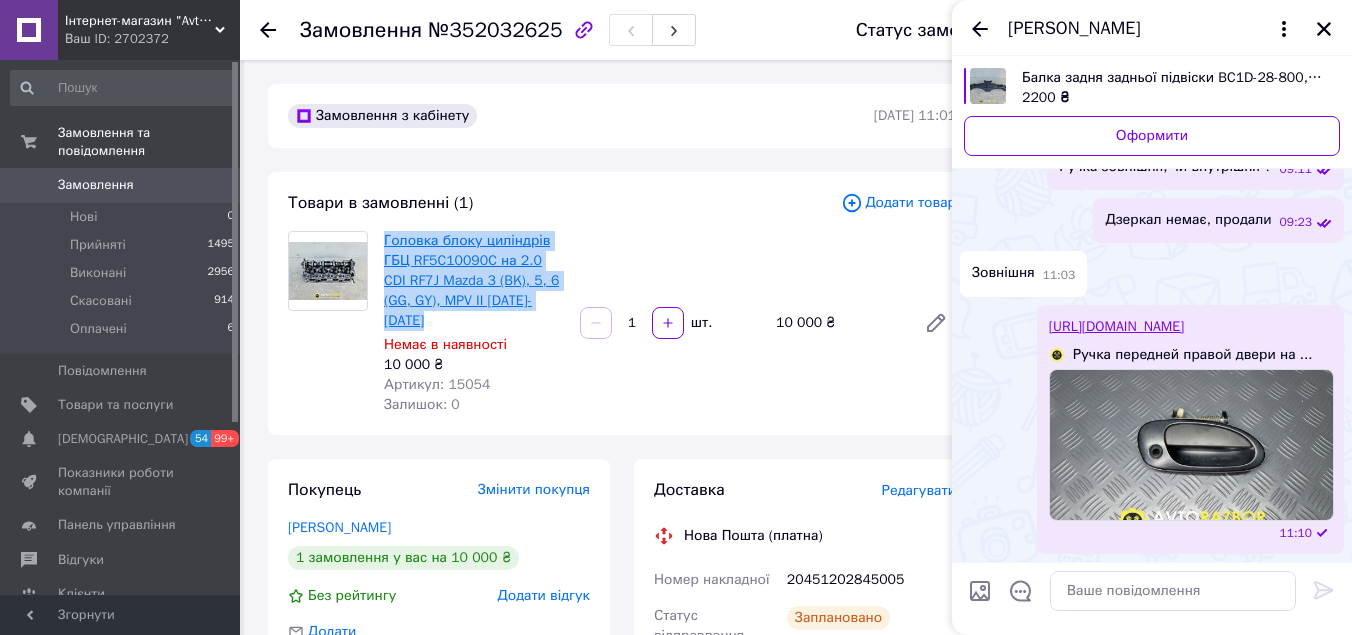 copy on "Головка блоку циліндрів ГБЦ RF5C10090C на 2.0 CDI RF7J Mazda 3 (BK), 5, 6 (GG, GY), MPV II [DATE]-[DATE]" 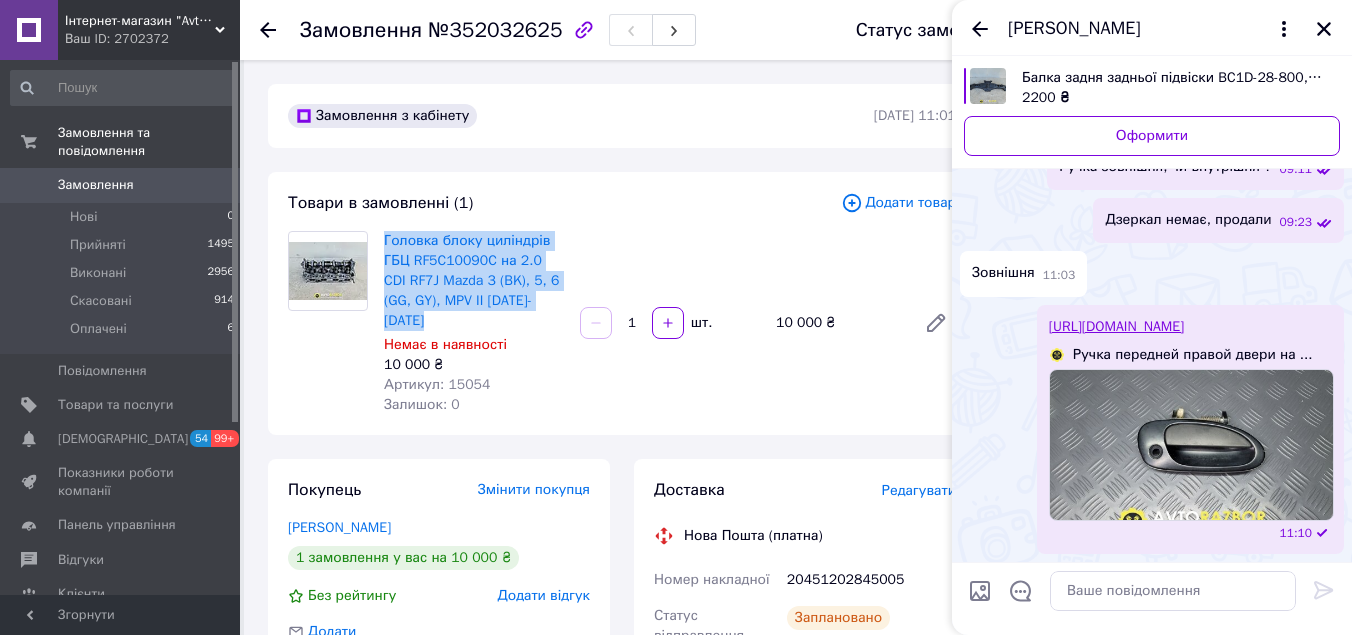 click at bounding box center [1191, 445] 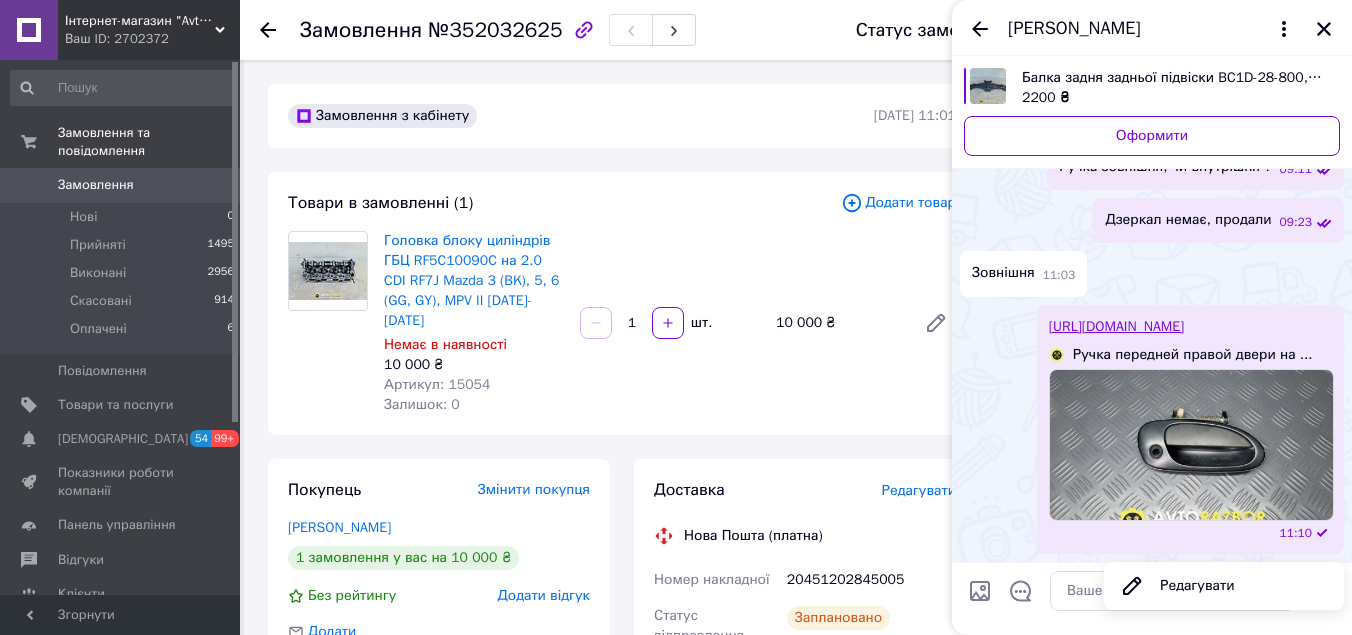 click on "https://avto-razbor.com.ua/ru/catalog/avtozapchasti/kuzov-eksterer-kuzova/ruchka-dveri/ruchka-peredney-pravoy-dveri-naruzhnaya-0 Ручка передней правой двери на ... 11:10" at bounding box center [1152, 429] 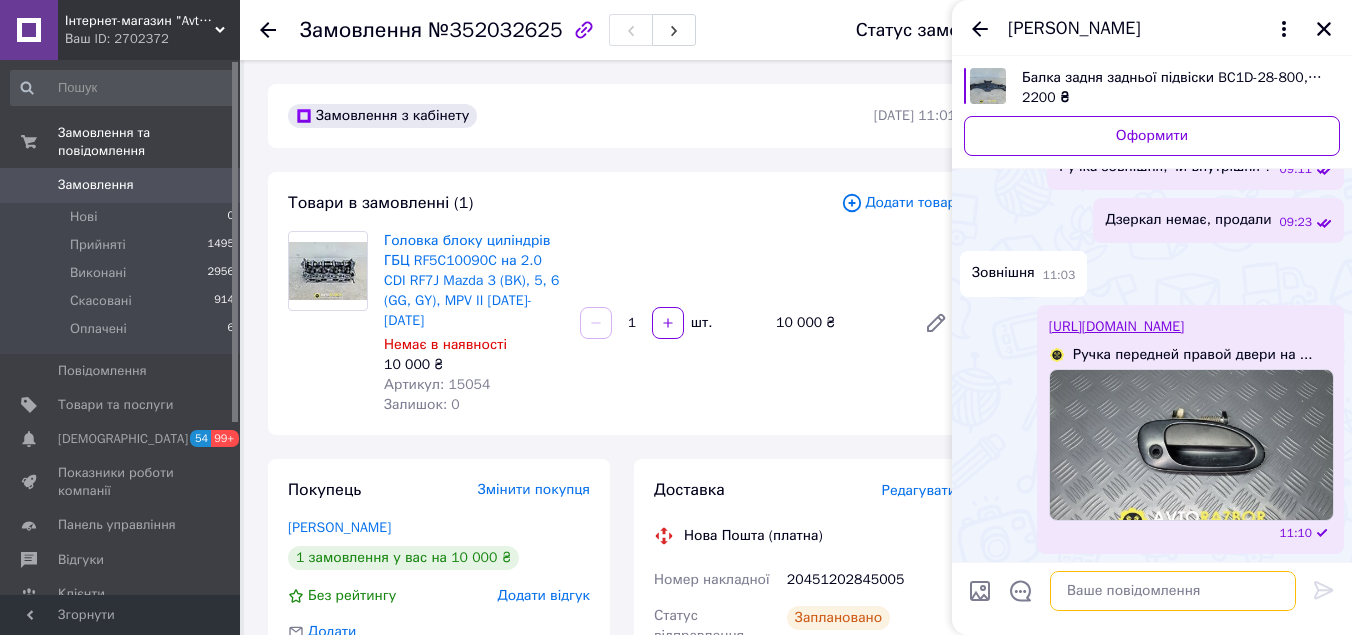 click at bounding box center [1173, 591] 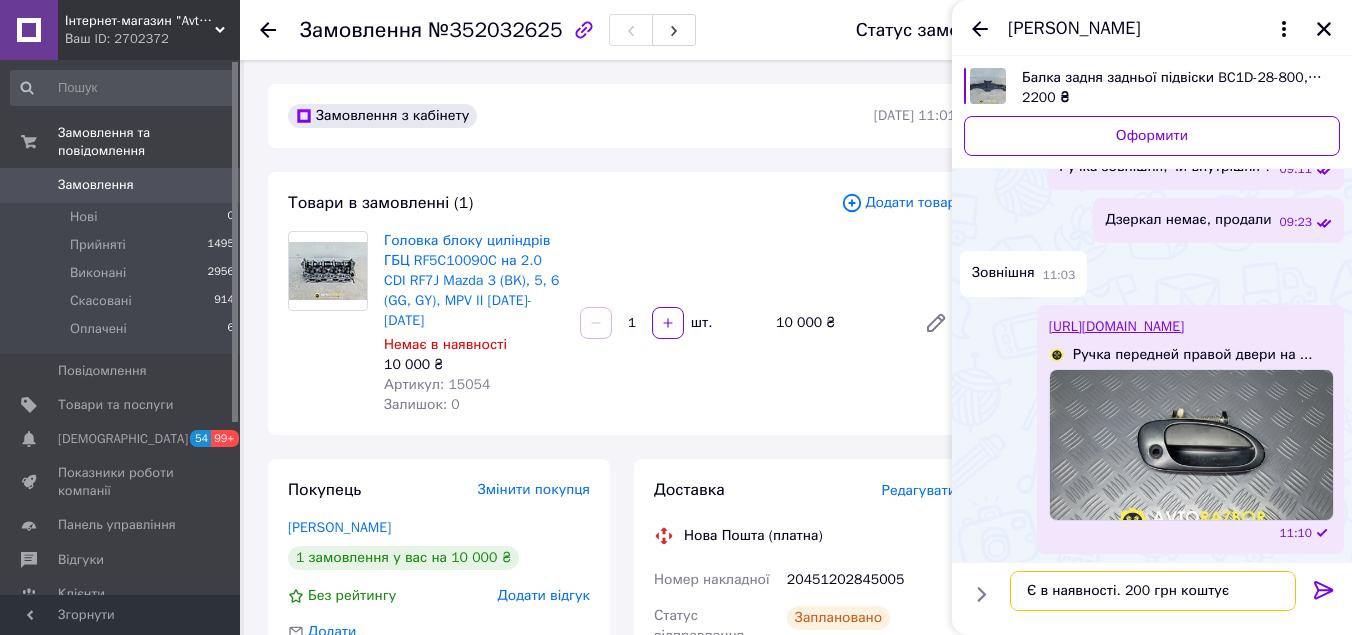 type on "Є в наявності. 200 грн коштує" 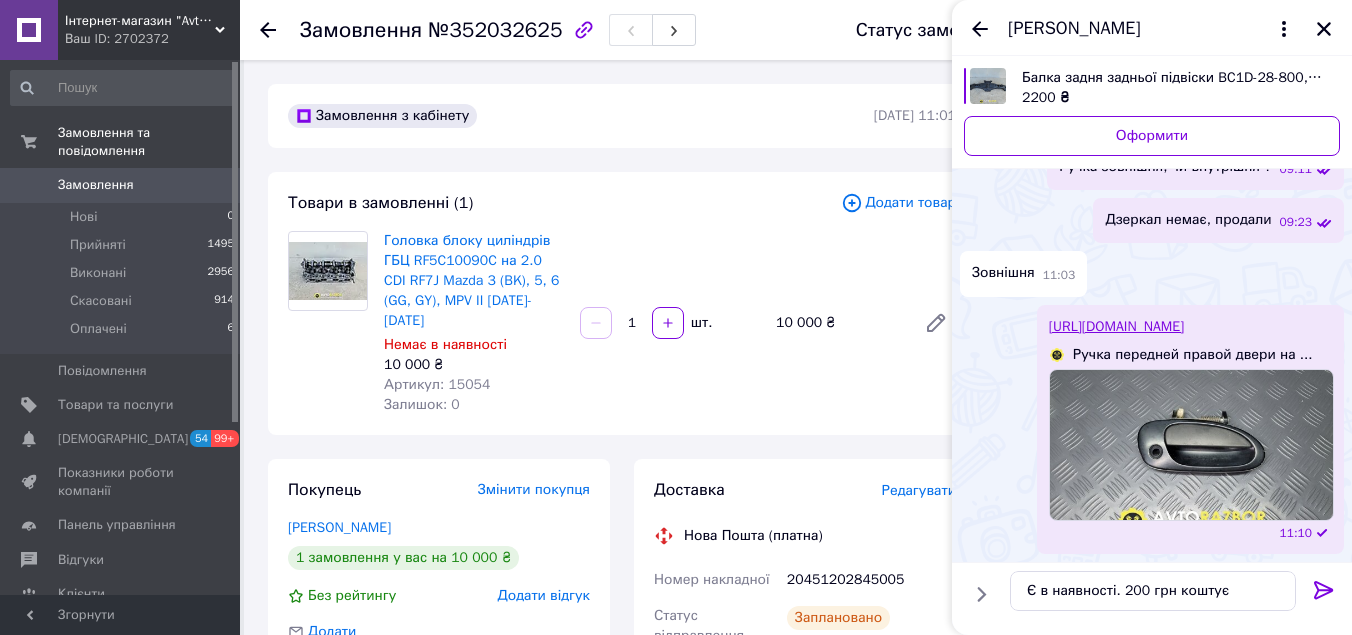click 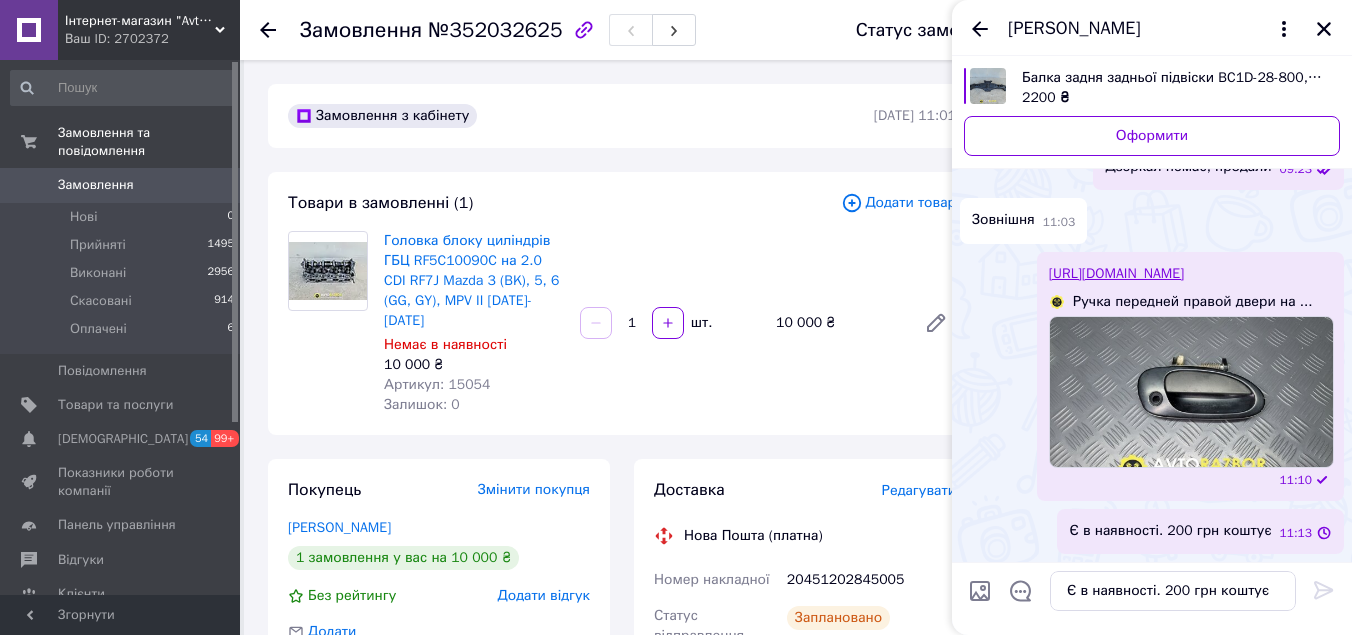 type 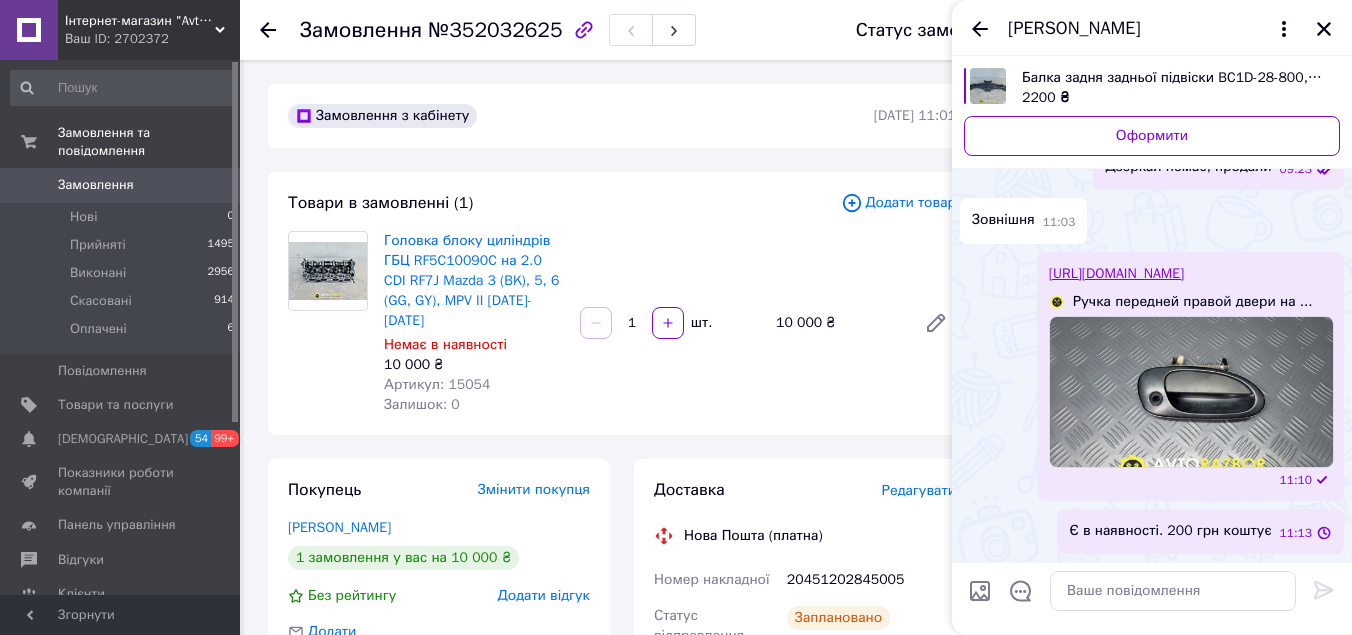 scroll, scrollTop: 2288, scrollLeft: 0, axis: vertical 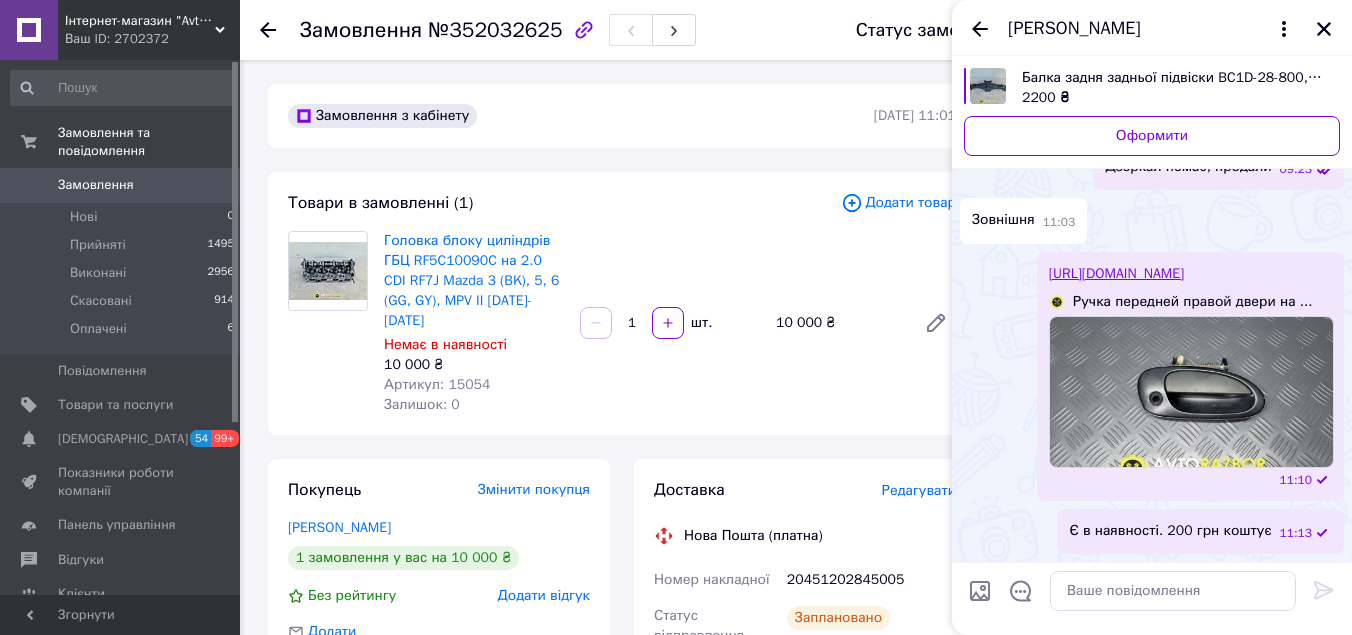 click on "Замовлення" at bounding box center [121, 185] 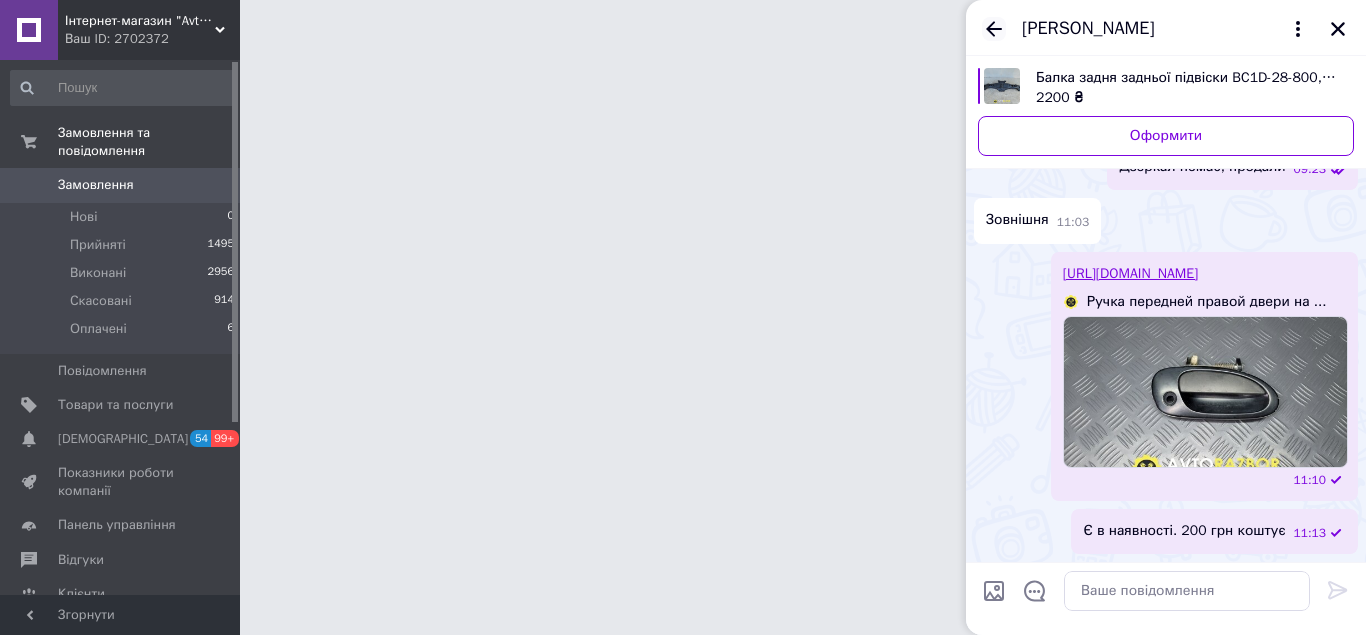 click 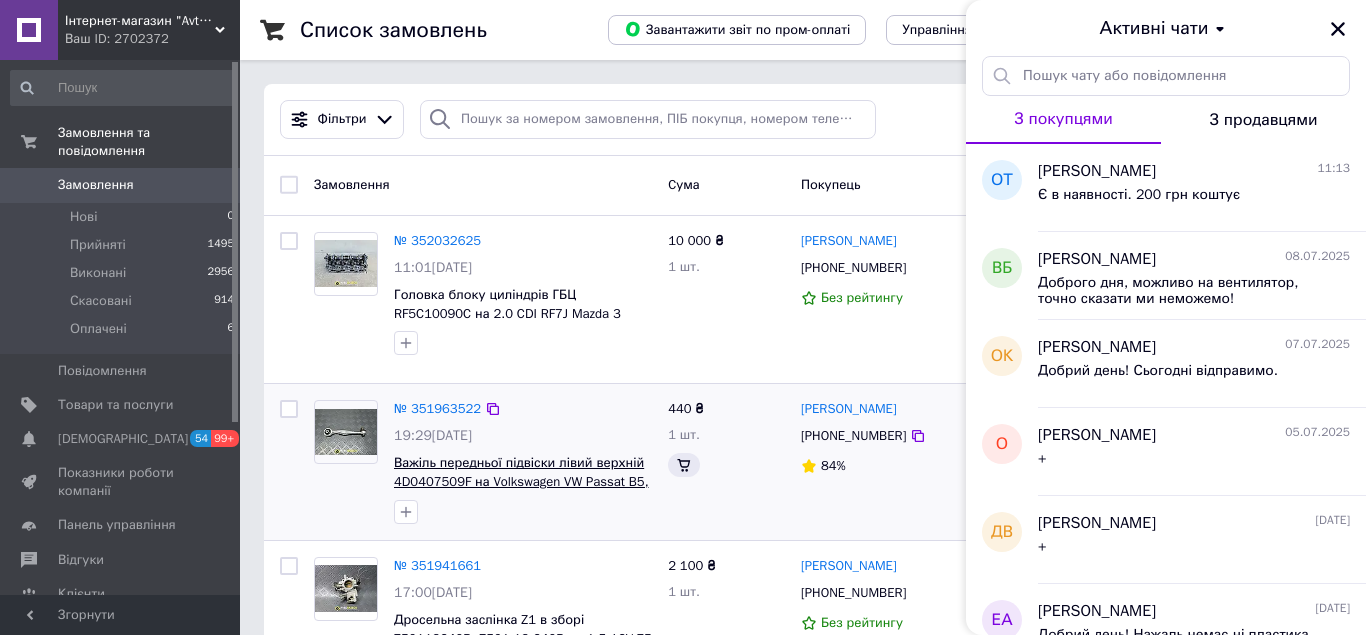 click 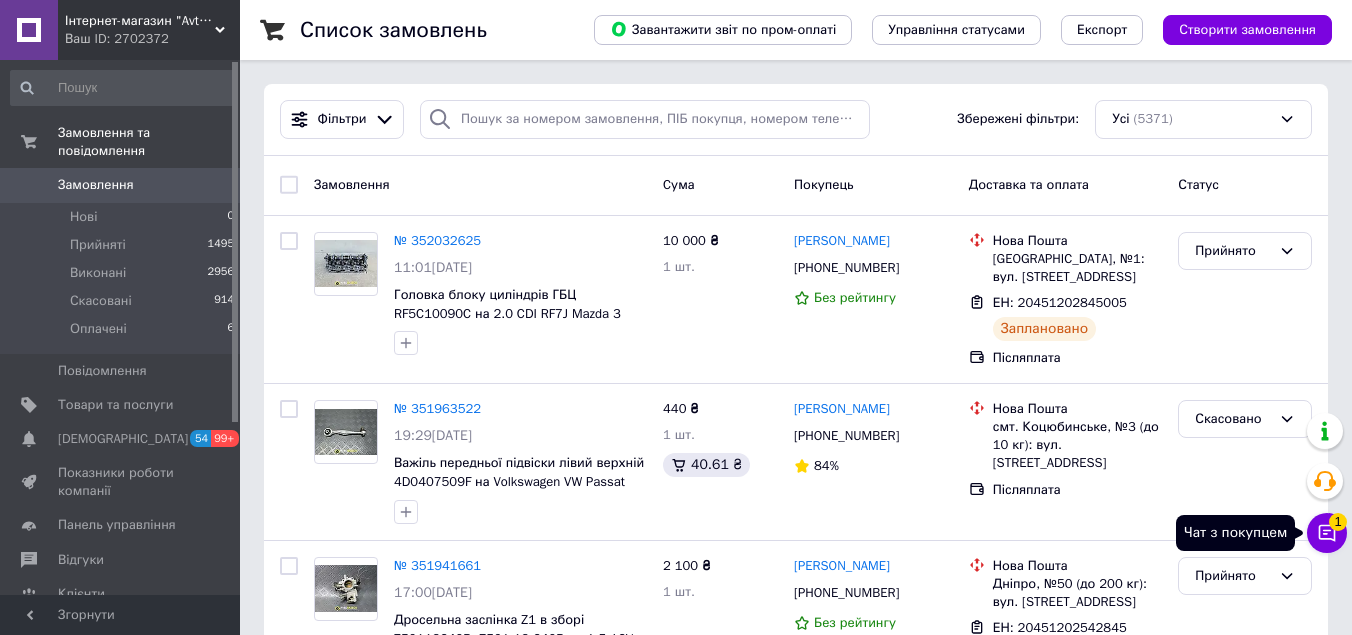 click on "Чат з покупцем 1" at bounding box center [1327, 533] 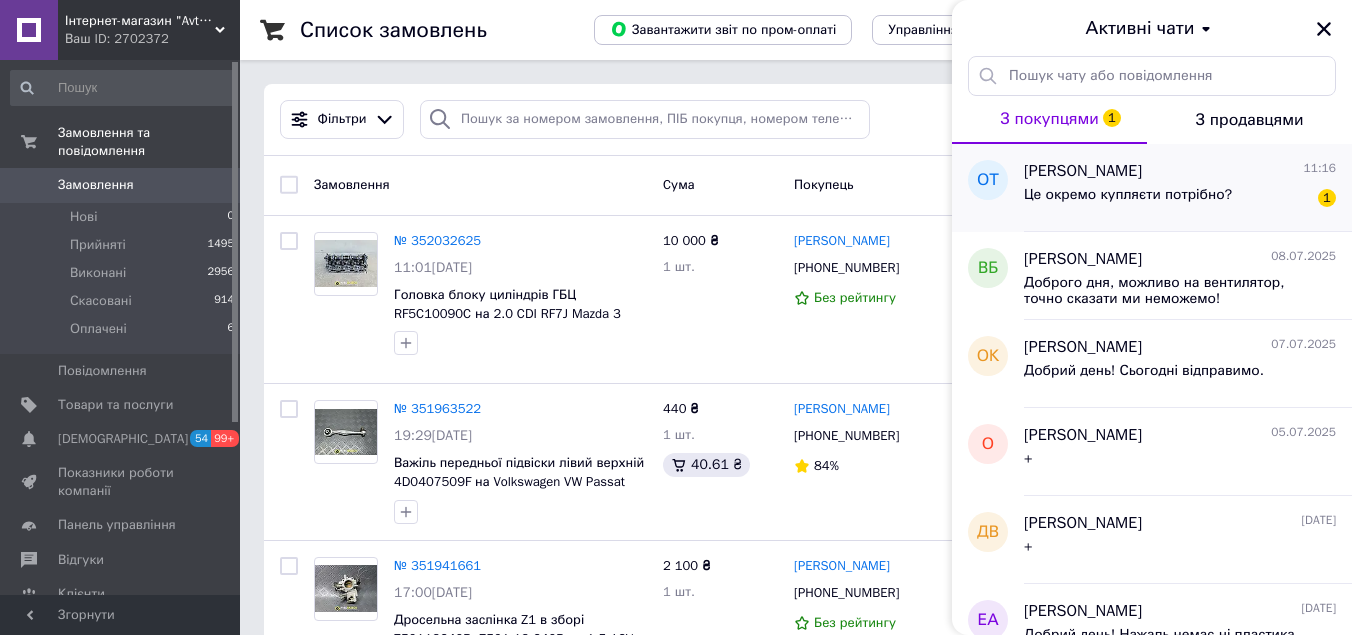 click on "Це окремо купляєти потрібно?" at bounding box center (1128, 201) 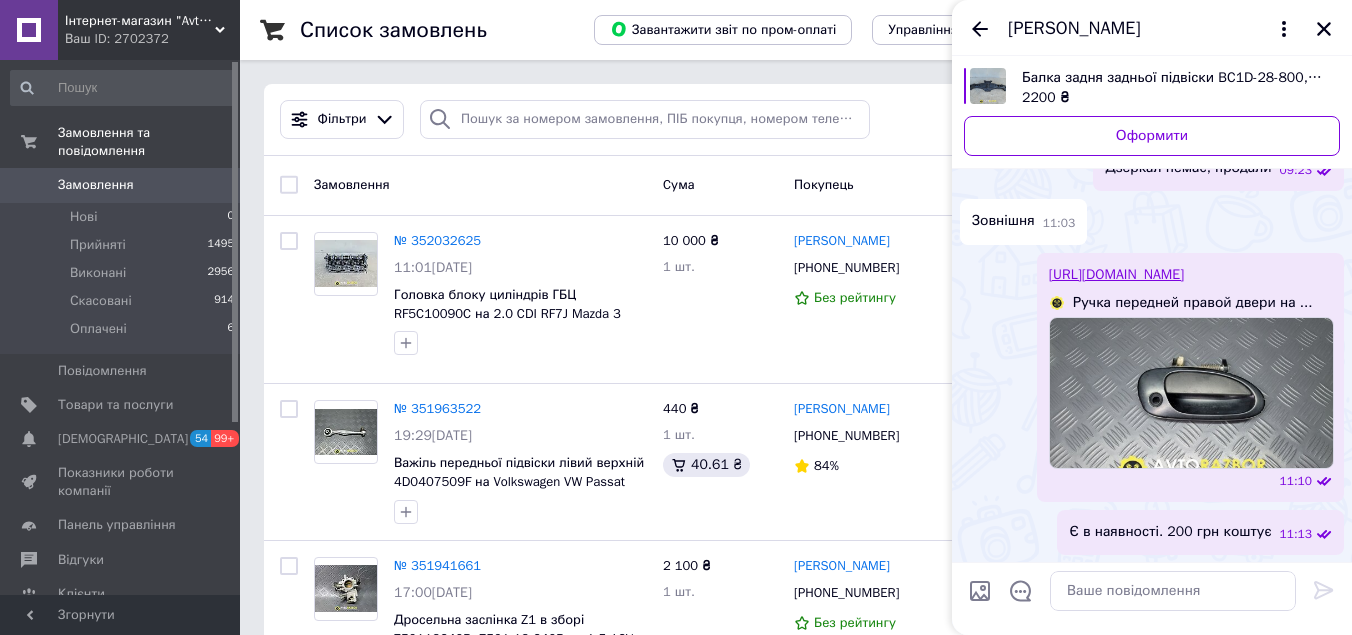 scroll, scrollTop: 2377, scrollLeft: 0, axis: vertical 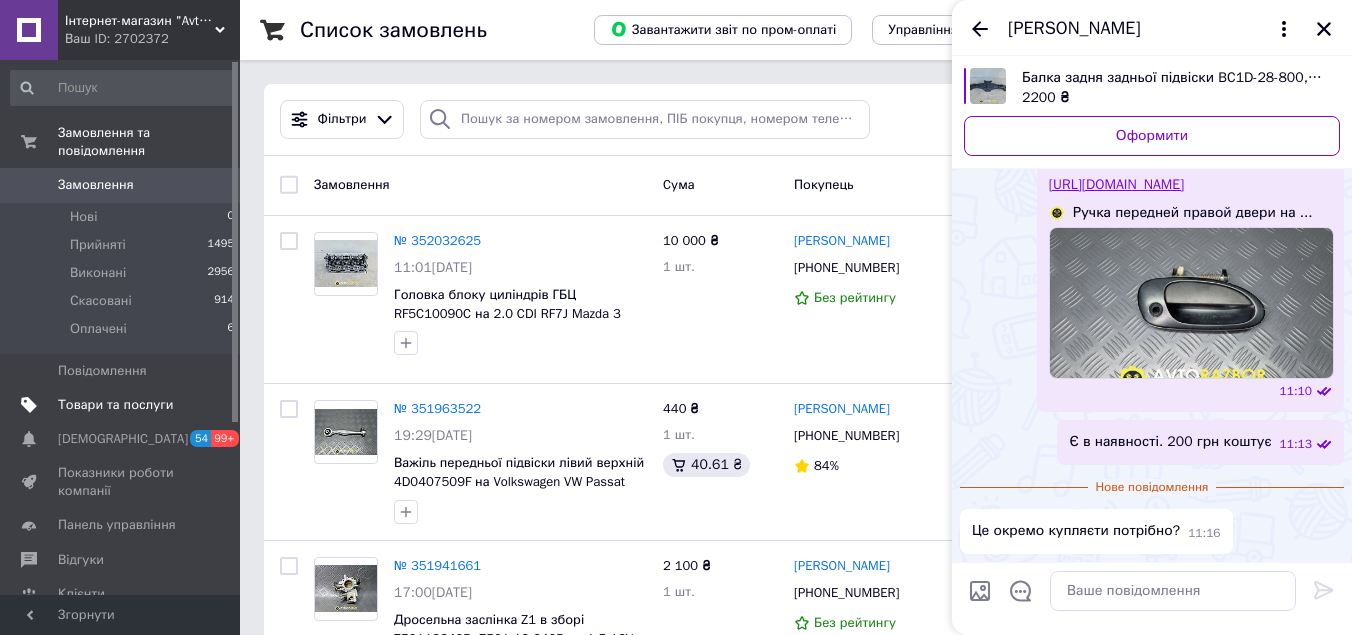 click on "Товари та послуги" at bounding box center (115, 405) 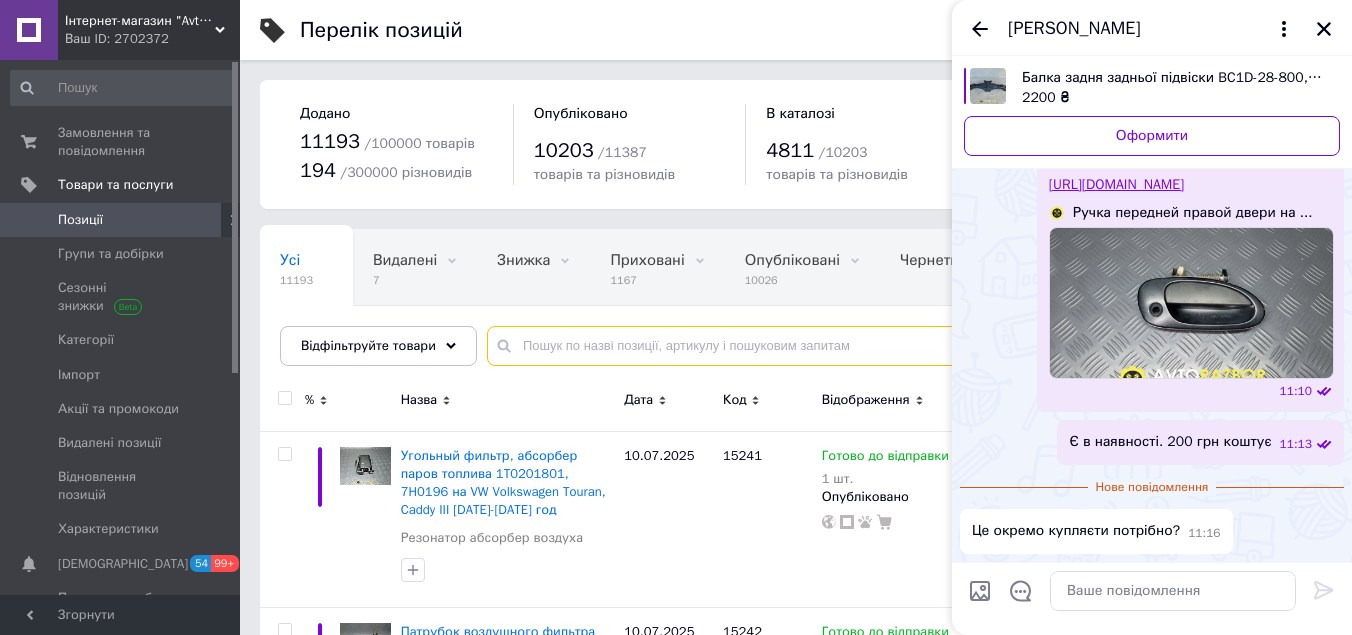 click at bounding box center (899, 346) 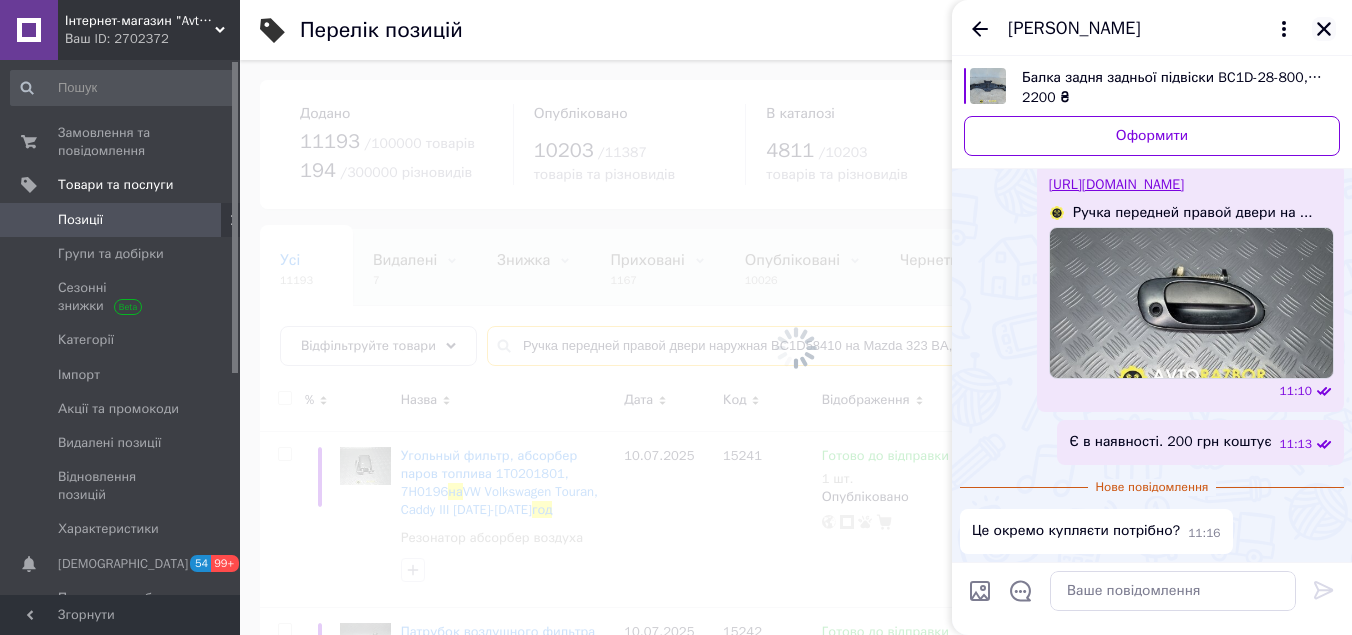 type on "Ручка передней правой двери наружная BC1D58410 на Mazda 323 BA, 323F [DATE]-[DATE] год" 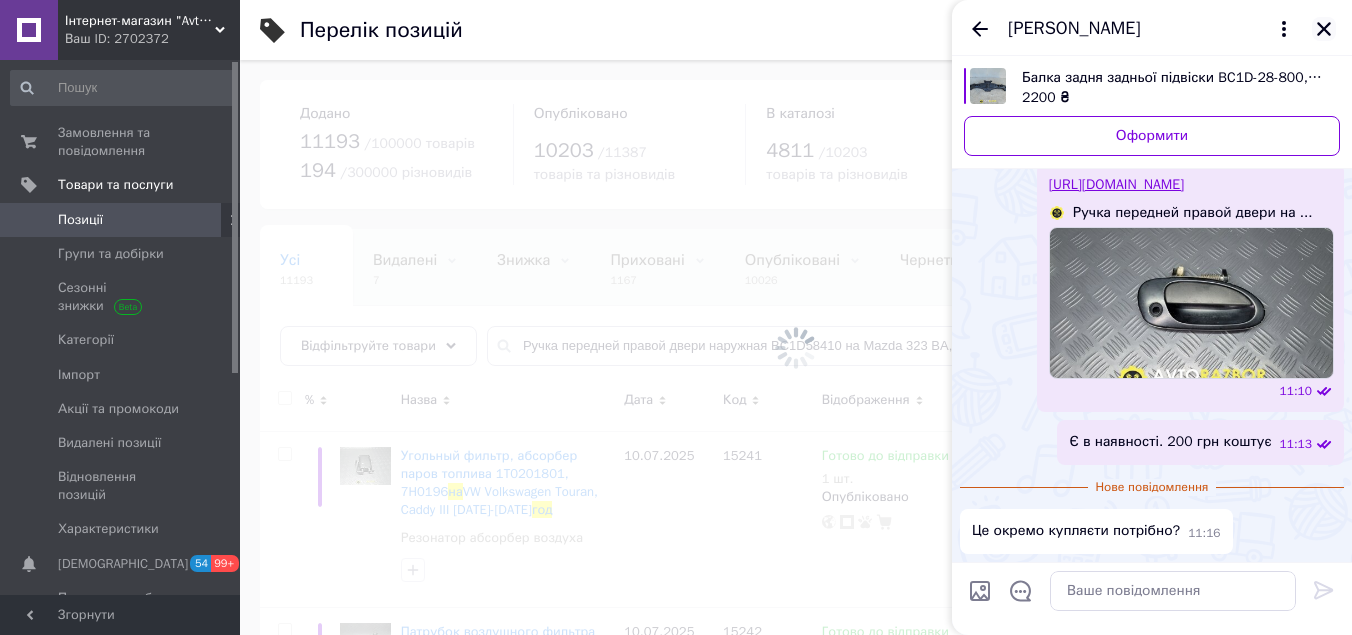 click 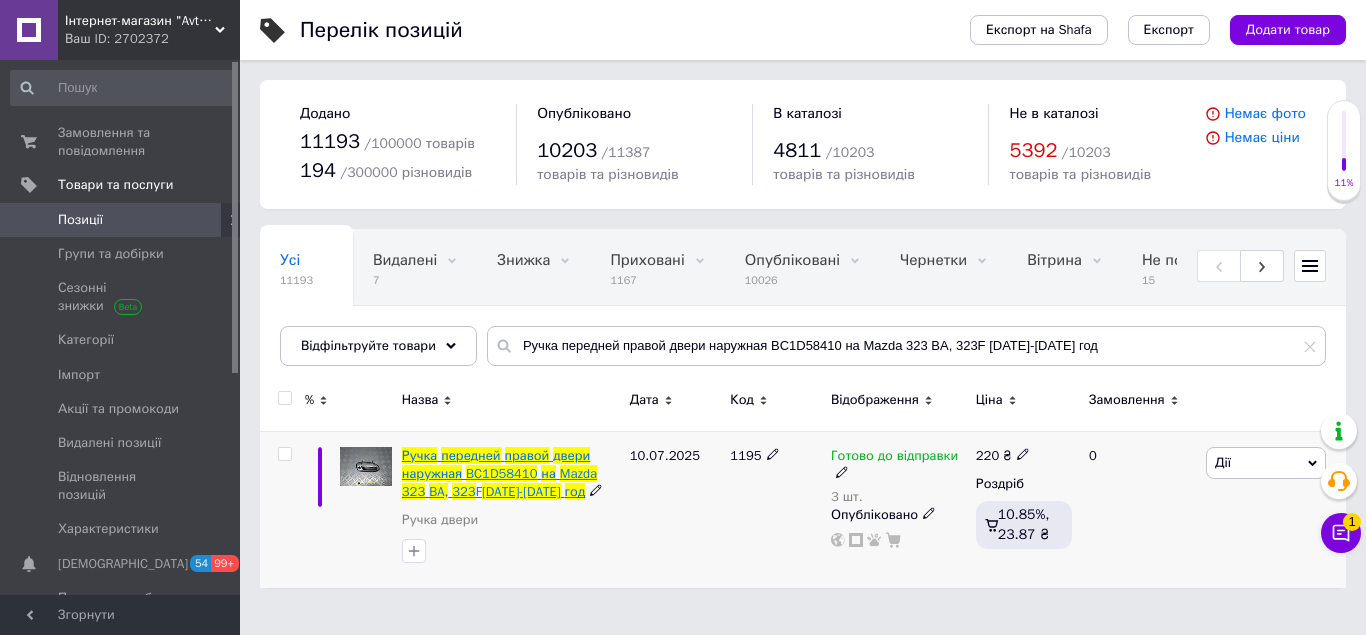 click on "BC1D58410" at bounding box center [501, 473] 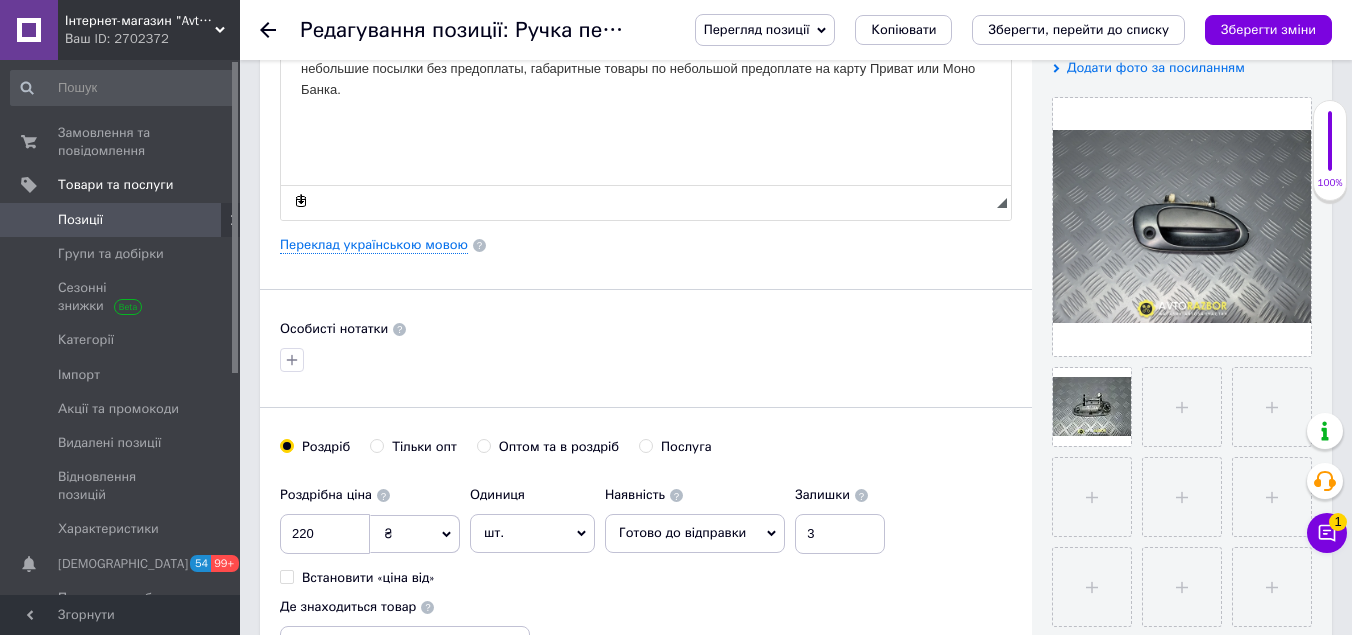 scroll, scrollTop: 0, scrollLeft: 0, axis: both 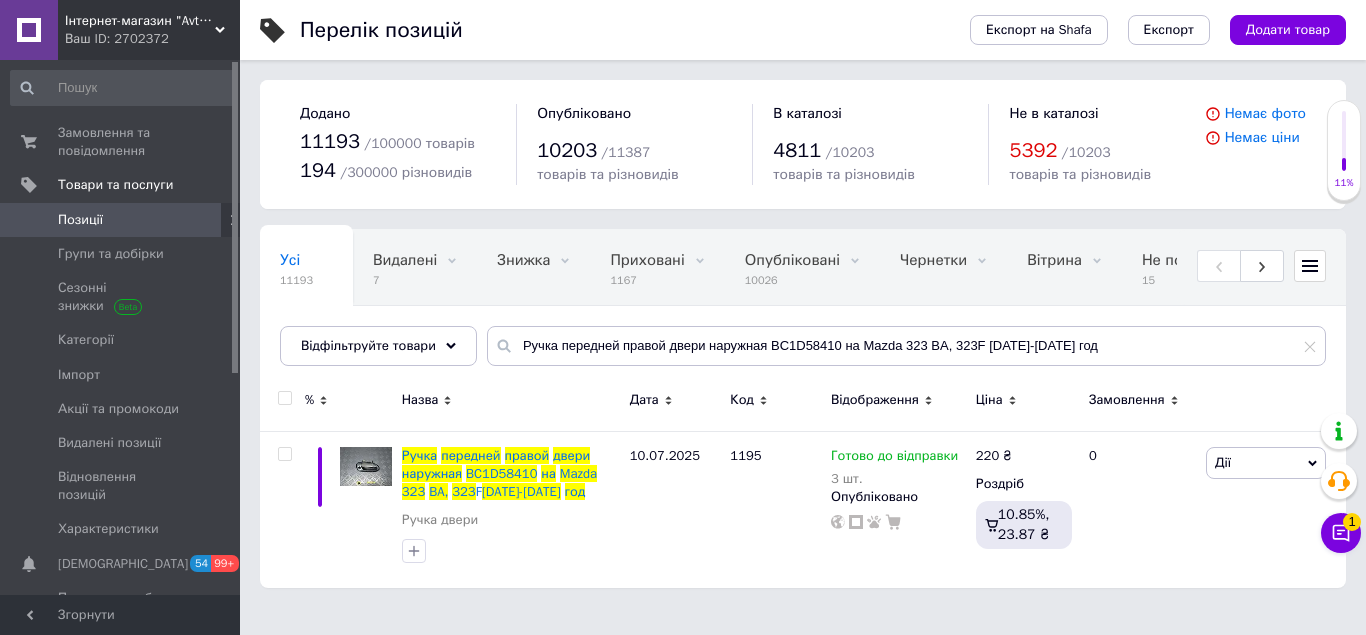 click at bounding box center (123, 88) 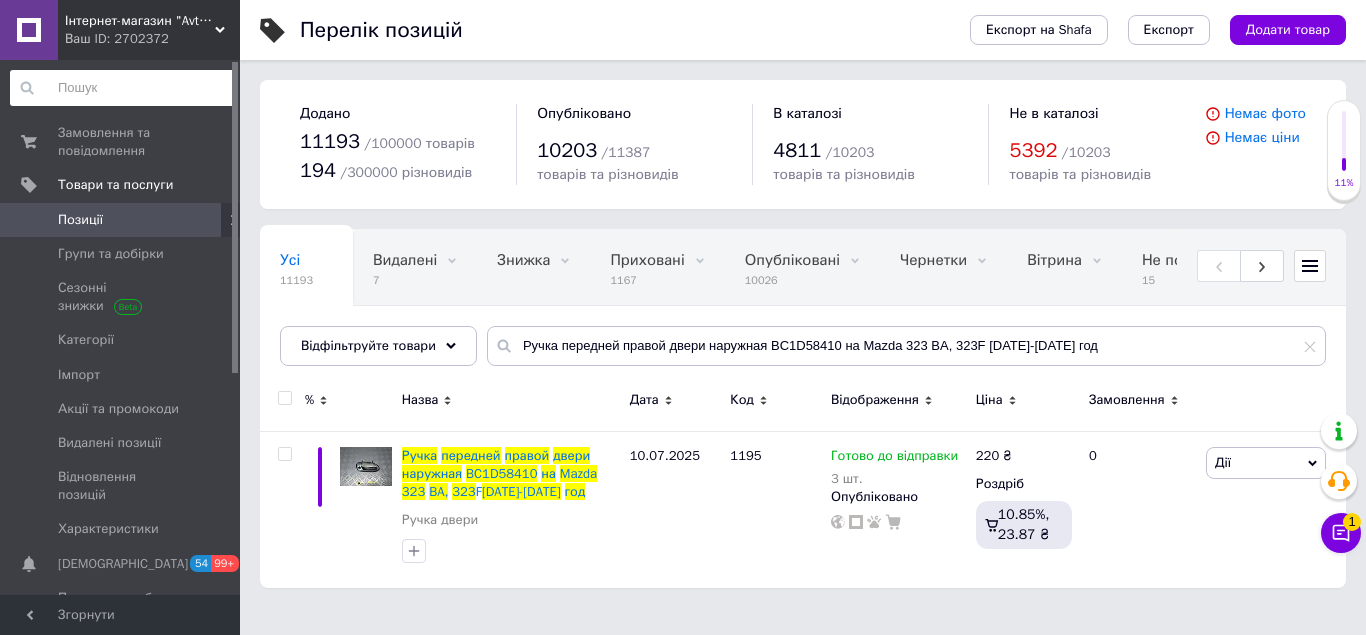 paste on "ручка передней правой двери наружная bc1d58410 на mazda 323 ba, 323f 1994-1998 год" 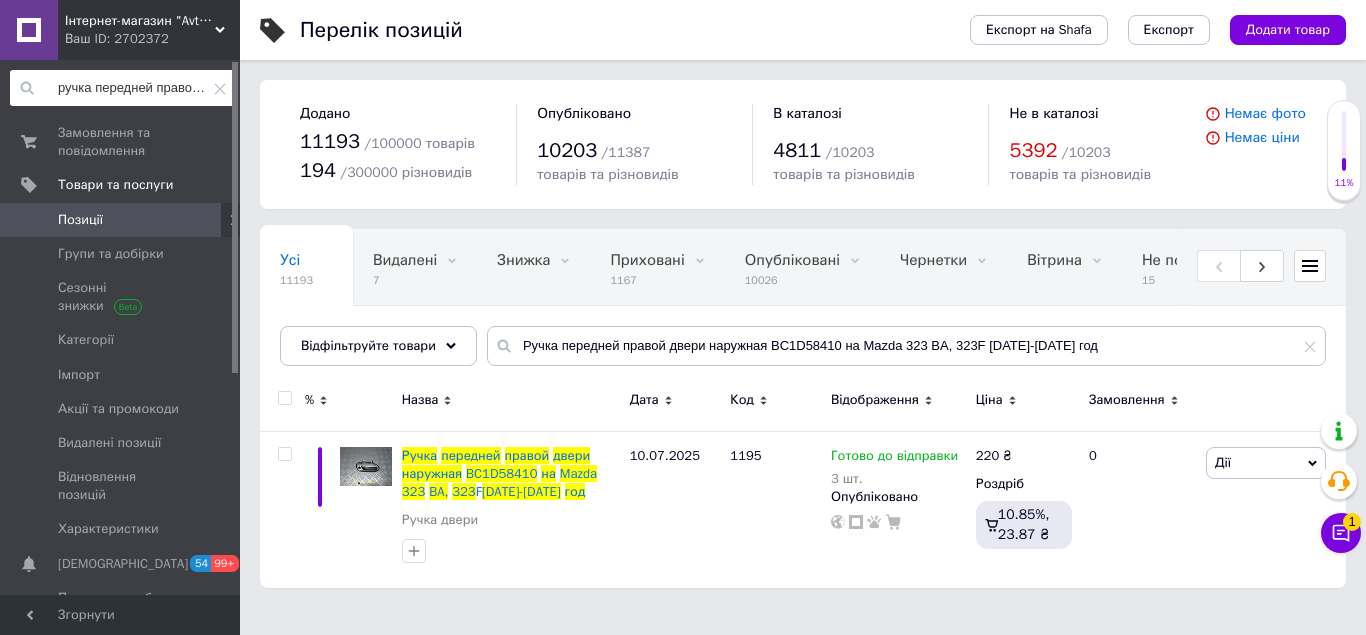scroll, scrollTop: 0, scrollLeft: 393, axis: horizontal 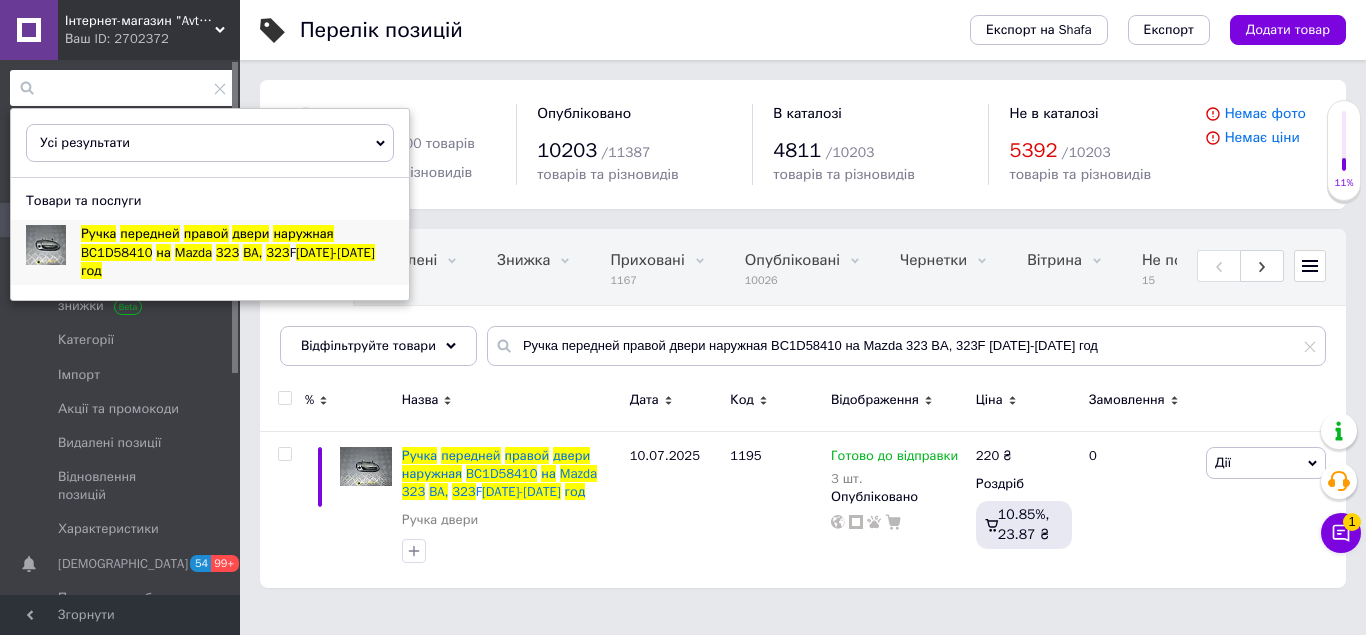 type on "ручка передней правой двери наружная bc1d58410 на mazda 323 ba, 323f 1994-1998 год" 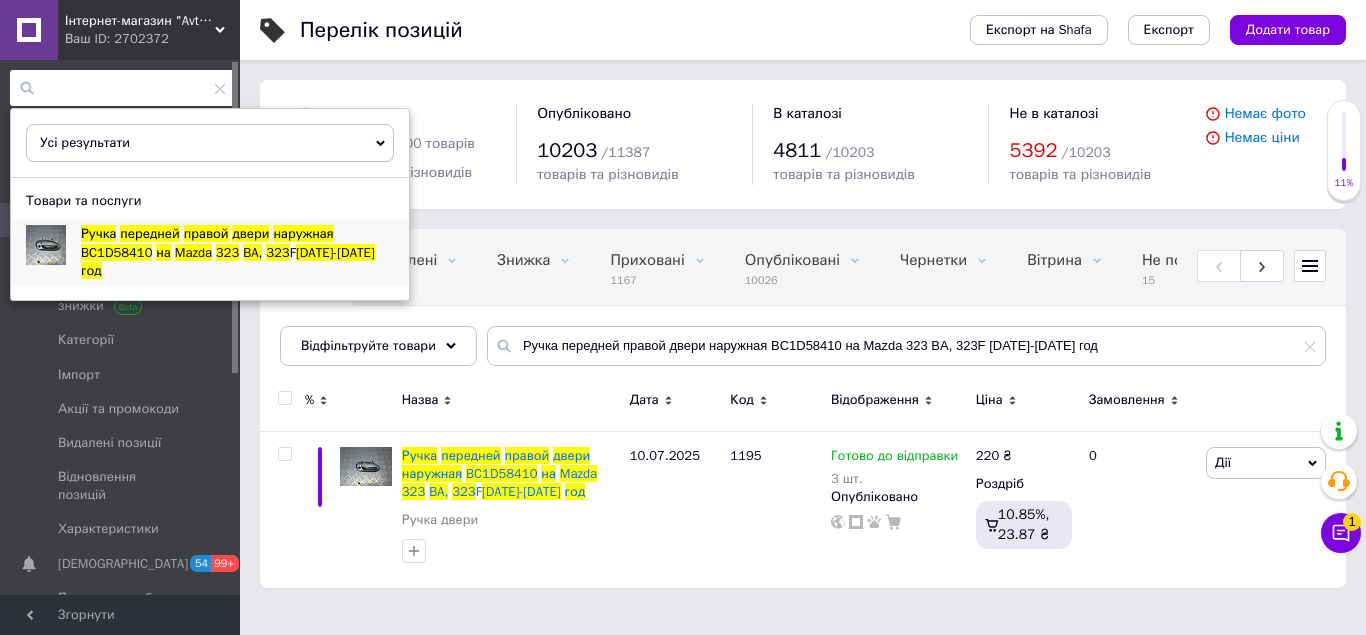 scroll, scrollTop: 0, scrollLeft: 0, axis: both 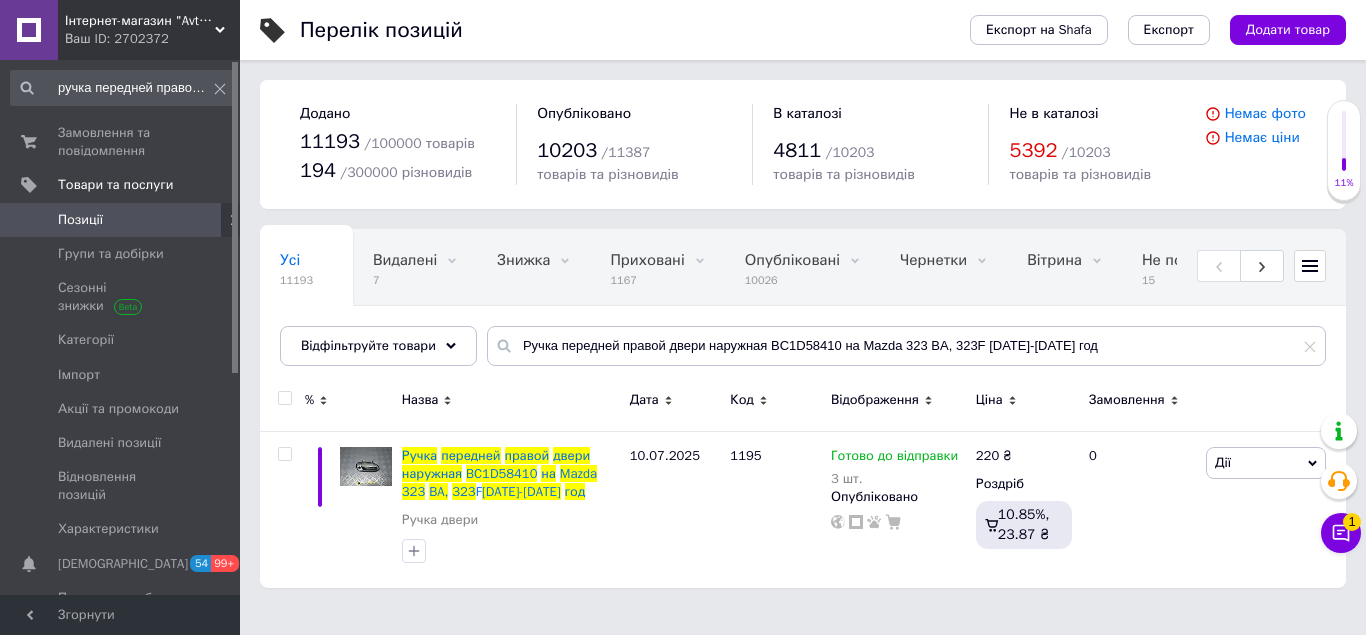 click on "Перелік позицій Експорт на Shafa Експорт Додати товар Додано 11193   / 100000   товарів 194   / 300000   різновидів Опубліковано 10203   / 11387 товарів та різновидів В каталозі 4811   / 10203 товарів та різновидів Не в каталозі 5392   / 10203 товарів та різновидів Немає фото Немає ціни Усі 11193 Видалені 7 Видалити Редагувати Знижка 0 Видалити Редагувати Приховані 1167 Видалити Редагувати Опубліковані 10026 Видалити Редагувати Чернетки 0 Видалити Редагувати Вітрина 0 Видалити Редагувати Не показываются в Ката... 15 Видалити Редагувати В наявності 5385 Видалити Редагувати Ok Відфільтровано...  Усі 11193" at bounding box center (803, 304) 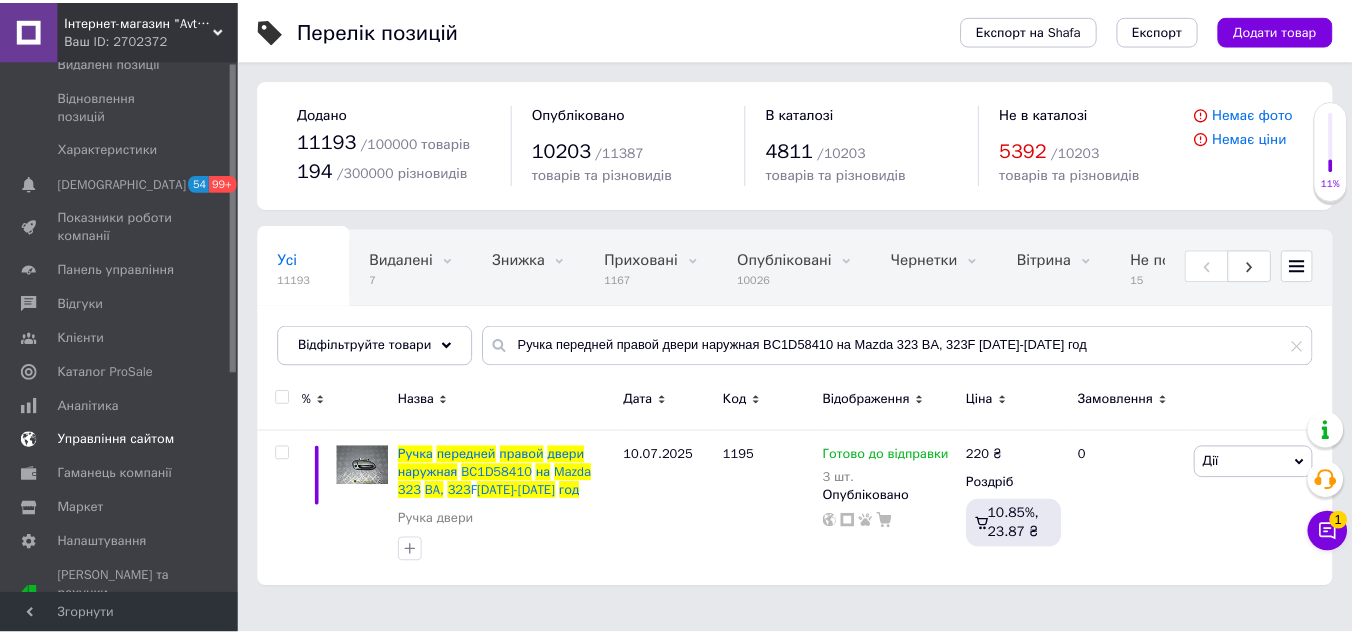 scroll, scrollTop: 0, scrollLeft: 0, axis: both 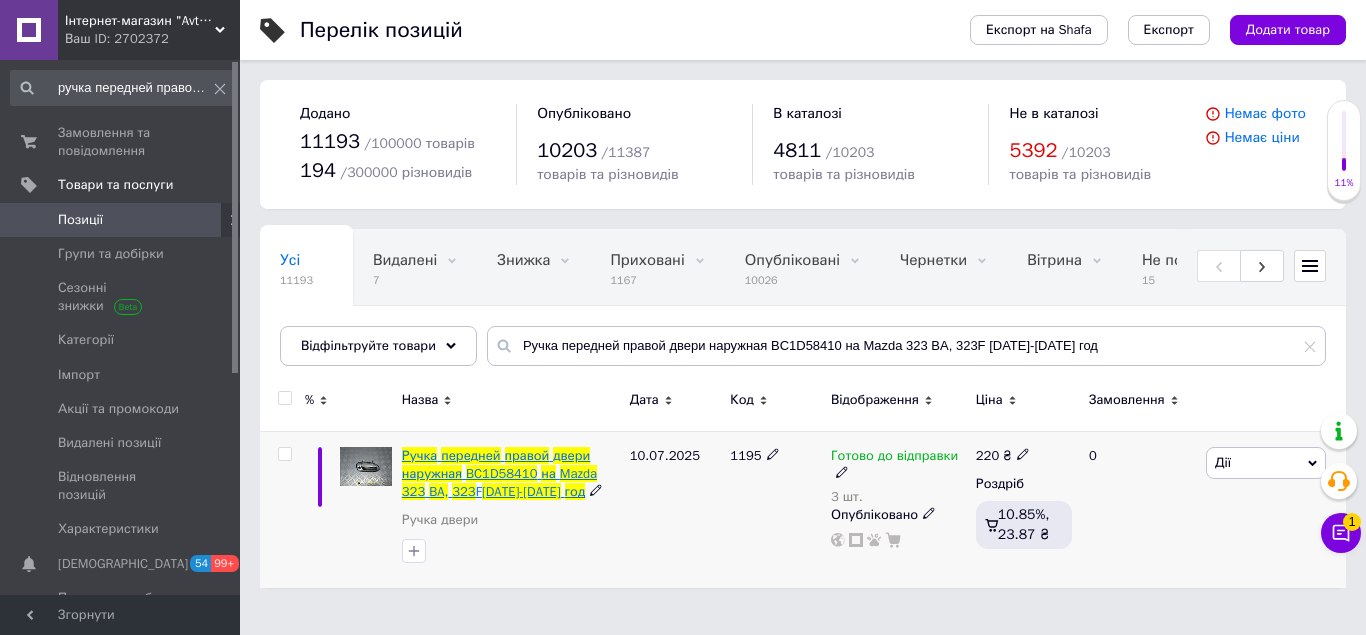 click on "передней" at bounding box center [470, 455] 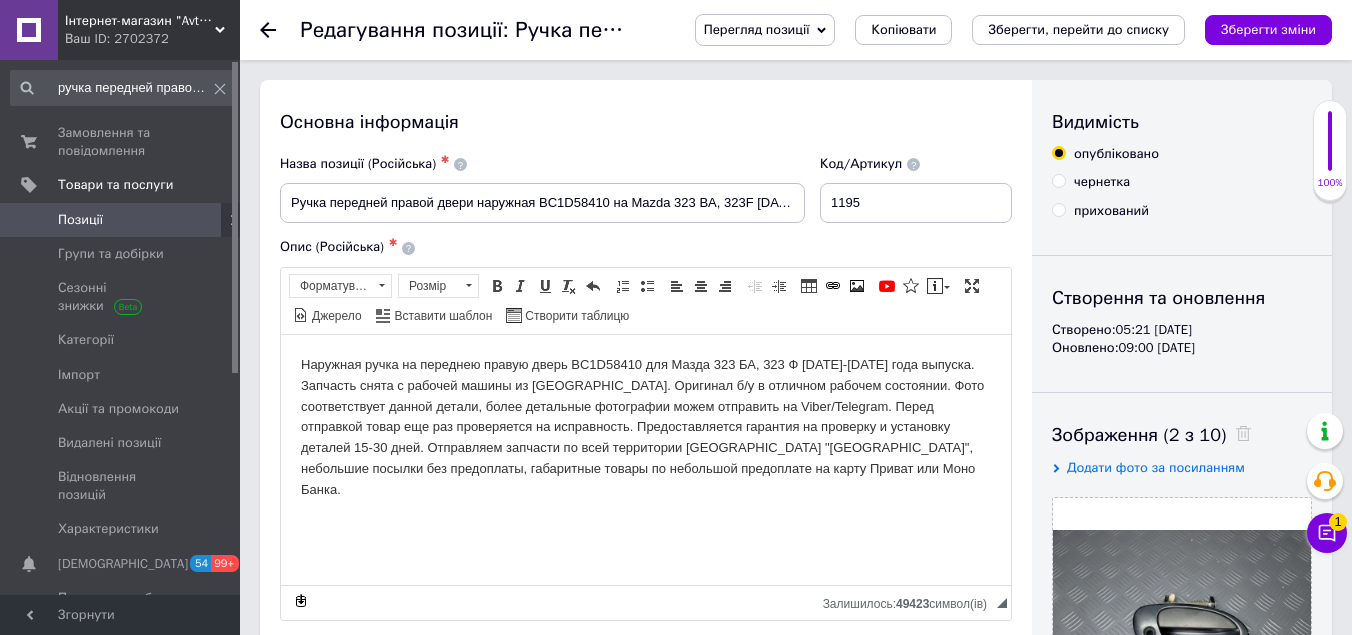 scroll, scrollTop: 0, scrollLeft: 0, axis: both 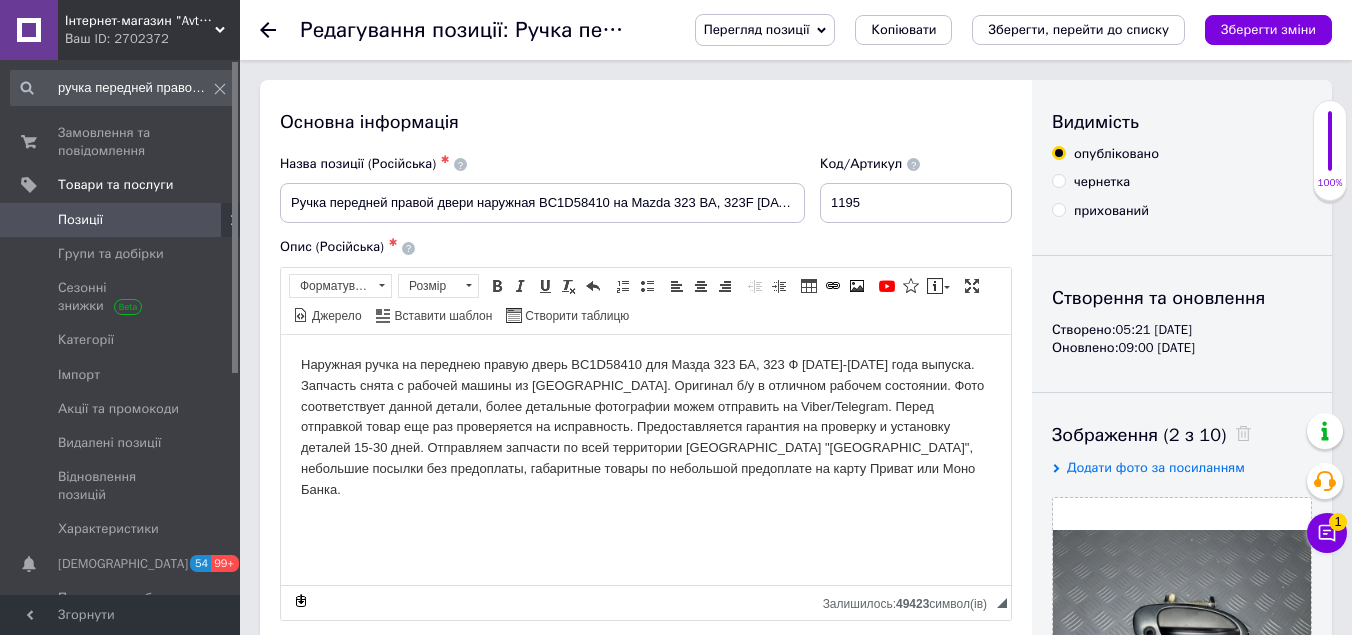 click on "Перегляд позиції" at bounding box center (757, 29) 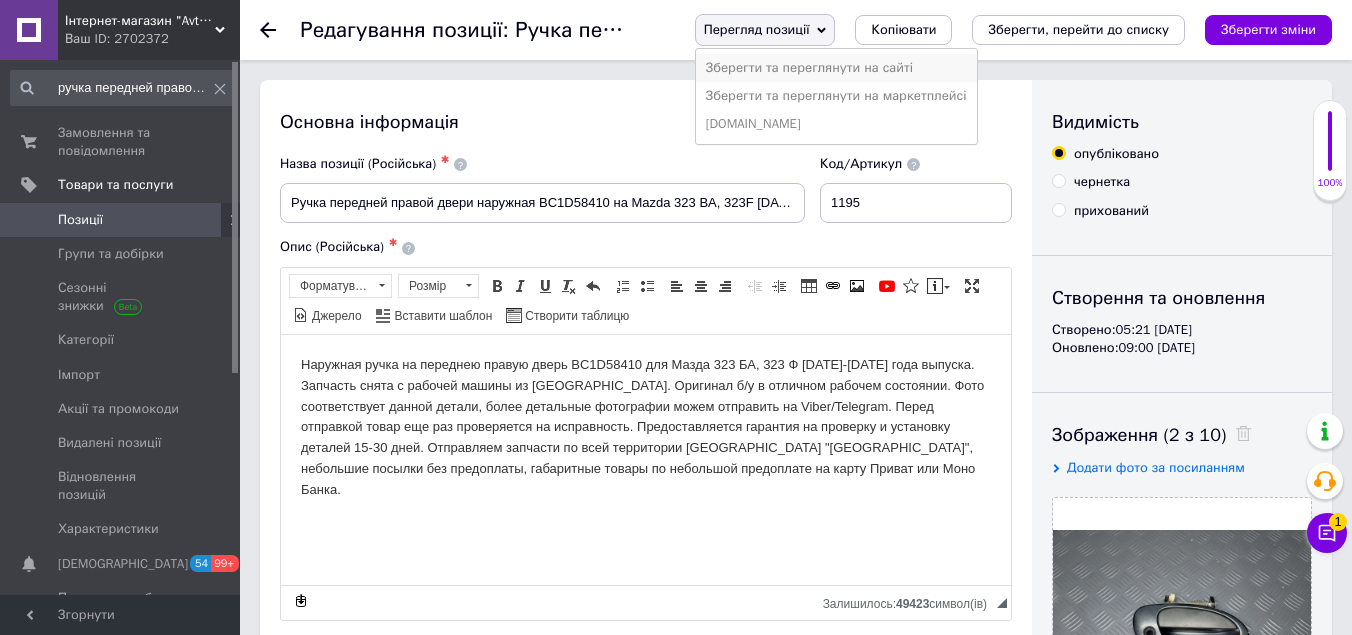 click on "Зберегти та переглянути на сайті" at bounding box center (836, 68) 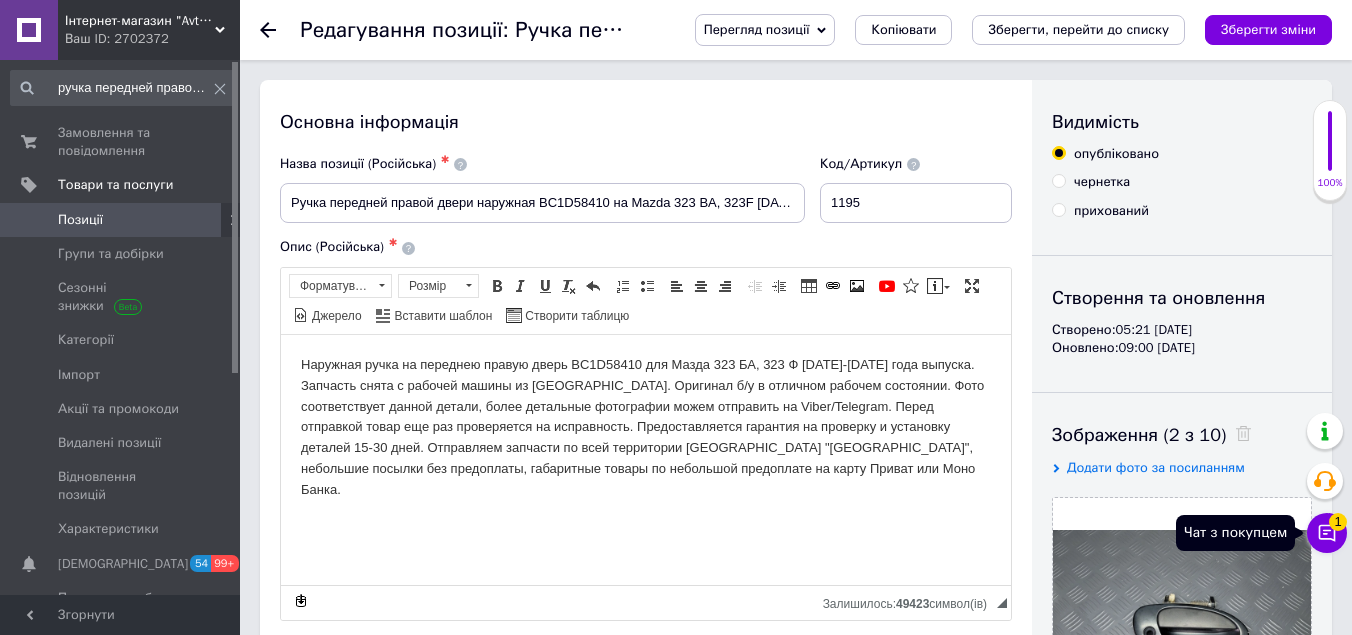 click 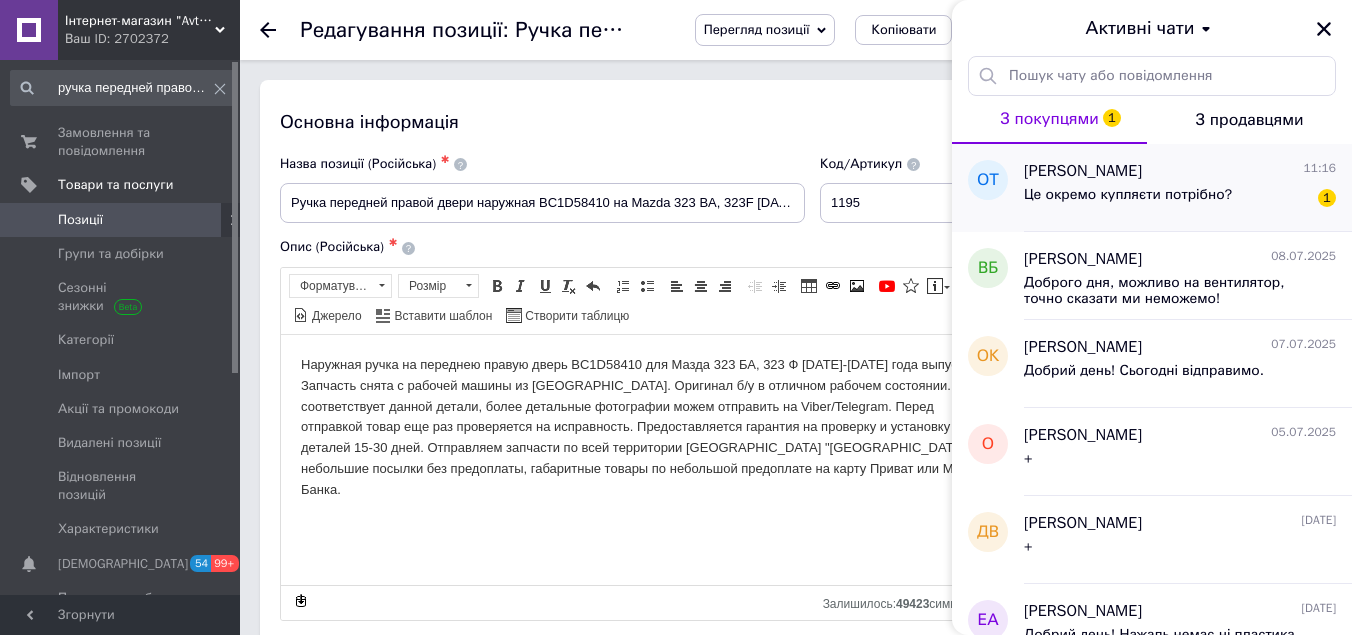 click on "Це окремо купляєти потрібно?" at bounding box center [1128, 195] 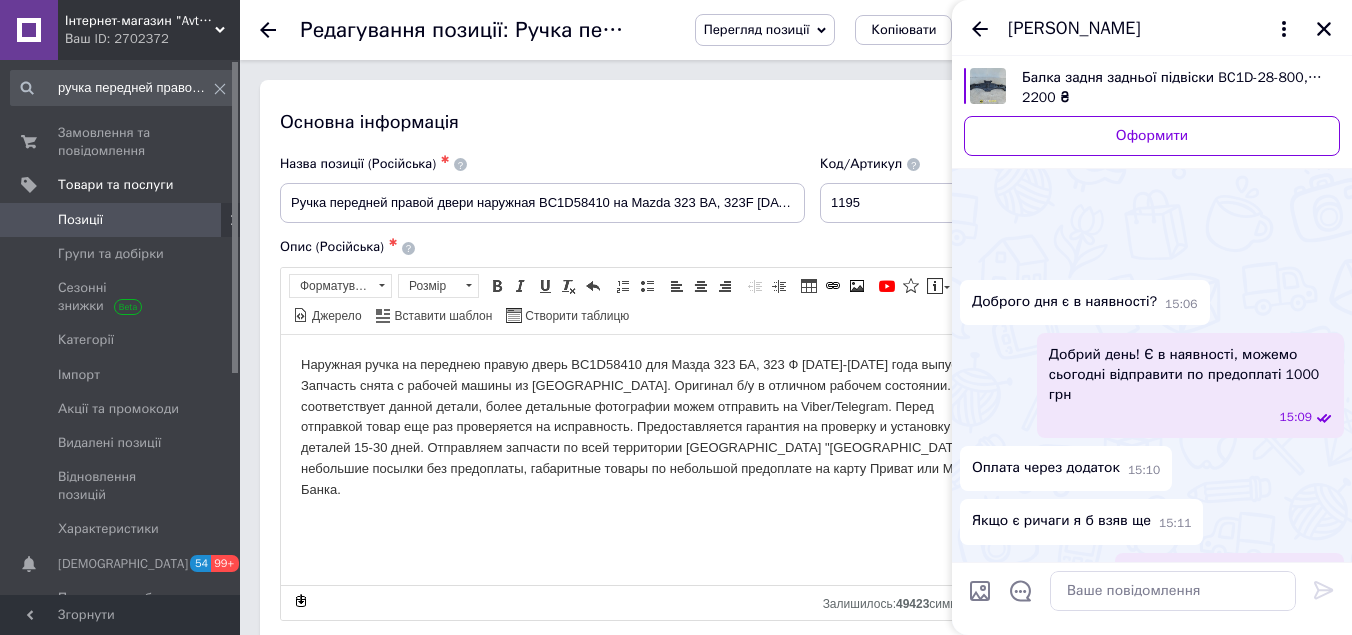 scroll, scrollTop: 2377, scrollLeft: 0, axis: vertical 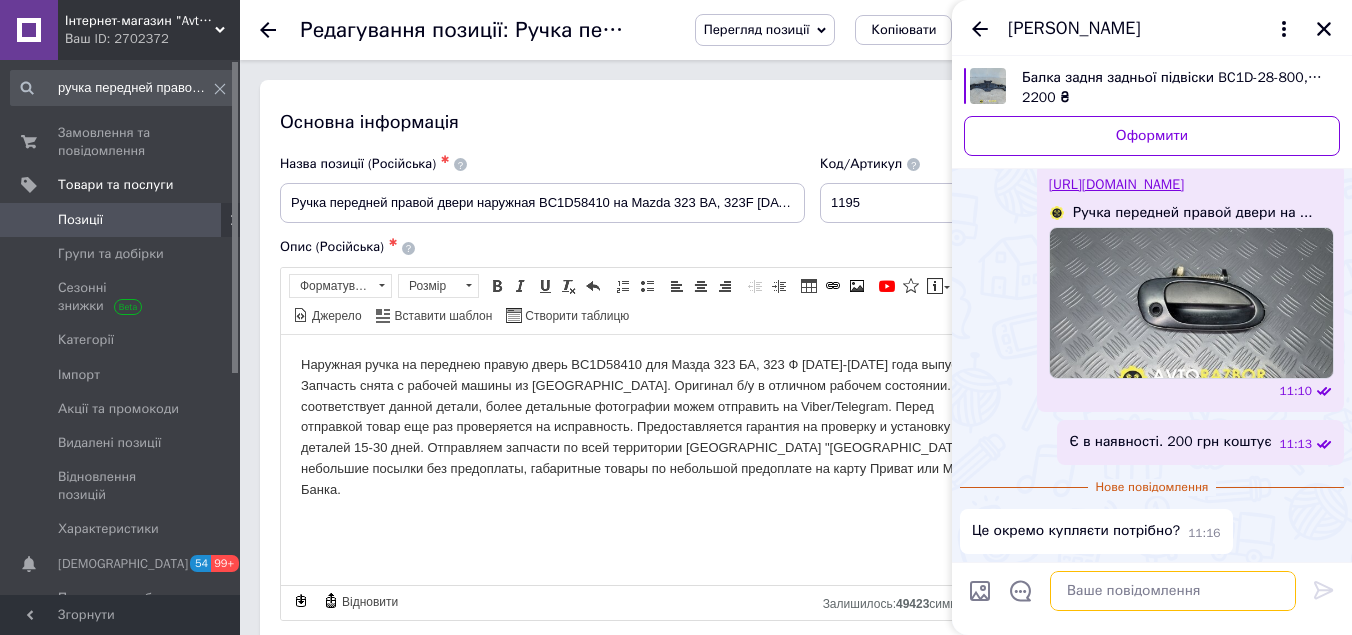 click at bounding box center [1173, 591] 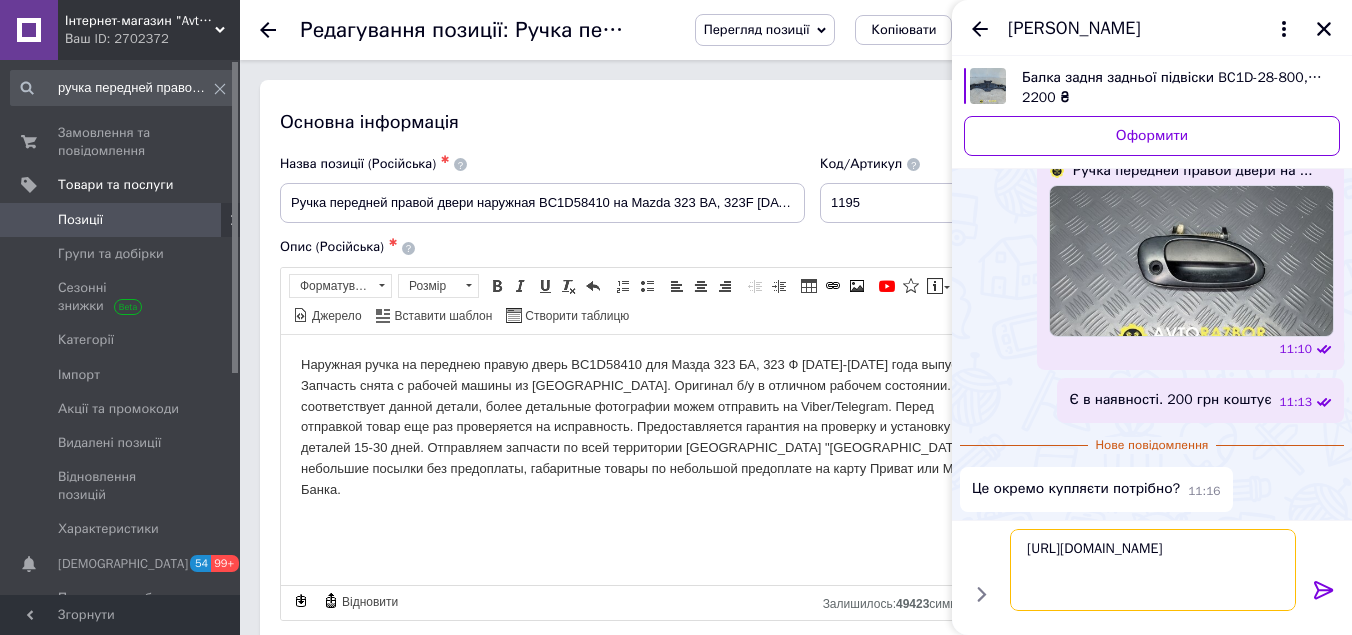 type on "https://avto-rozbir.com.ua/ua/p1671484256-ruchka-perednej-pravoj.html" 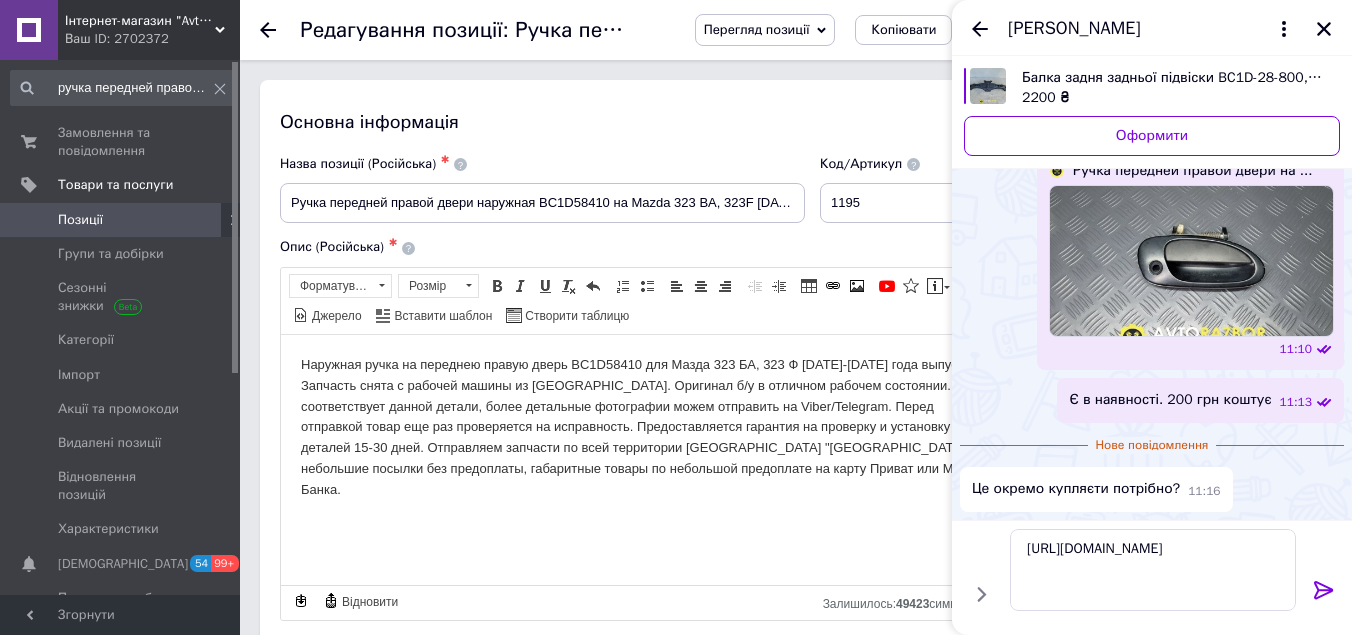 click 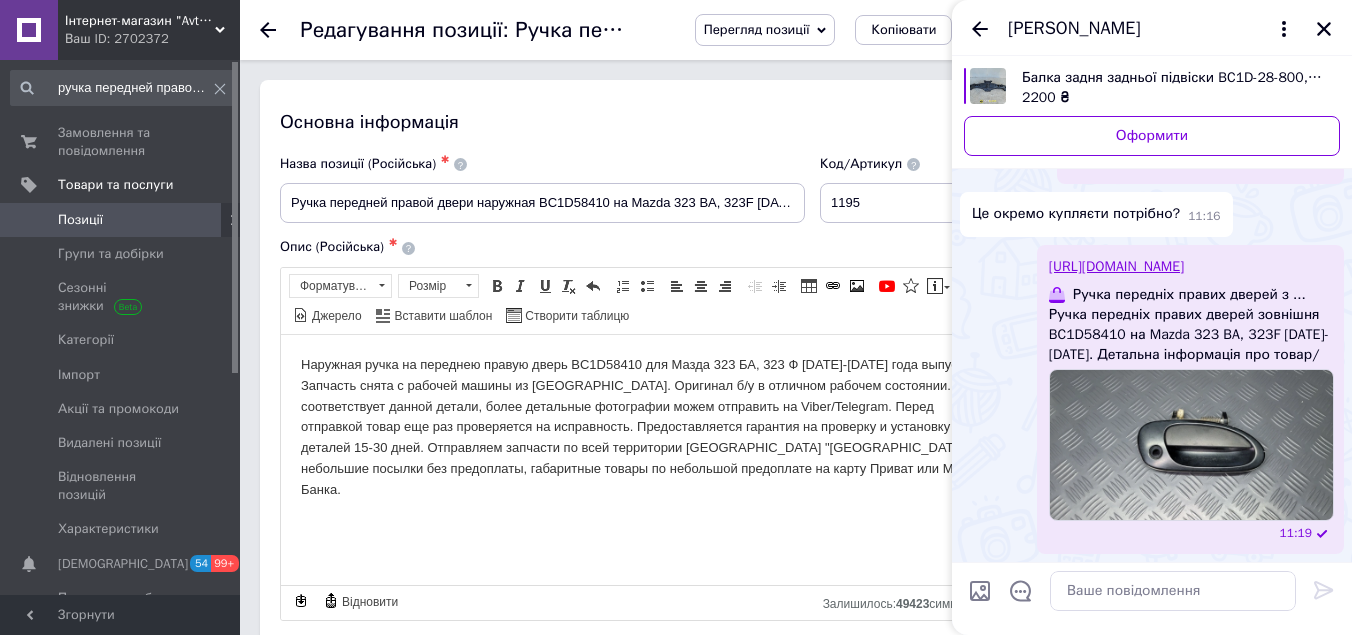 scroll, scrollTop: 2678, scrollLeft: 0, axis: vertical 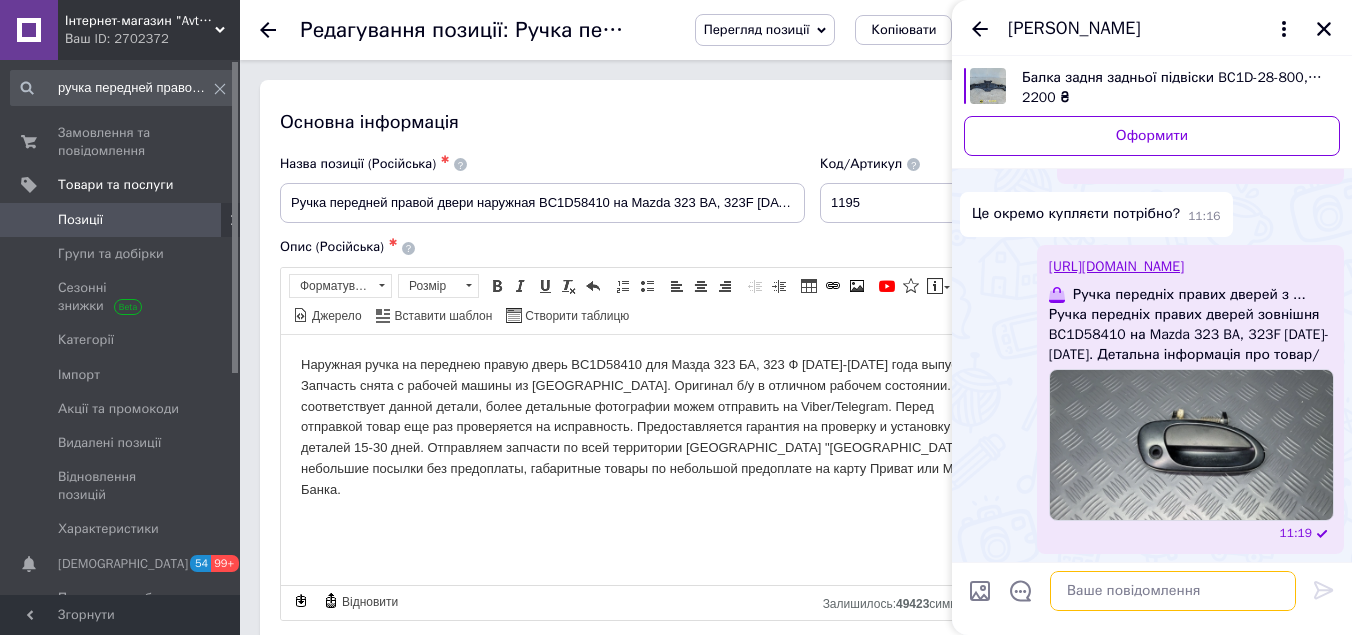 click at bounding box center [1173, 591] 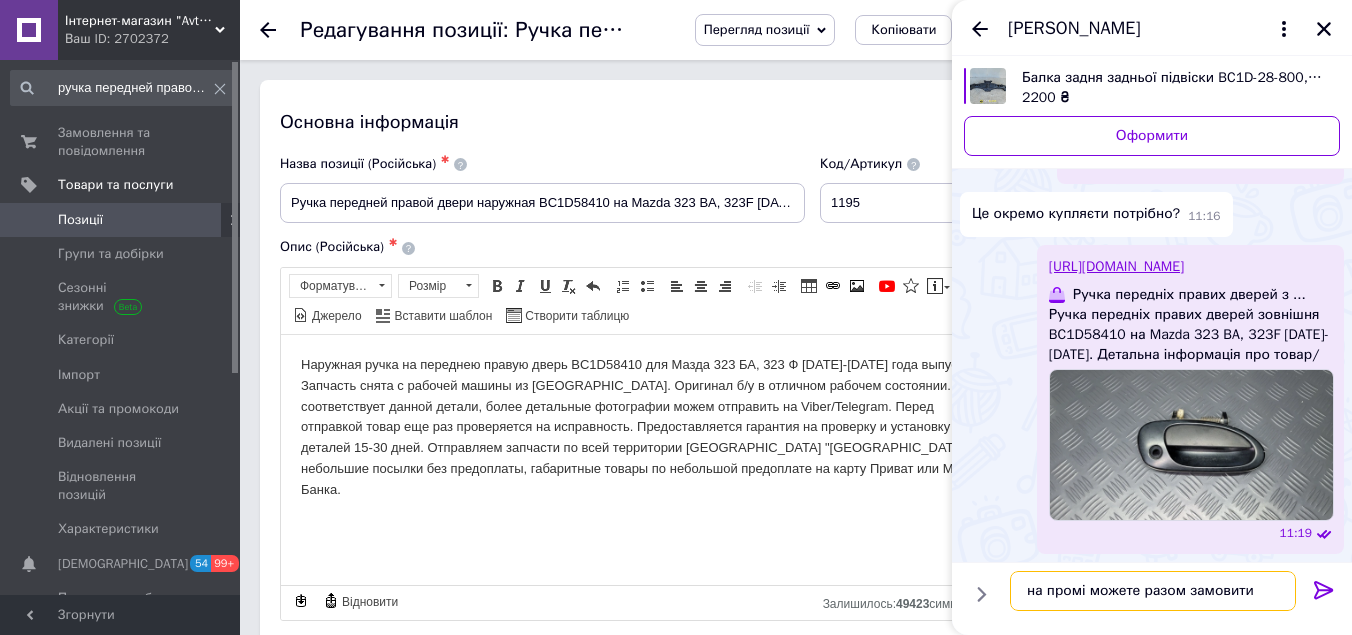 type on "на промі можете разом замовити" 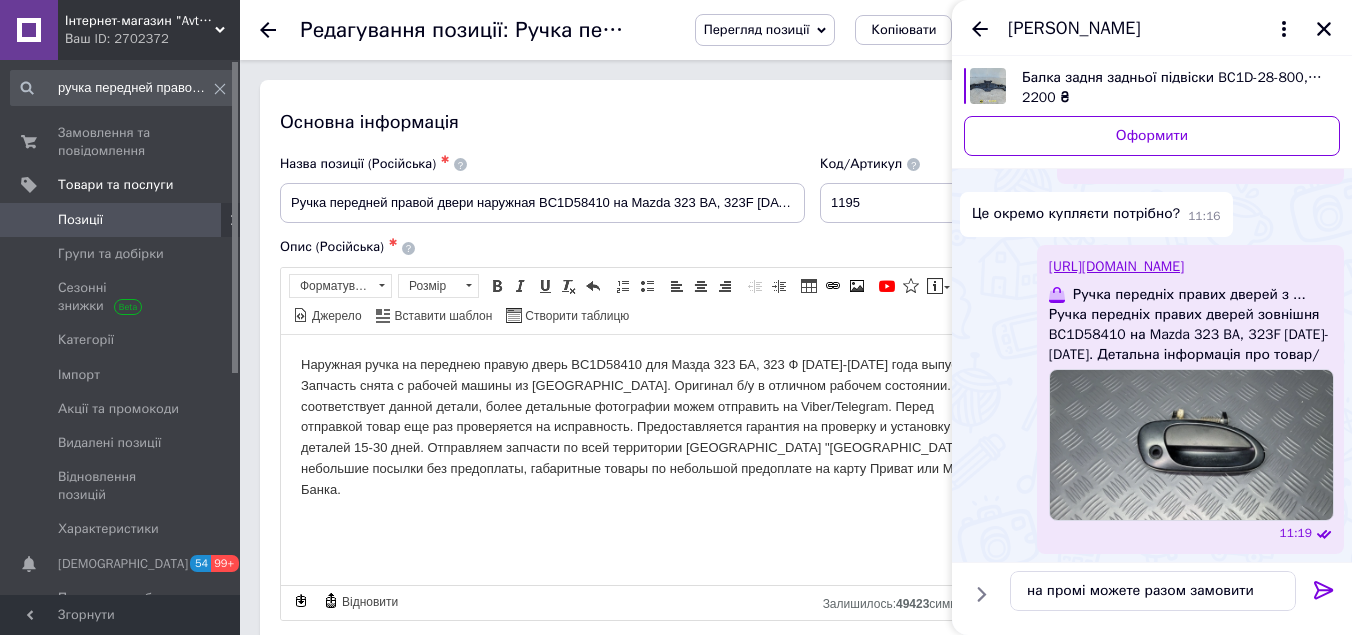 click 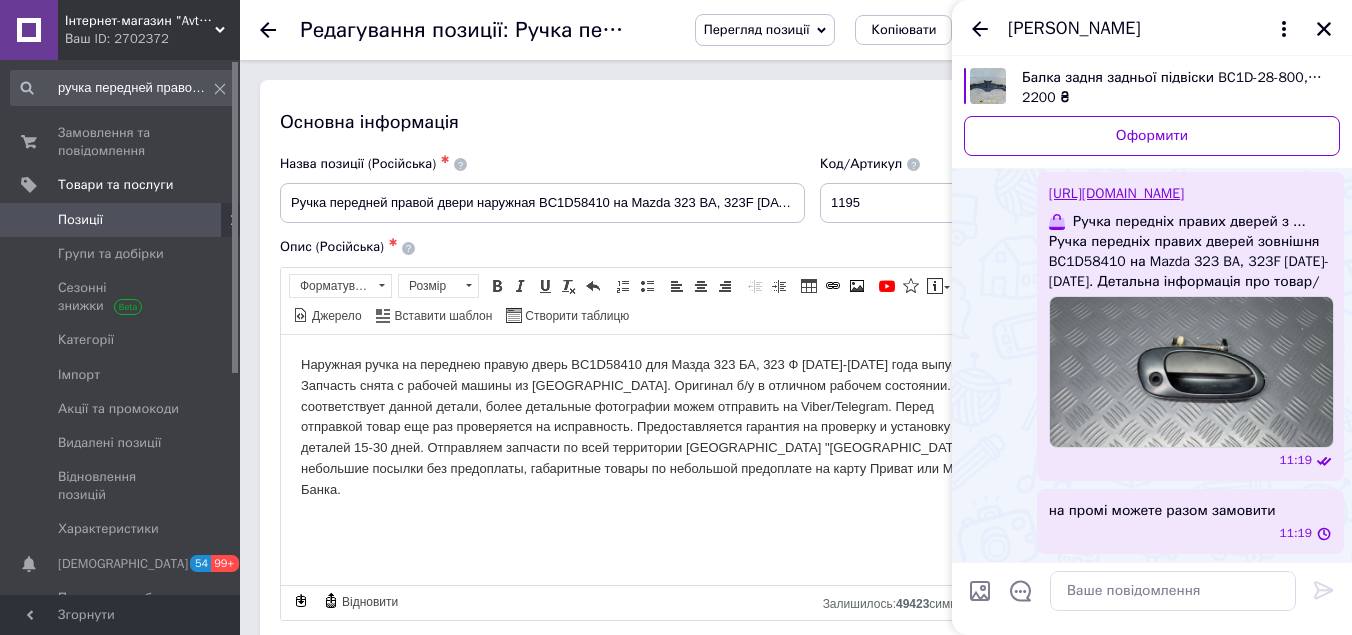 scroll, scrollTop: 2732, scrollLeft: 0, axis: vertical 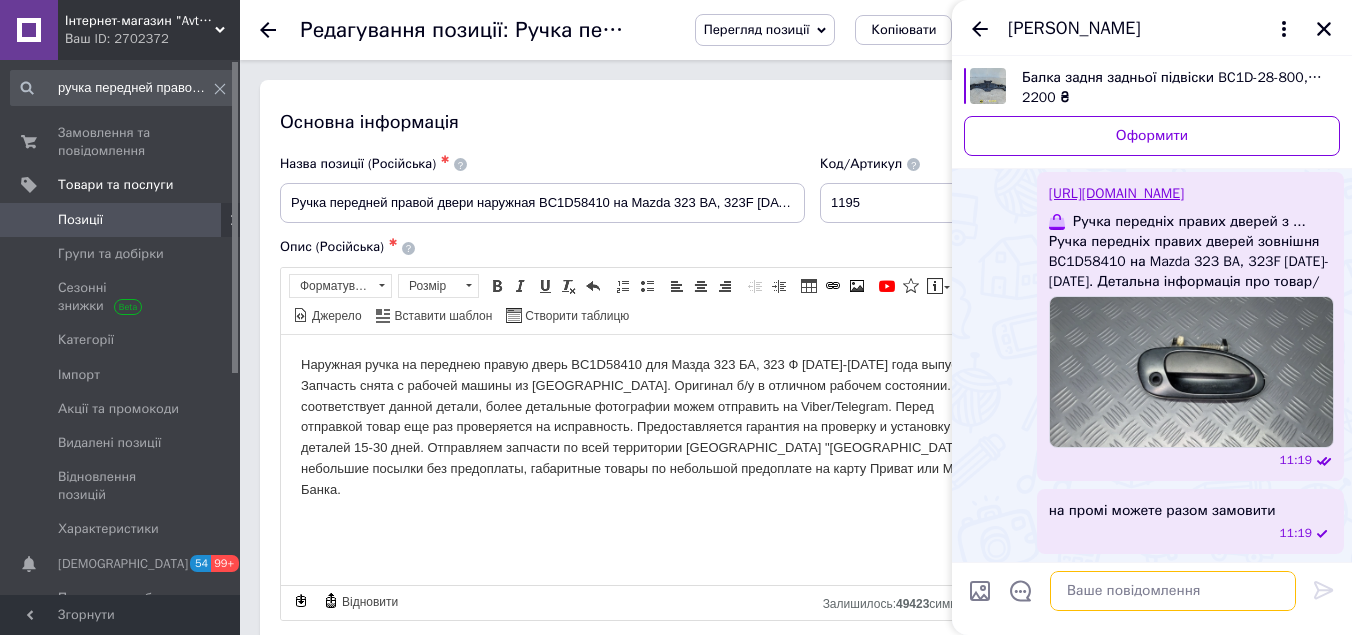 click at bounding box center (1173, 591) 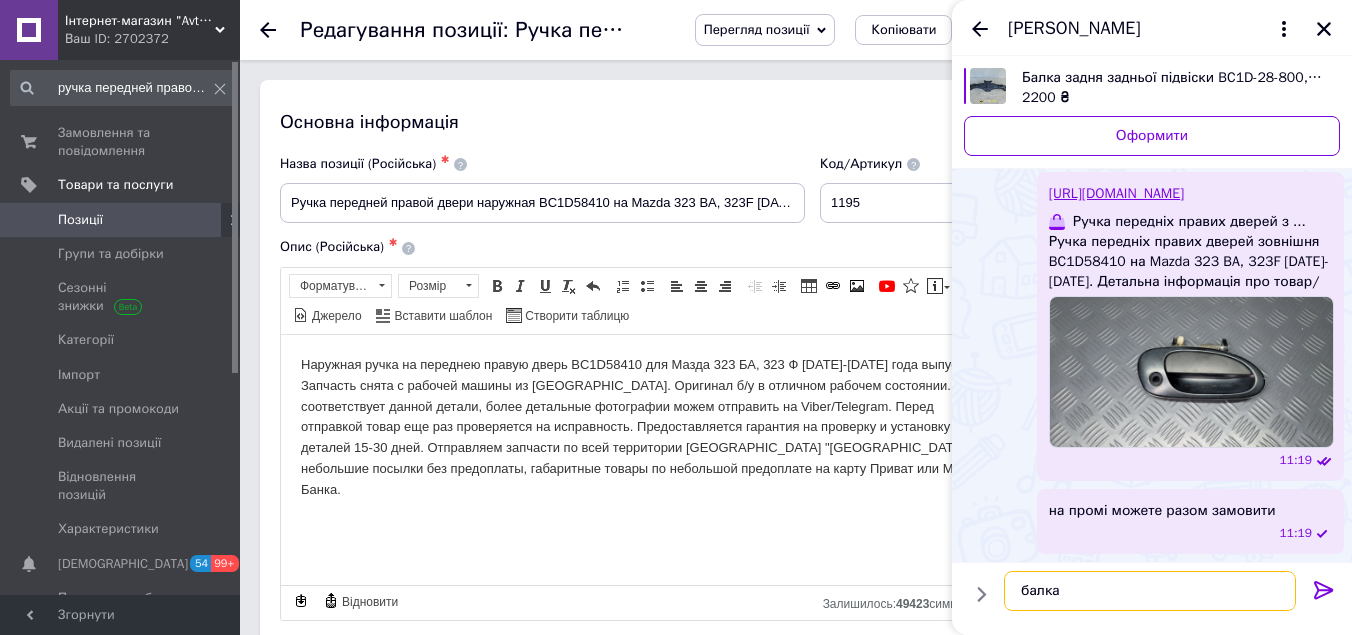 type on "балка" 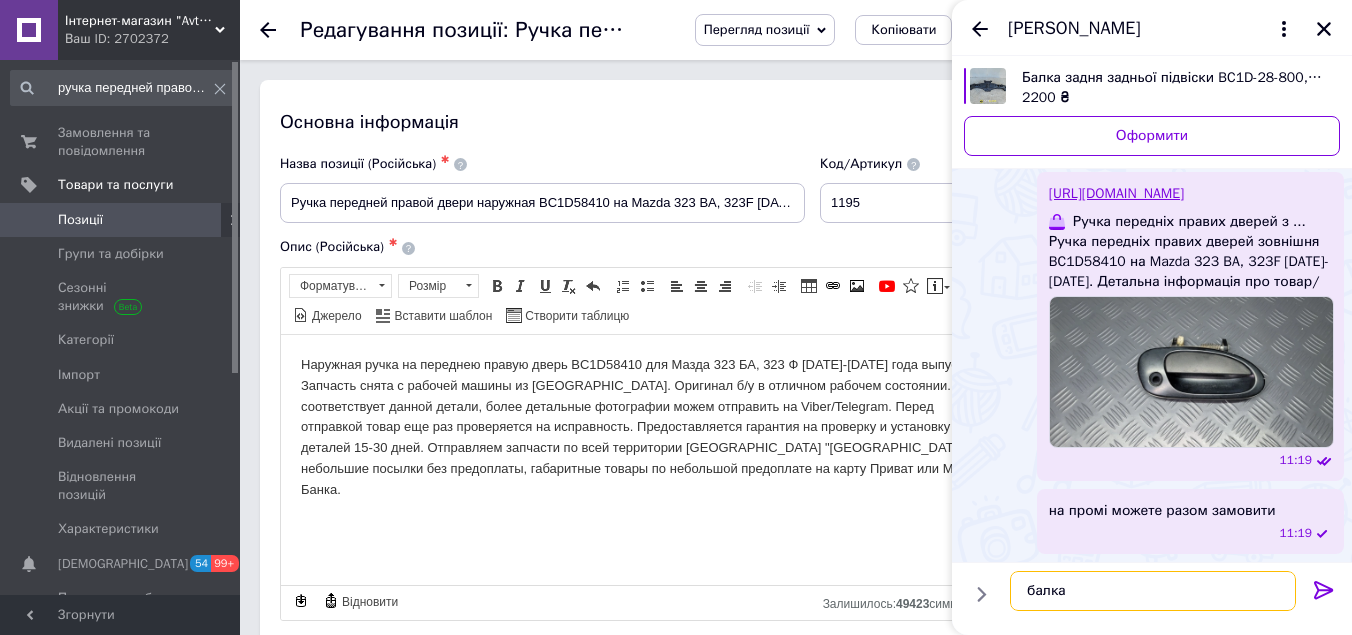 click on "балка" at bounding box center (1153, 591) 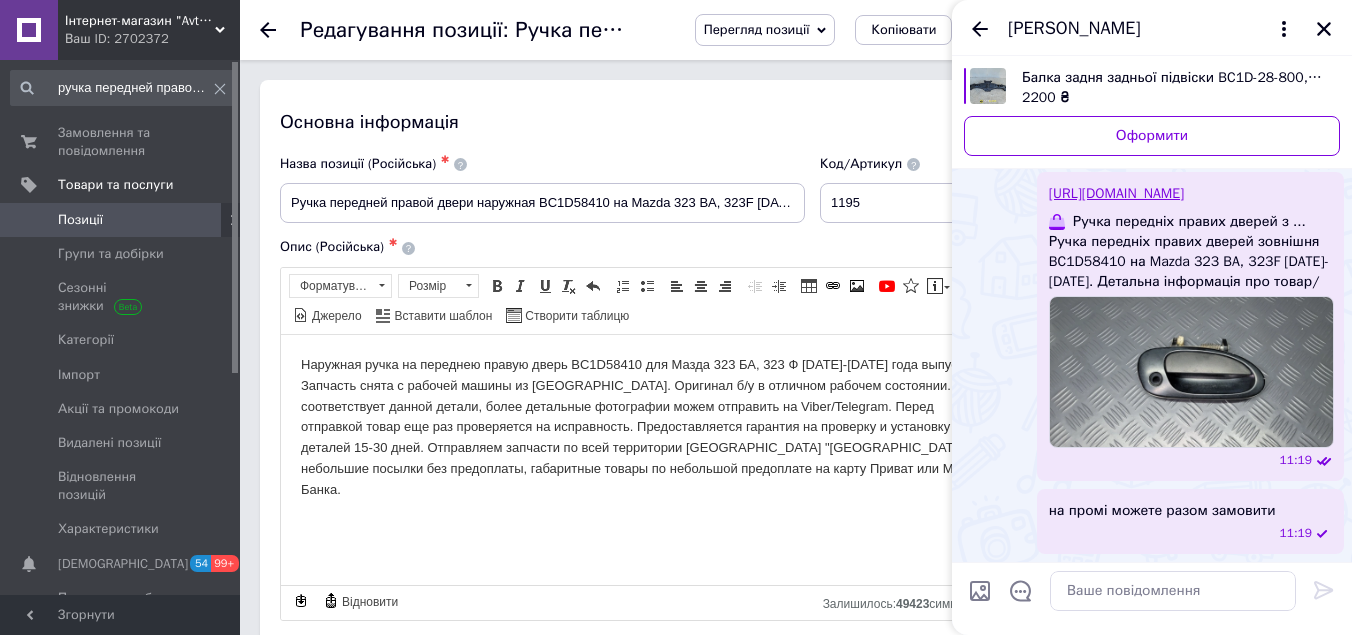 drag, startPoint x: 1172, startPoint y: 520, endPoint x: 1147, endPoint y: 549, distance: 38.28838 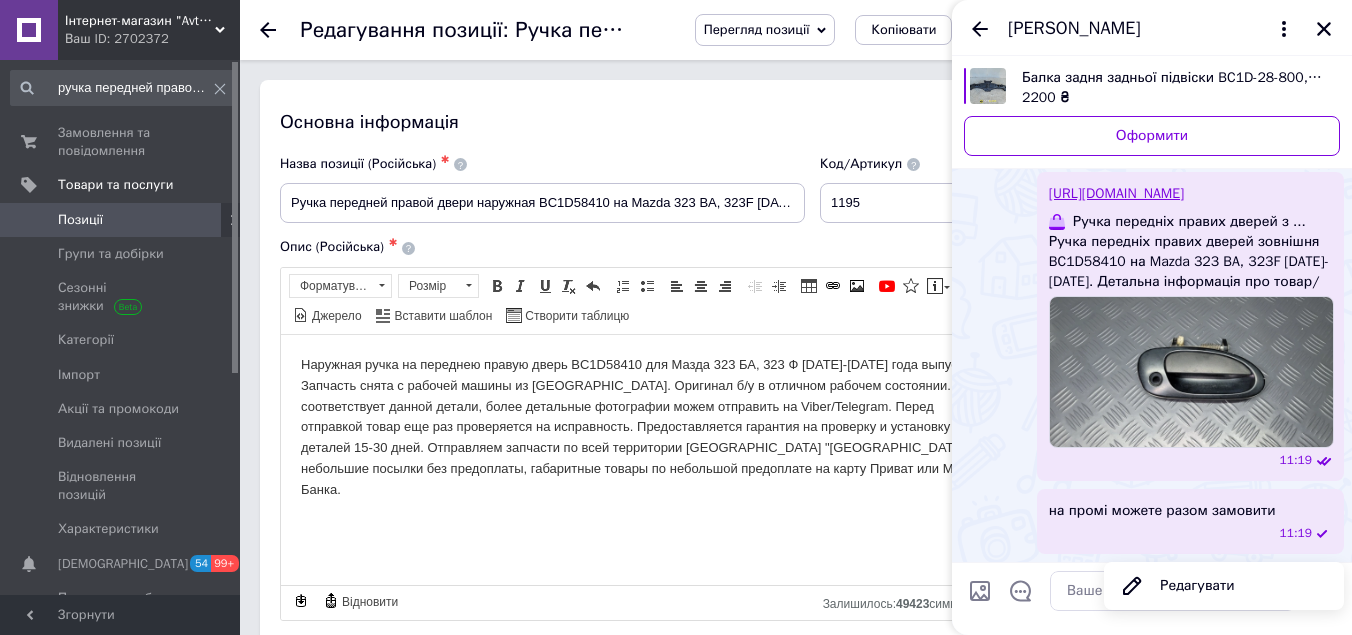 click on "на промі можете разом замовити" at bounding box center [1162, 511] 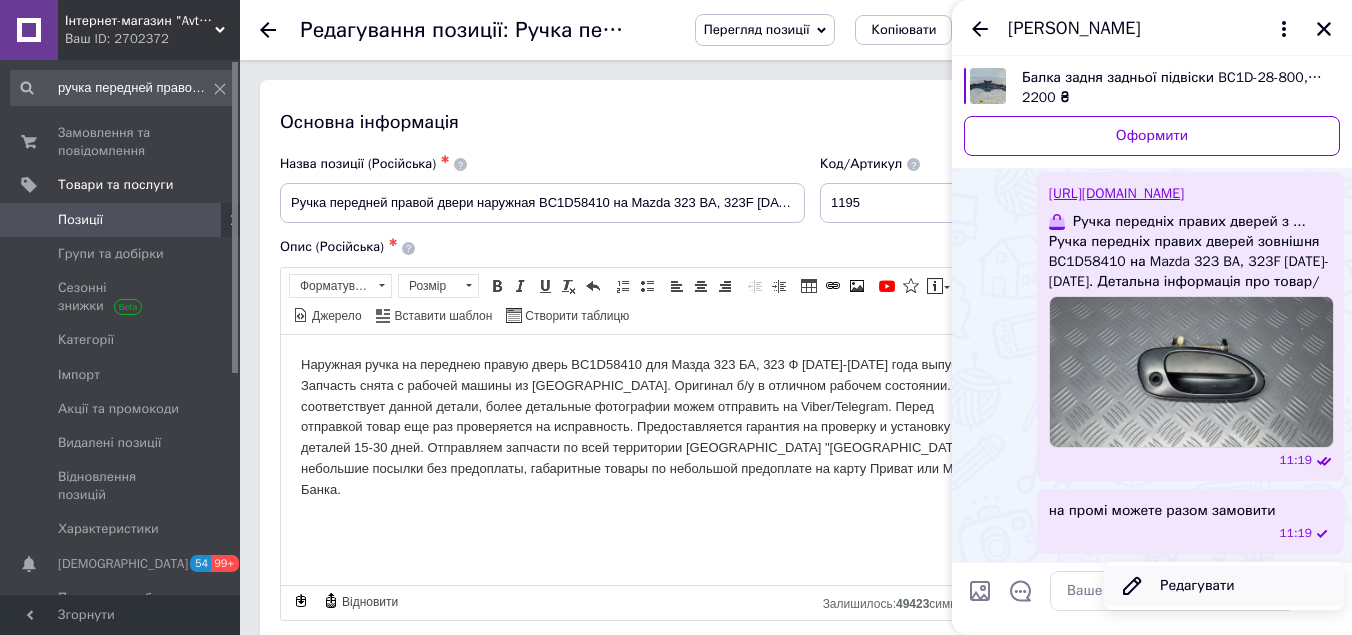 click on "Редагувати" at bounding box center (1224, 586) 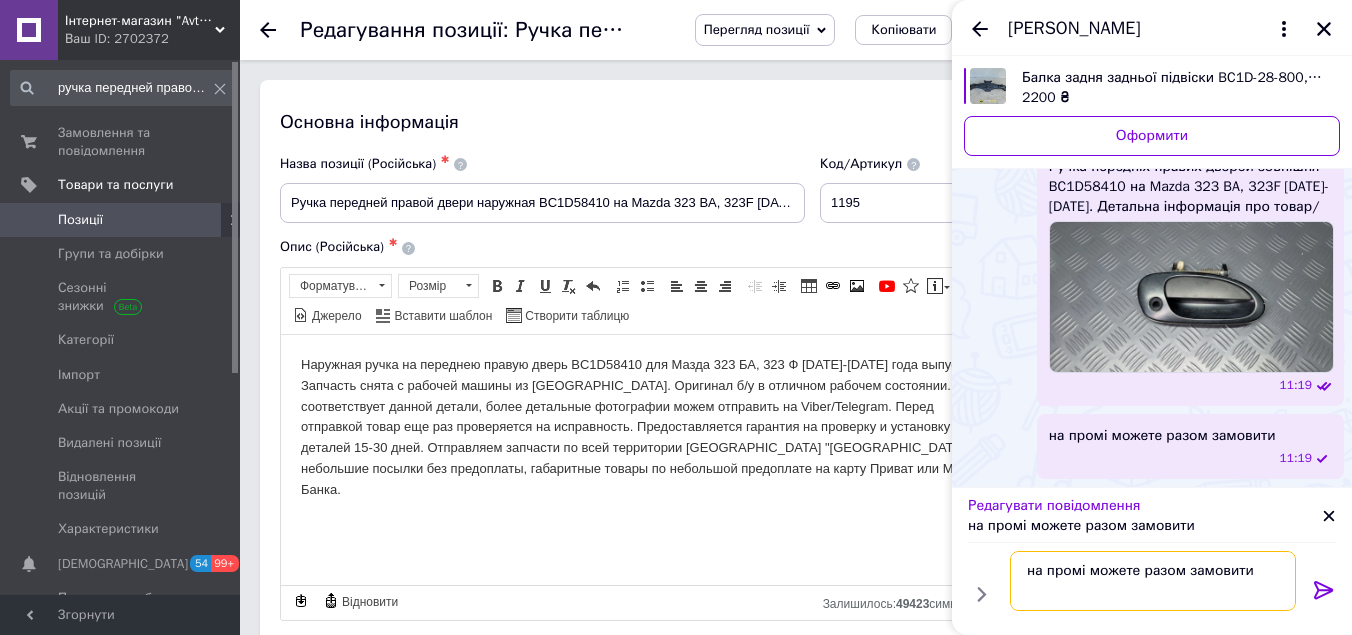 click on "на промі можете разом замовити" at bounding box center (1153, 581) 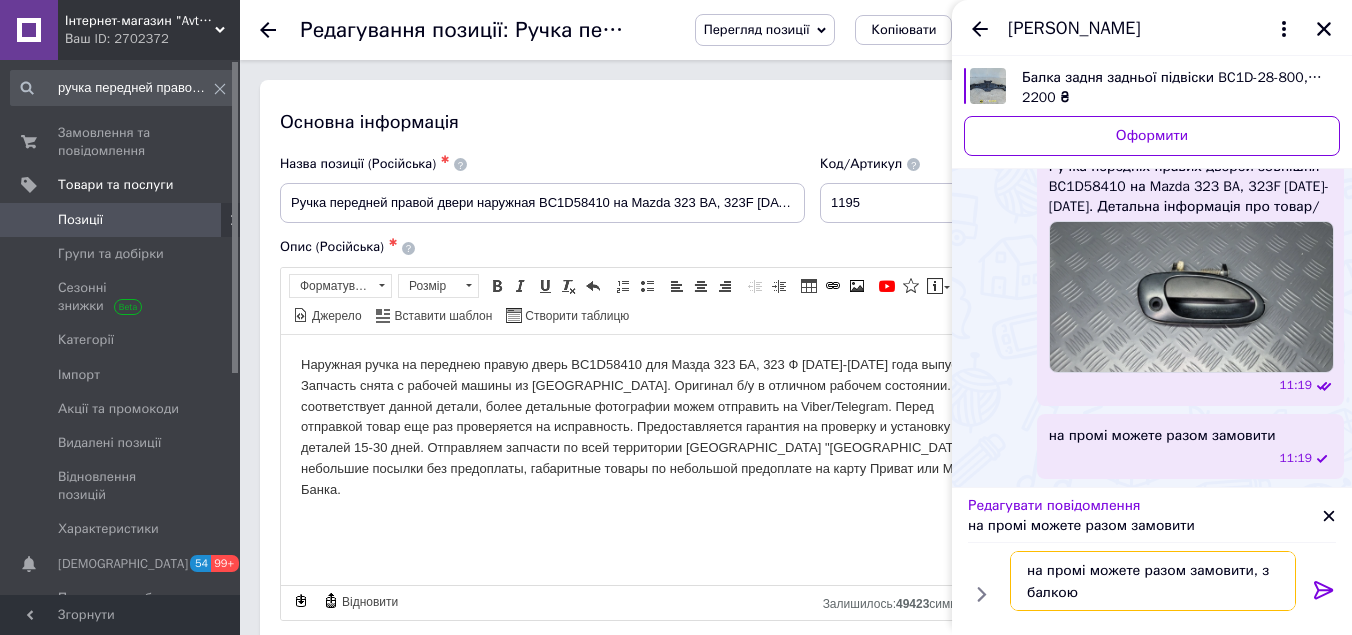 type on "на промі можете разом замовити, з балкою" 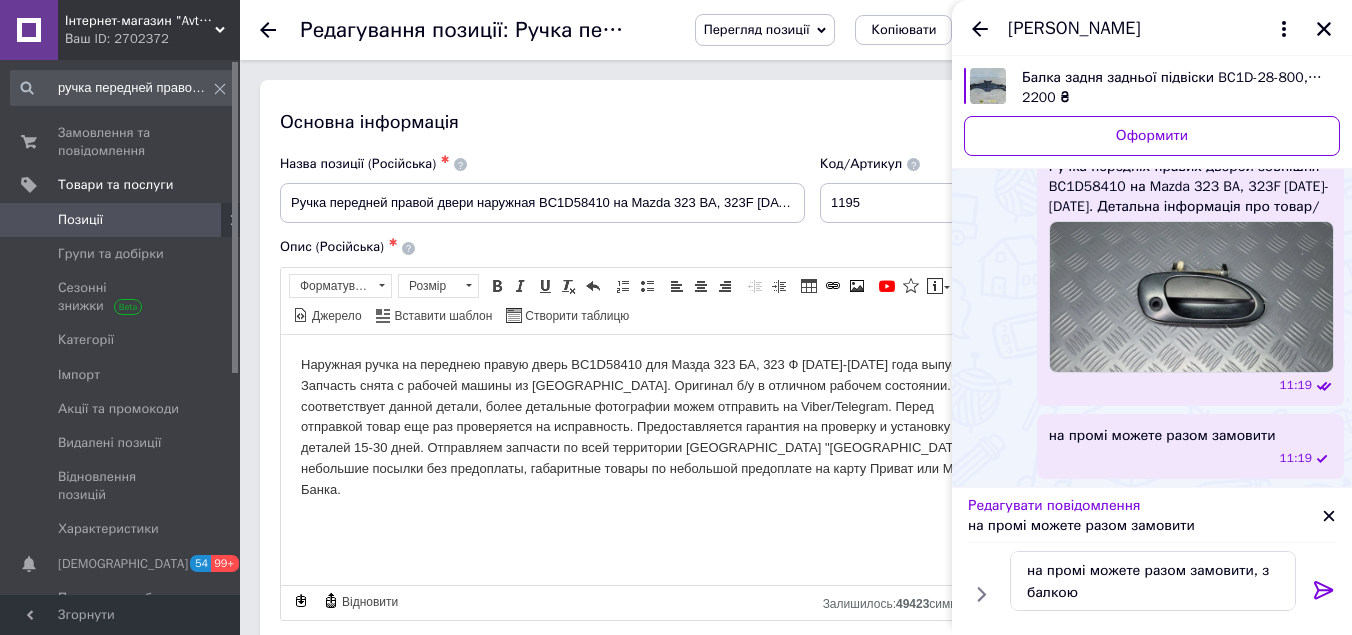 click 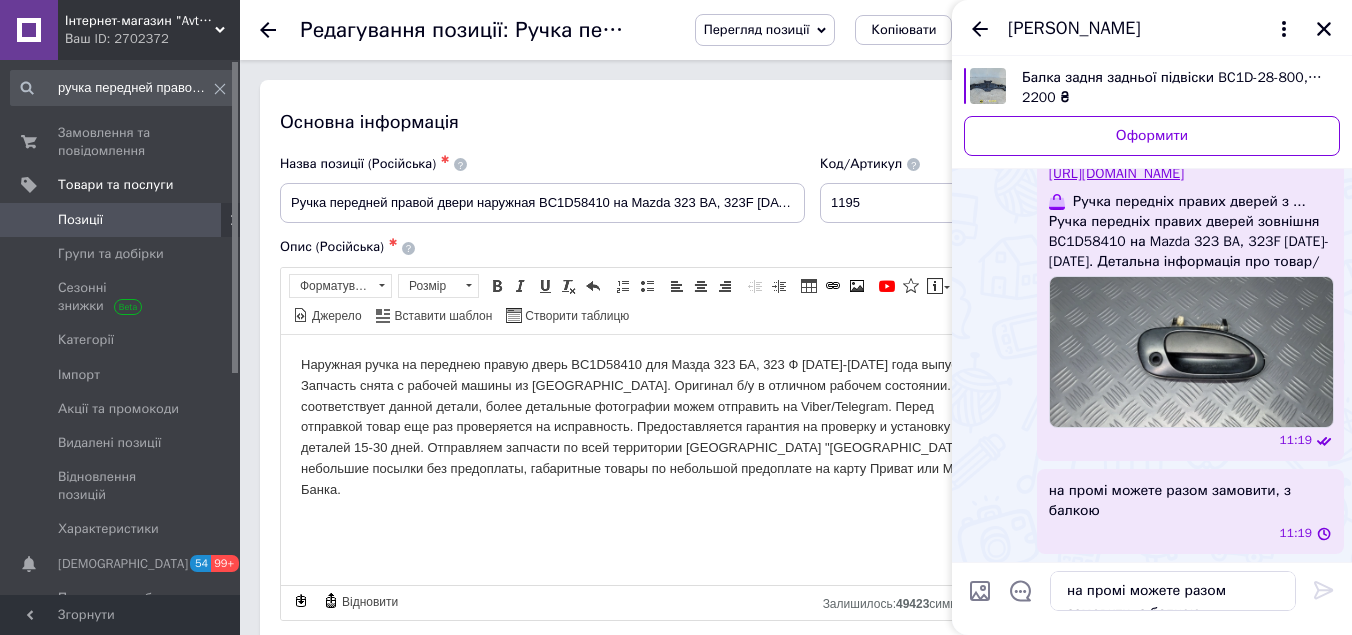 type 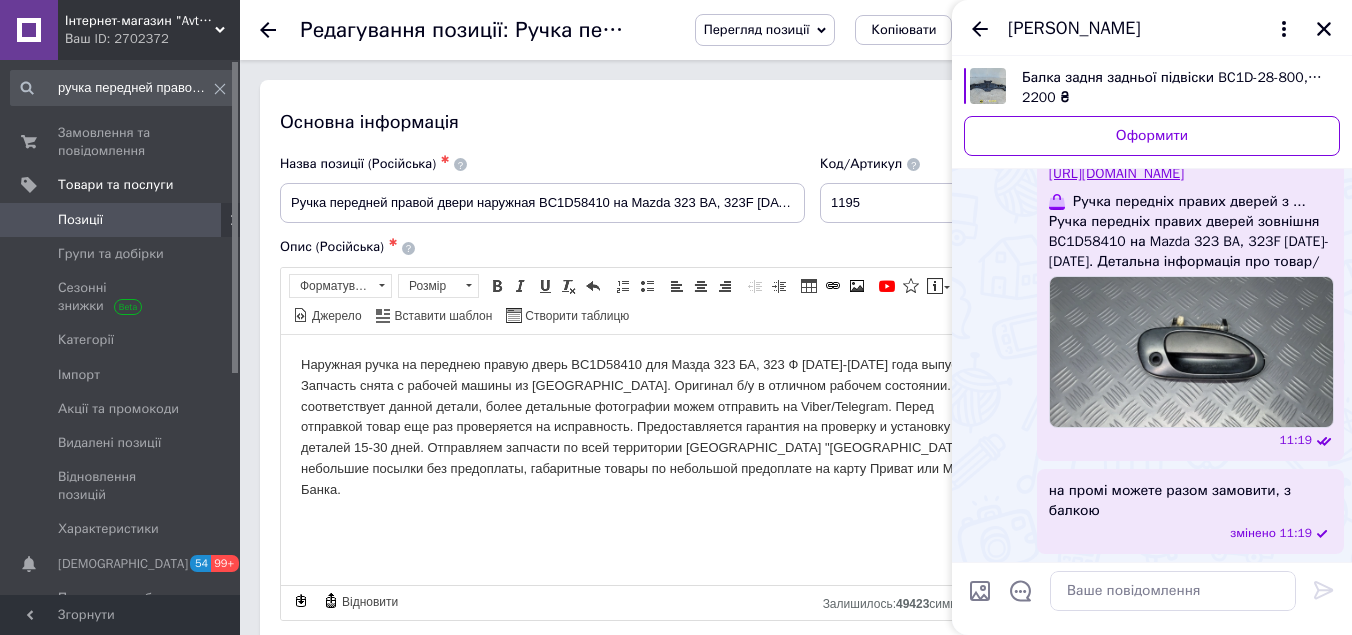scroll, scrollTop: 2472, scrollLeft: 0, axis: vertical 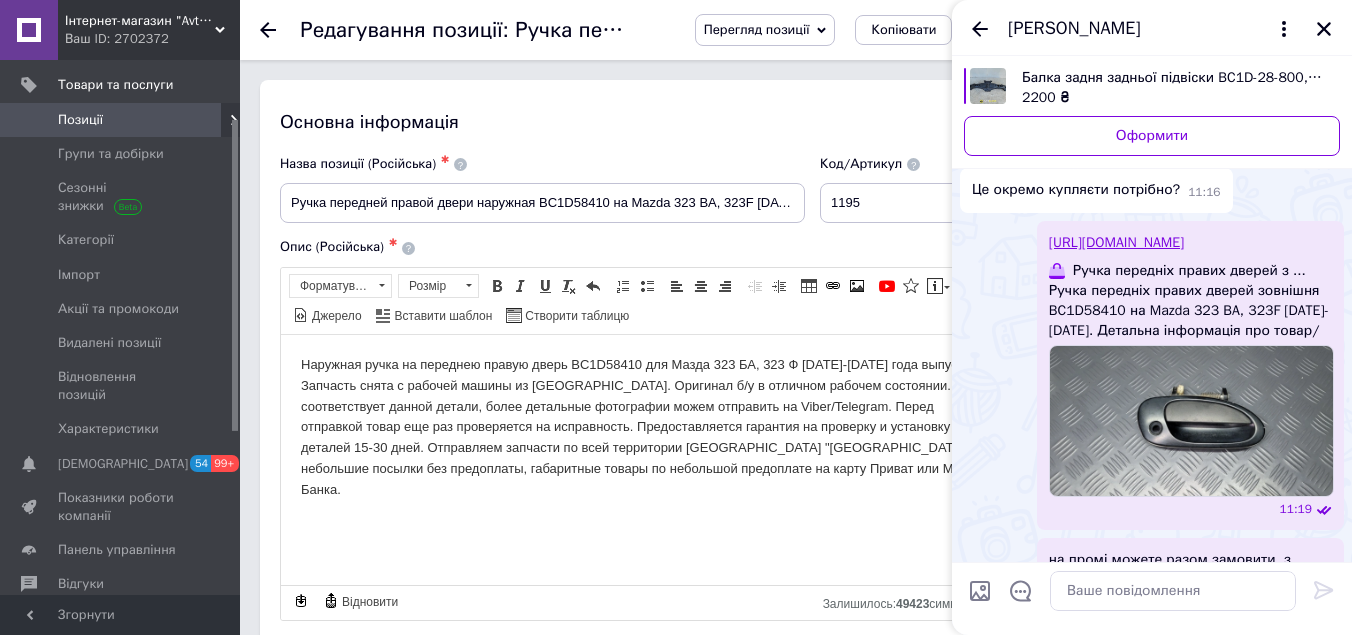click on "Позиції" at bounding box center (121, 120) 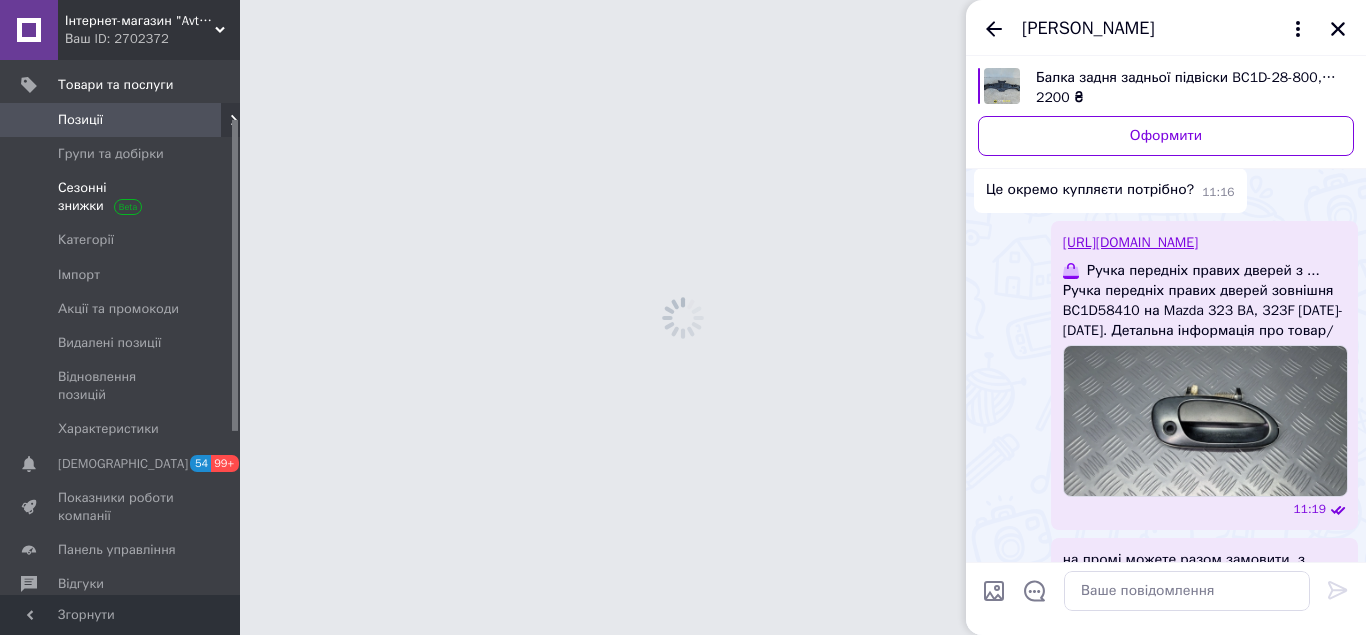 scroll, scrollTop: 0, scrollLeft: 0, axis: both 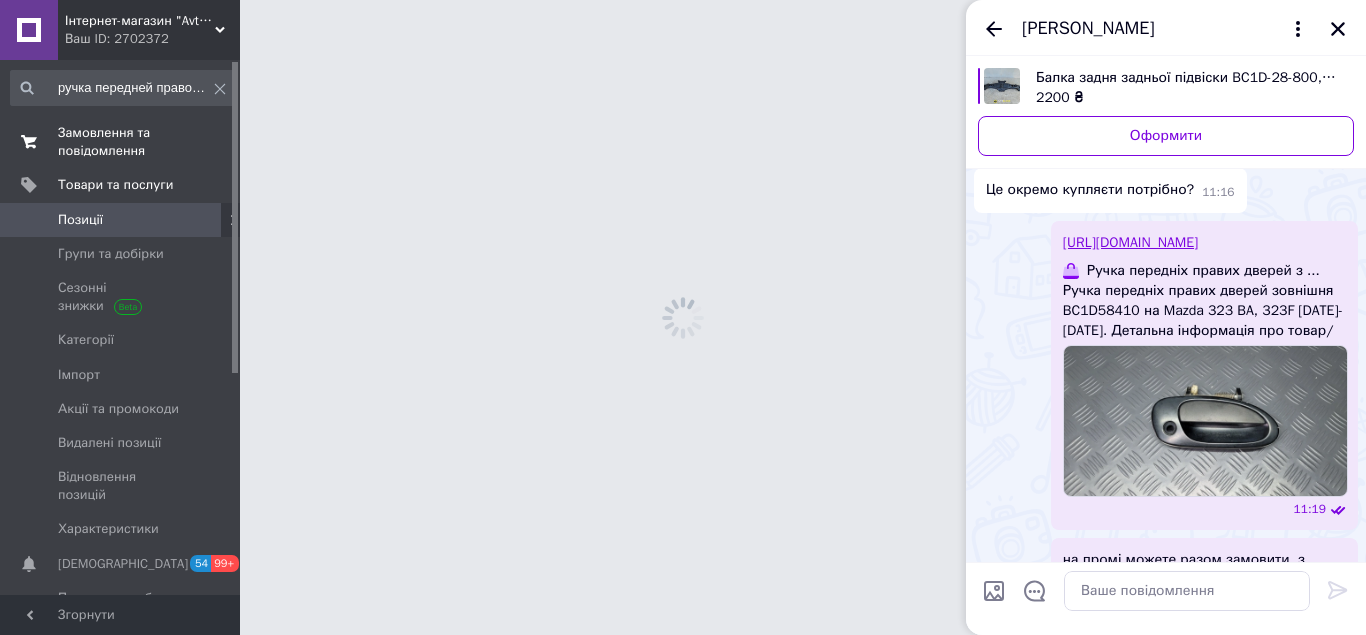 click on "Замовлення та повідомлення" at bounding box center (121, 142) 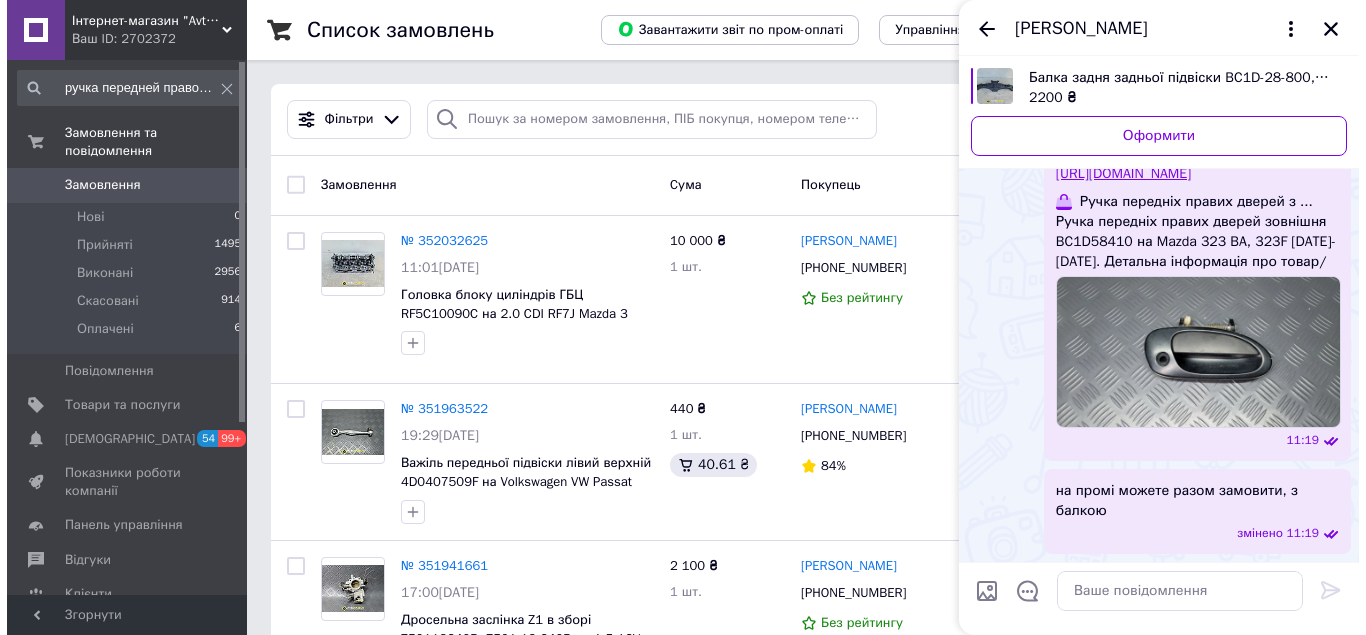 scroll, scrollTop: 2772, scrollLeft: 0, axis: vertical 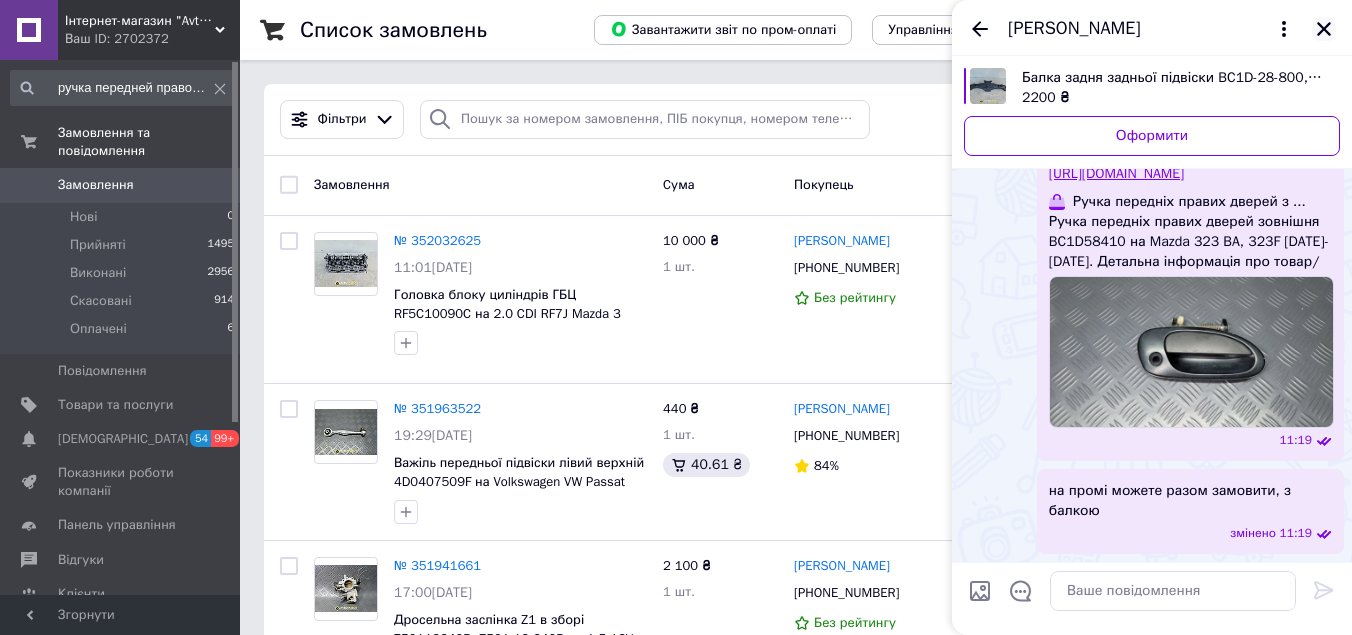 click 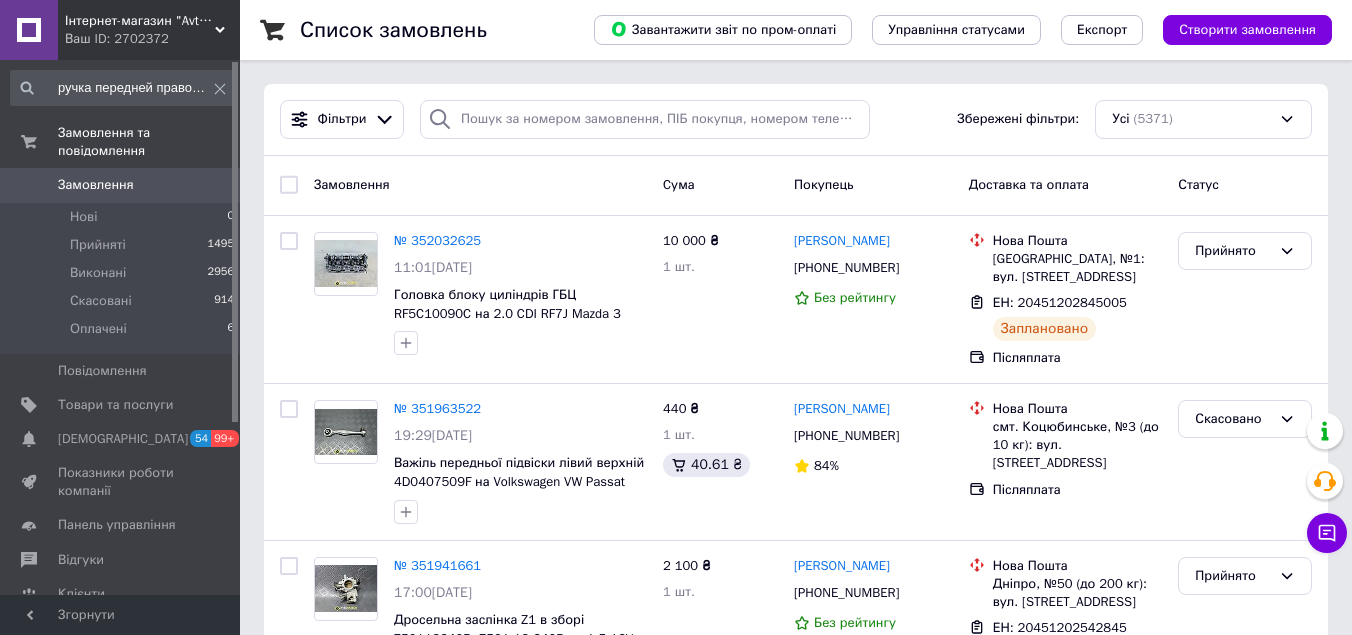 click on "Замовлення 0" at bounding box center (123, 185) 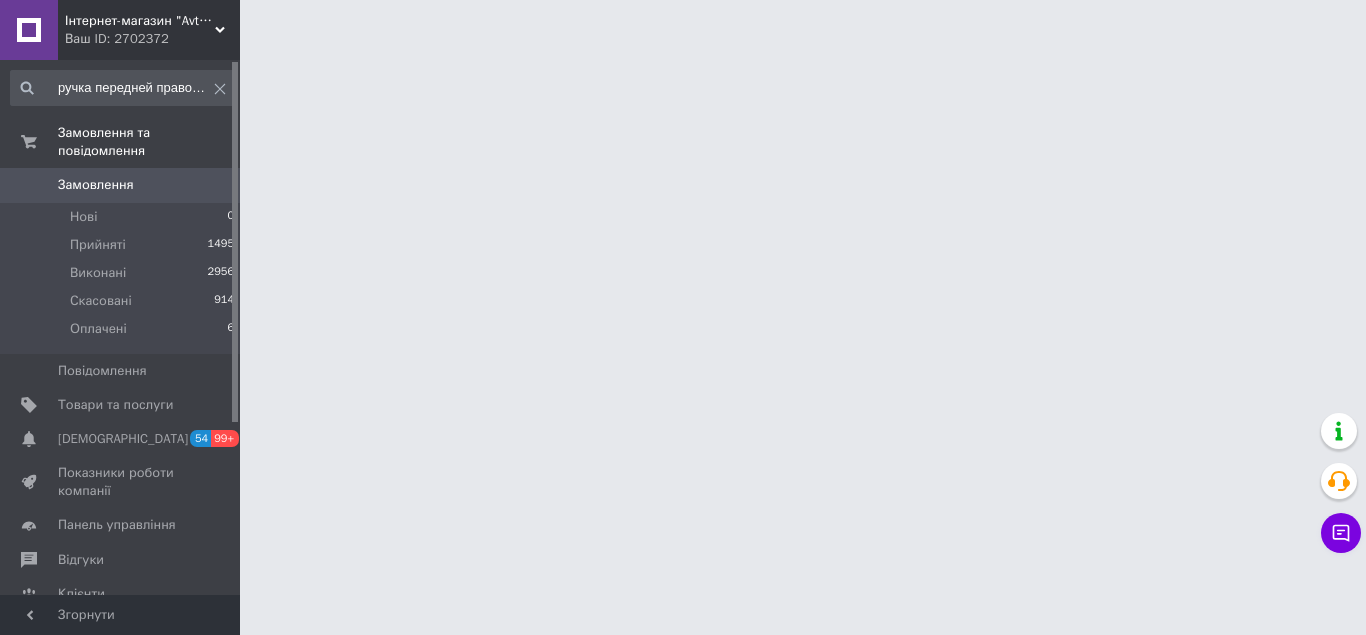 click 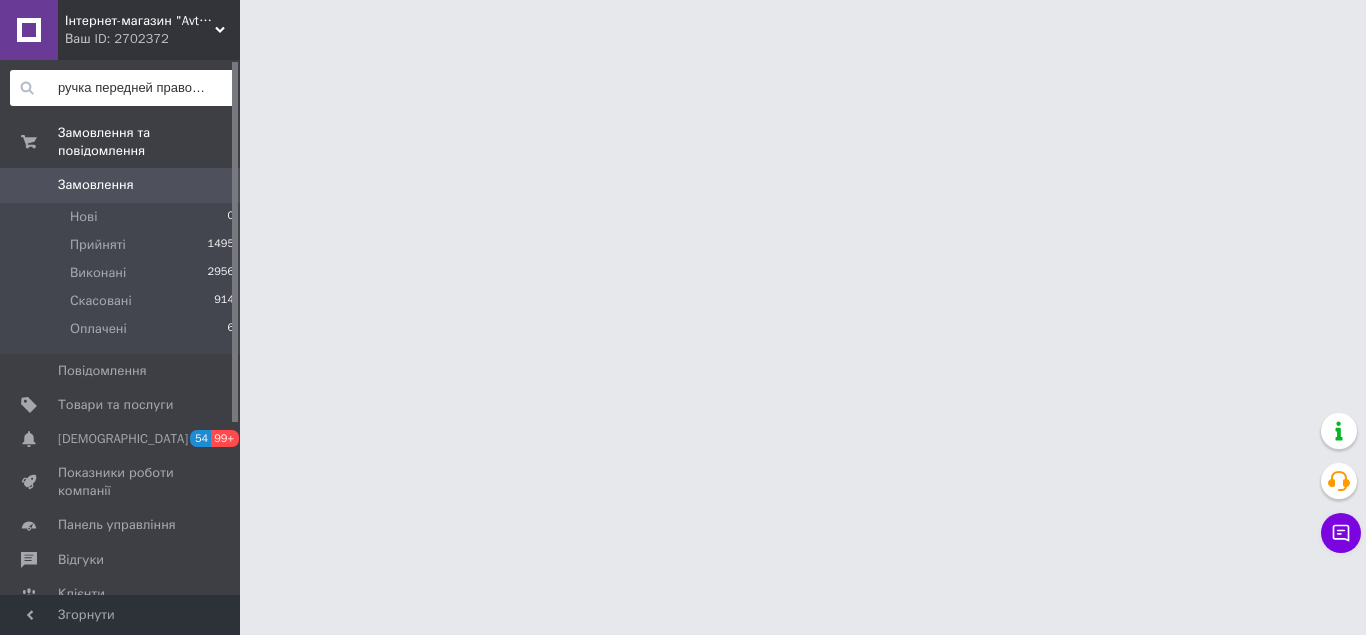 type 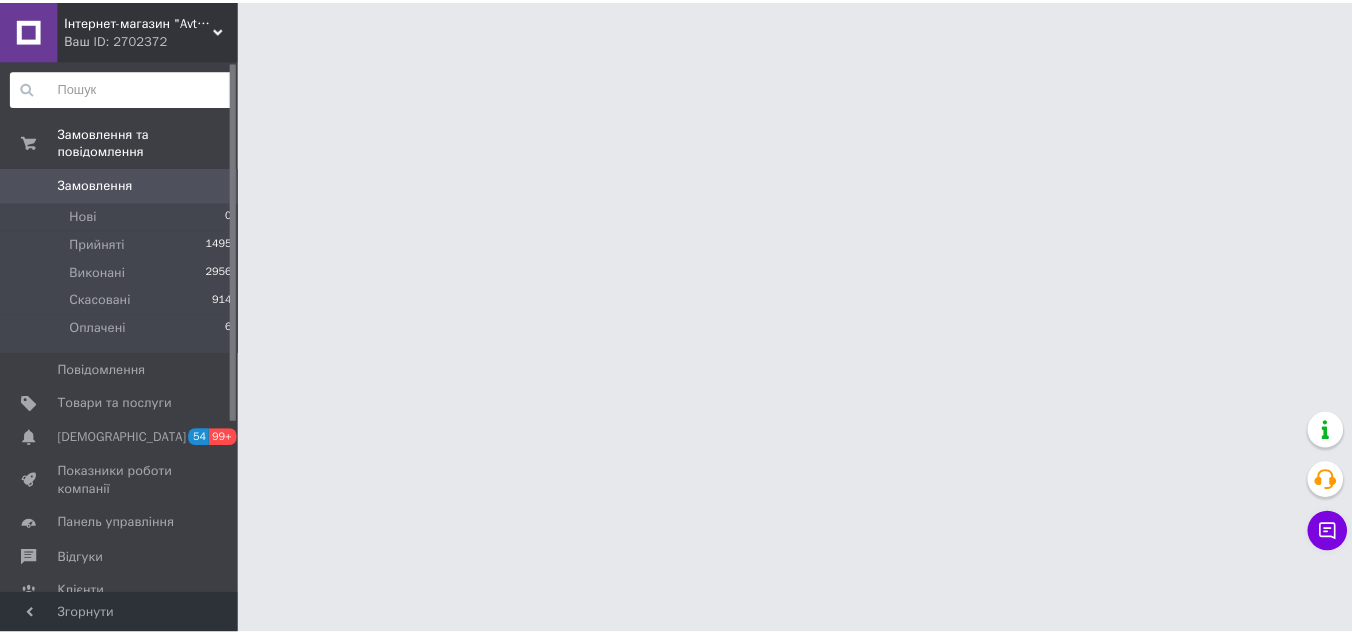 scroll, scrollTop: 0, scrollLeft: 0, axis: both 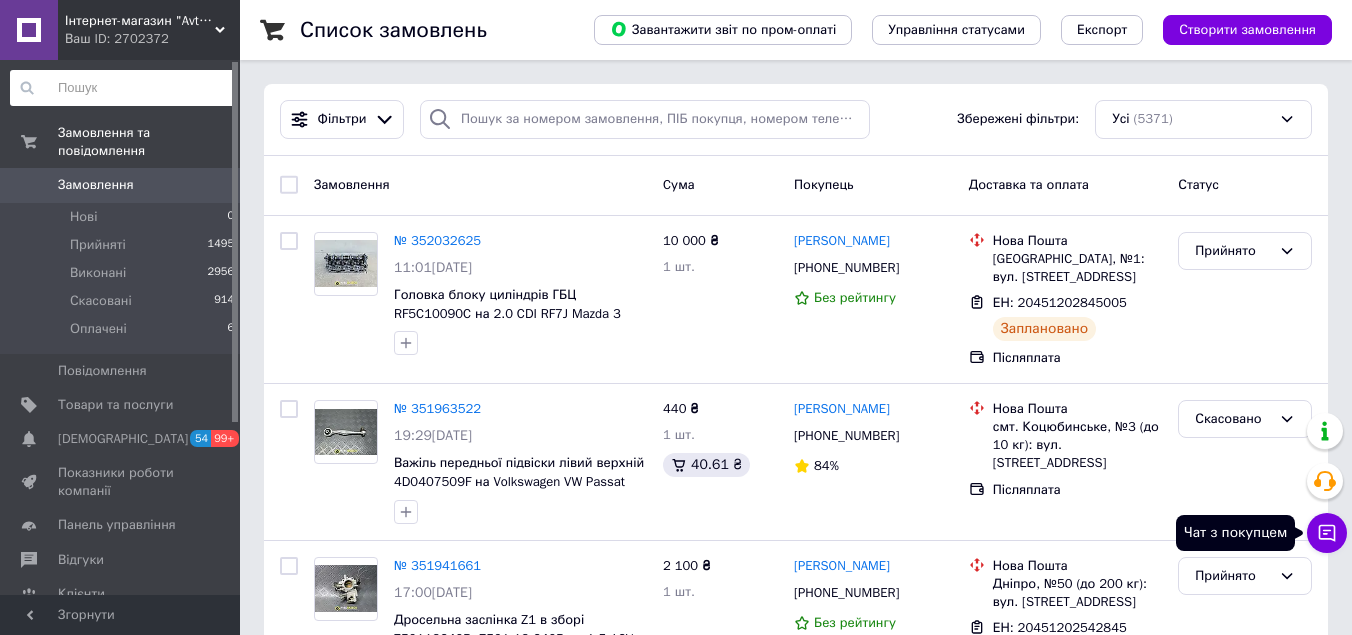 click on "Чат з покупцем" at bounding box center [1327, 533] 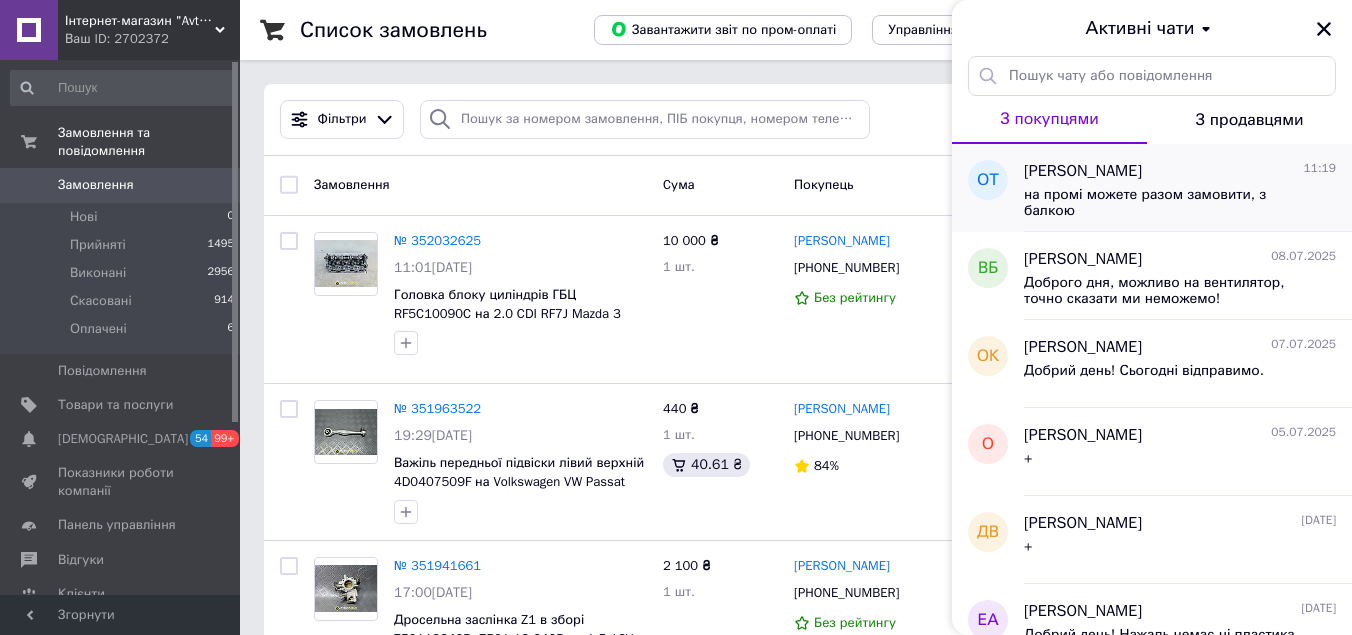 click on "[PERSON_NAME]" at bounding box center [1083, 171] 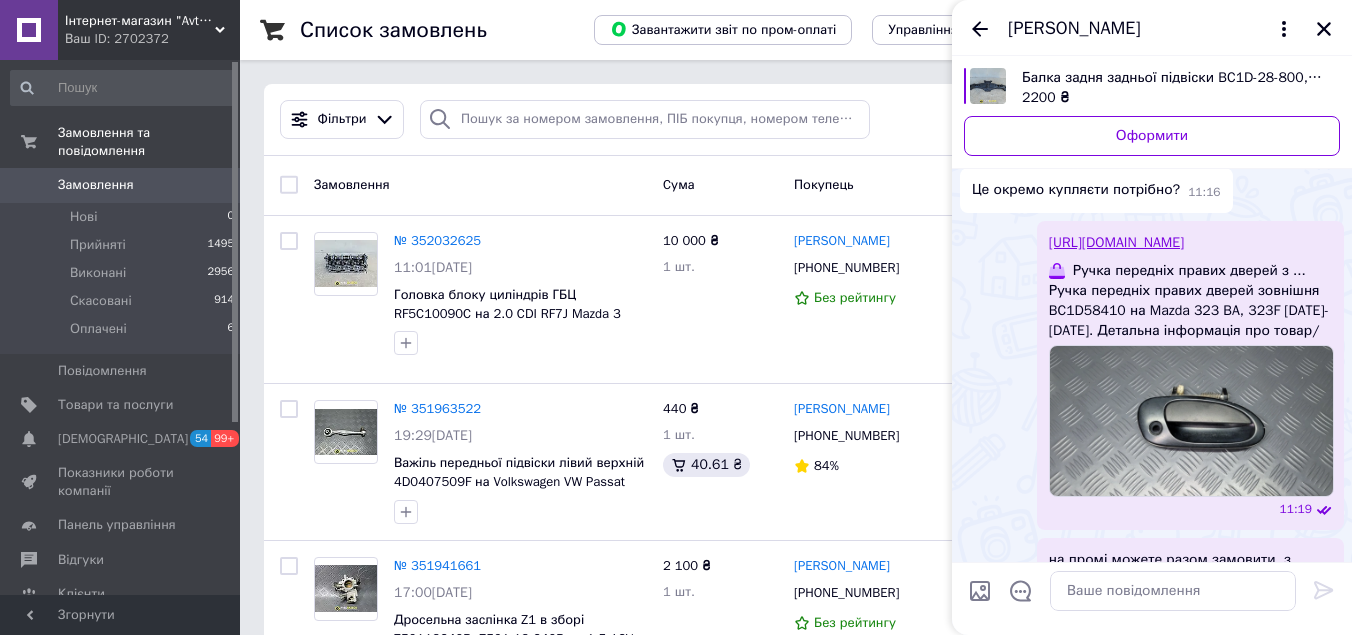 scroll, scrollTop: 2072, scrollLeft: 0, axis: vertical 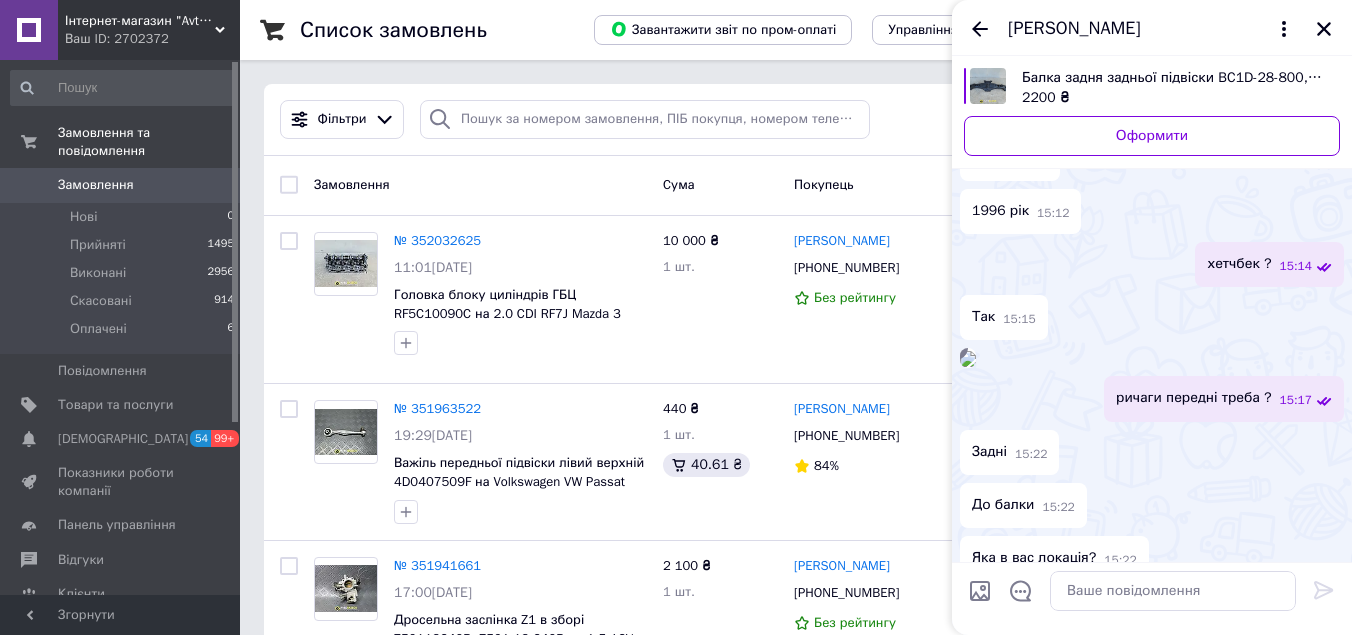 click at bounding box center [968, 359] 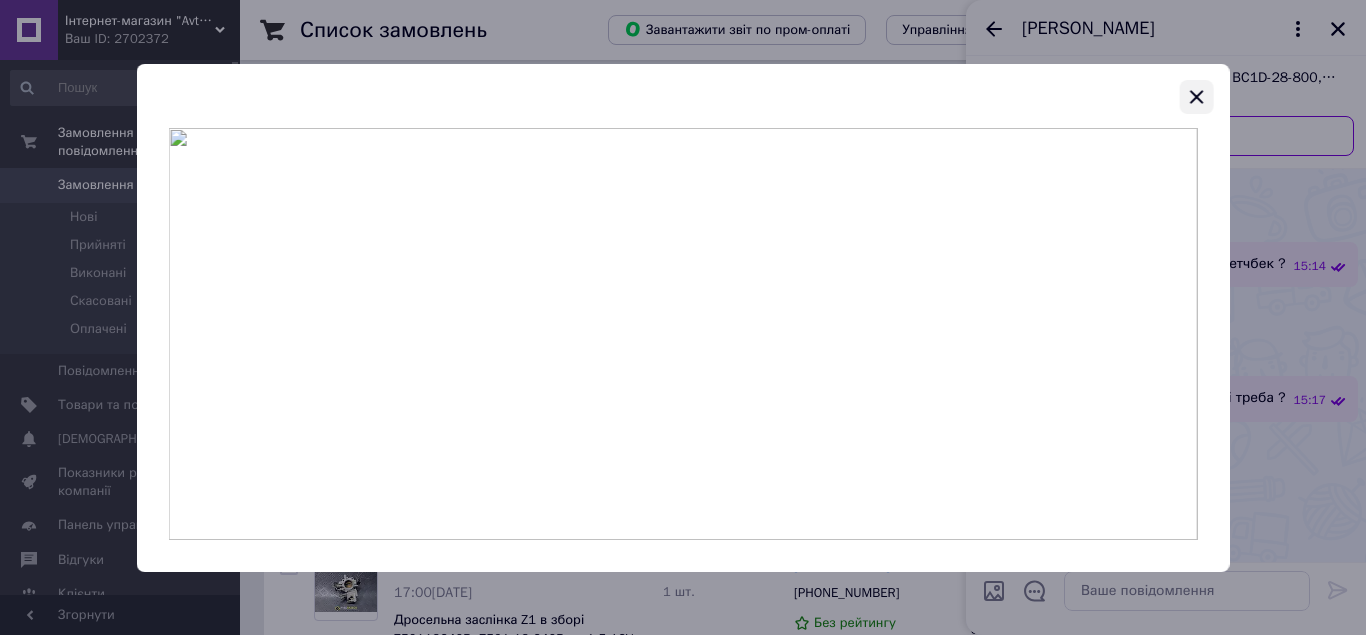 click 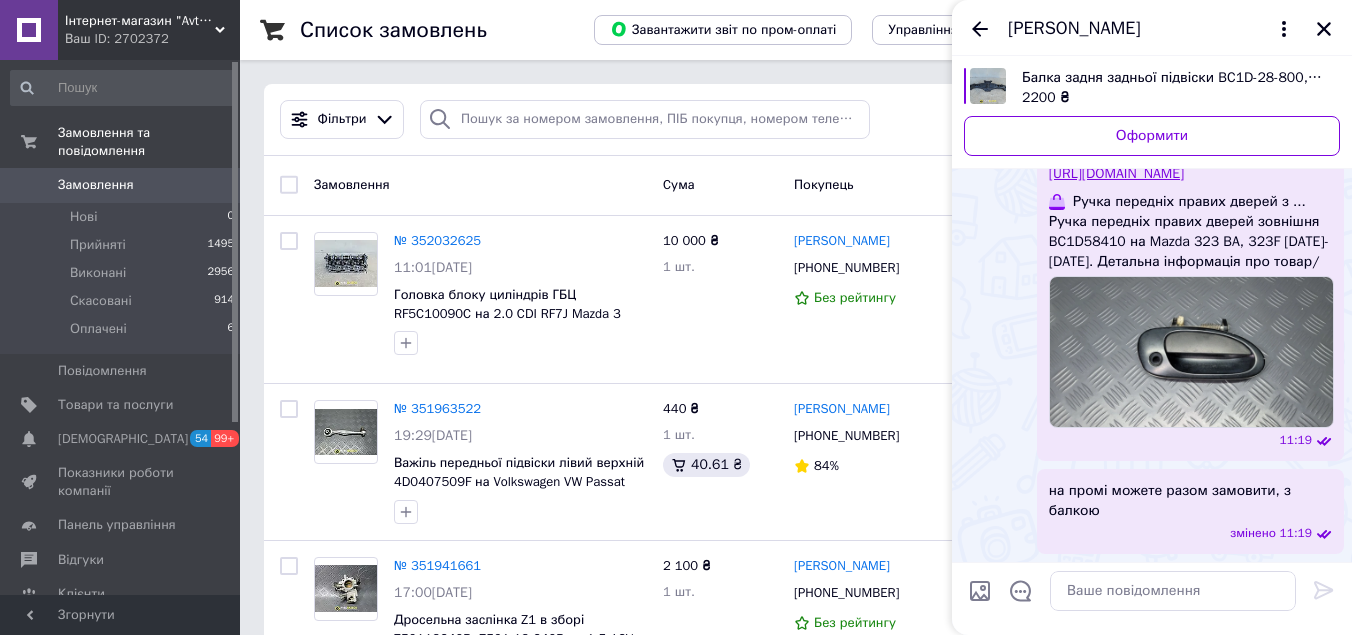 scroll, scrollTop: 2772, scrollLeft: 0, axis: vertical 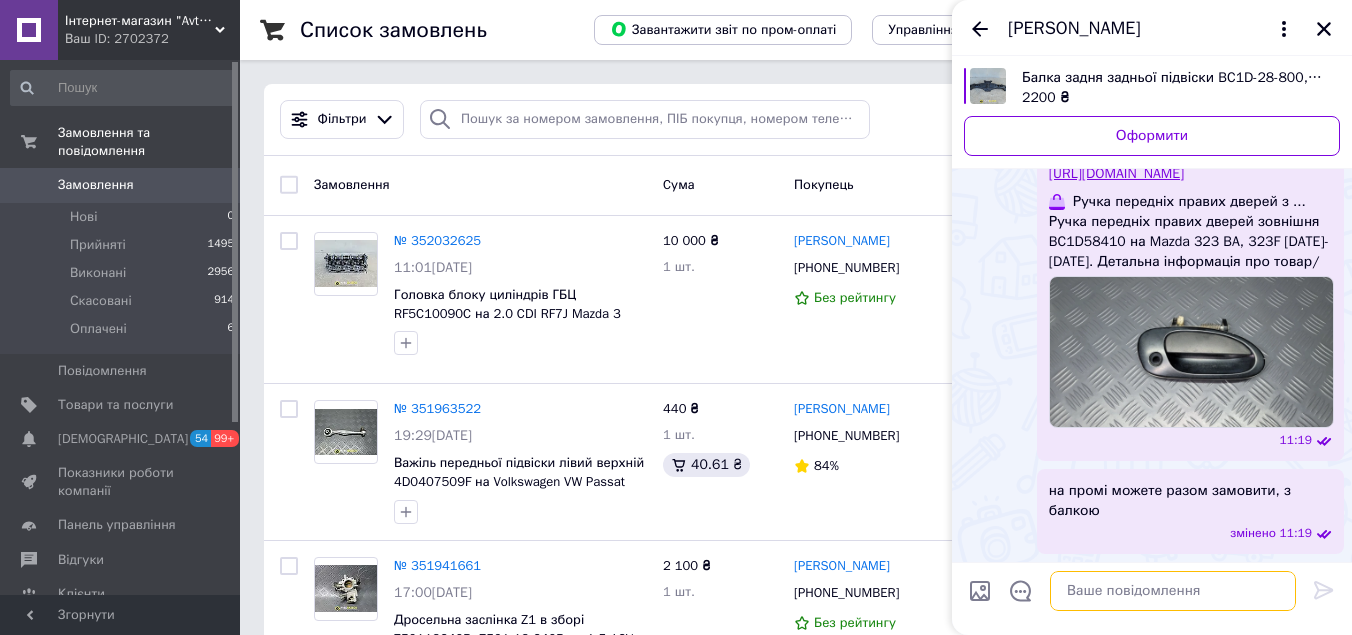 click at bounding box center [1173, 591] 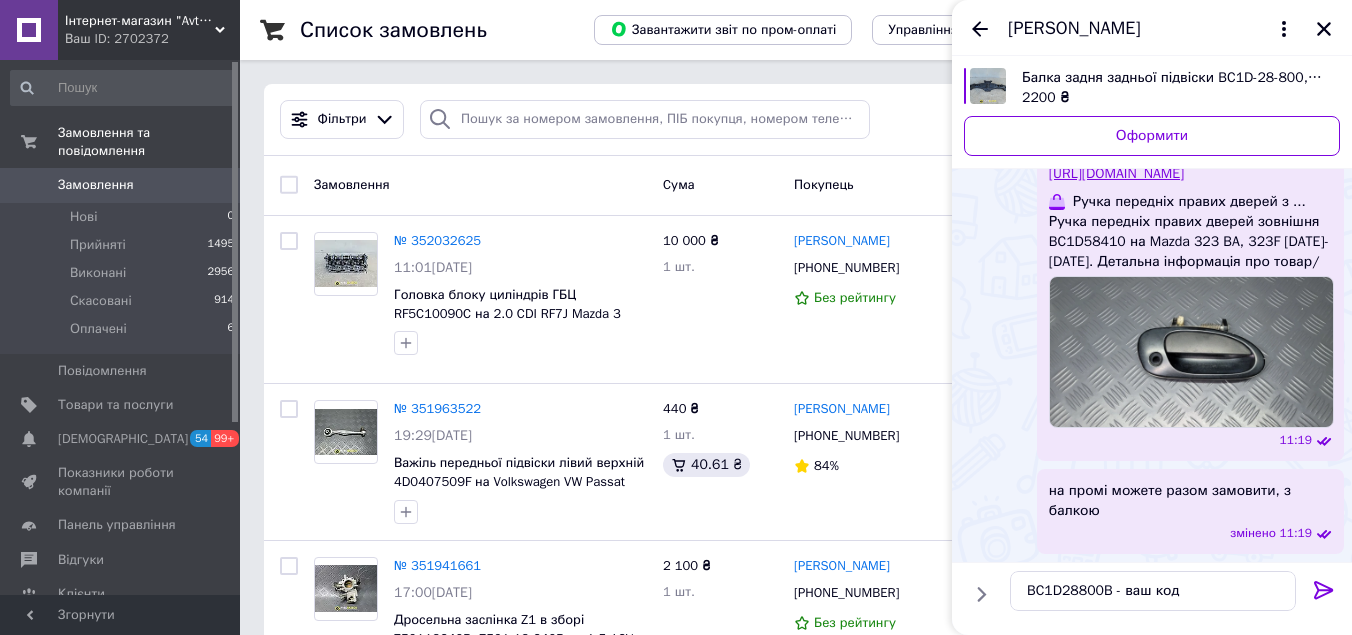 click on "Замовлення" at bounding box center (121, 185) 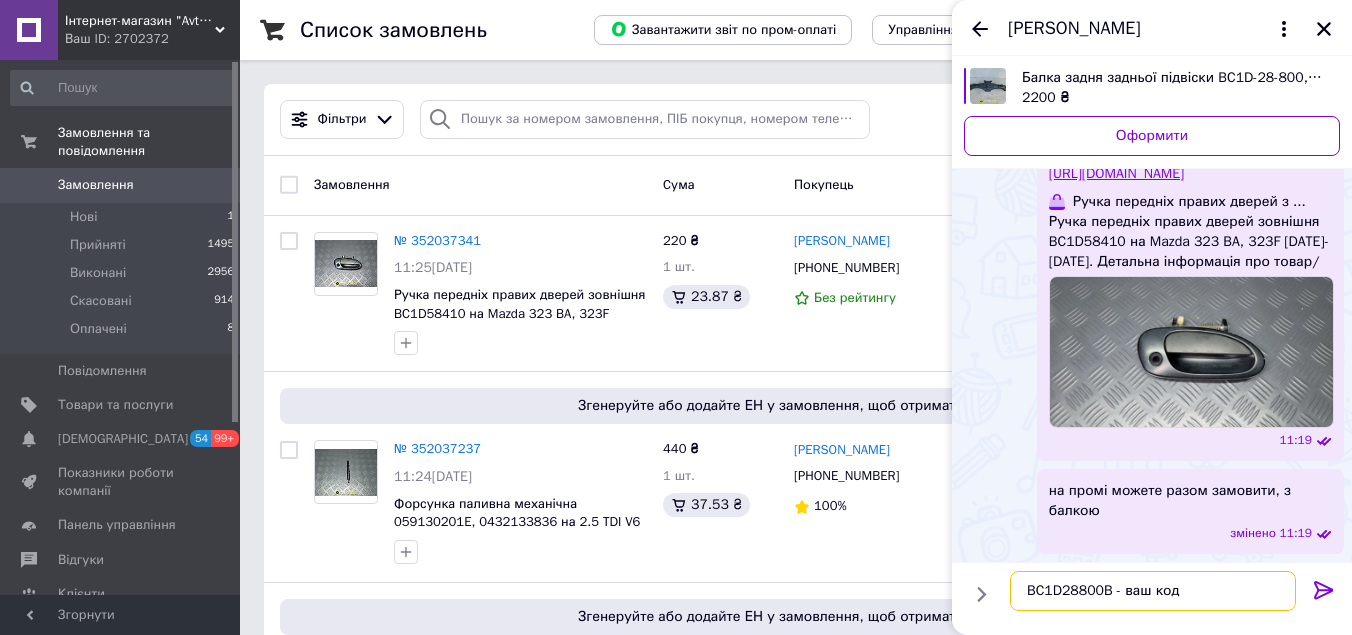 click on "BC1D28800B - ваш код" at bounding box center [1153, 591] 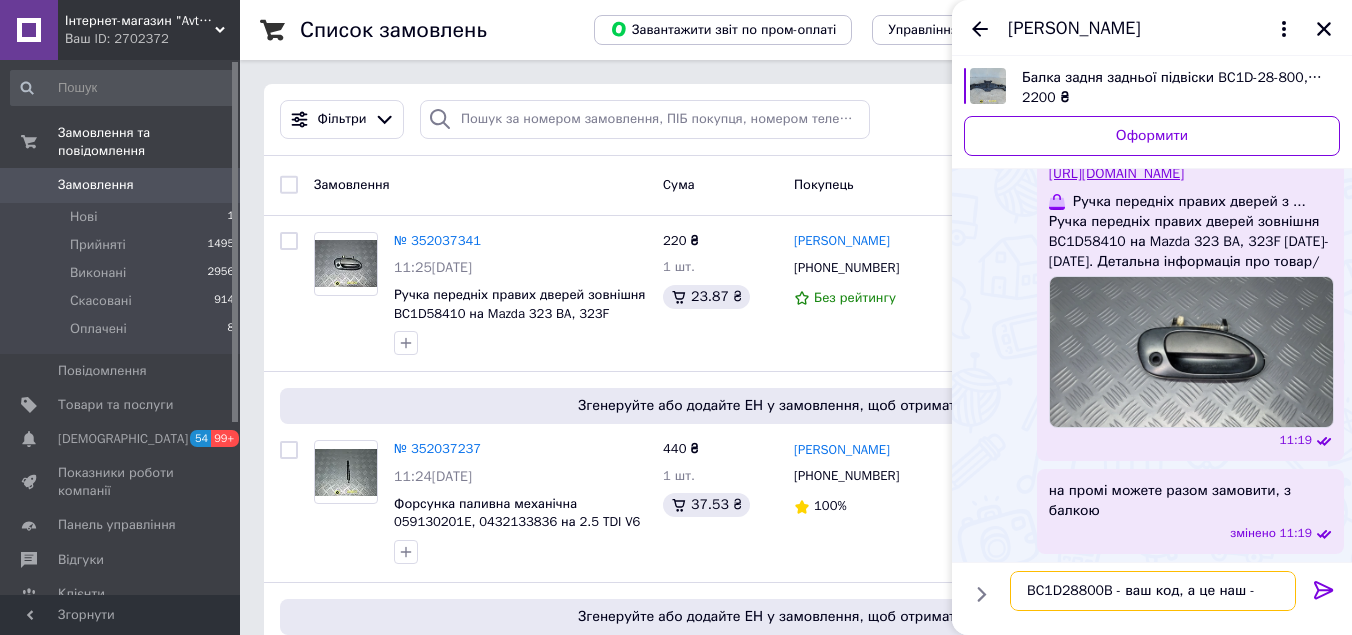 paste on "BC1D28800" 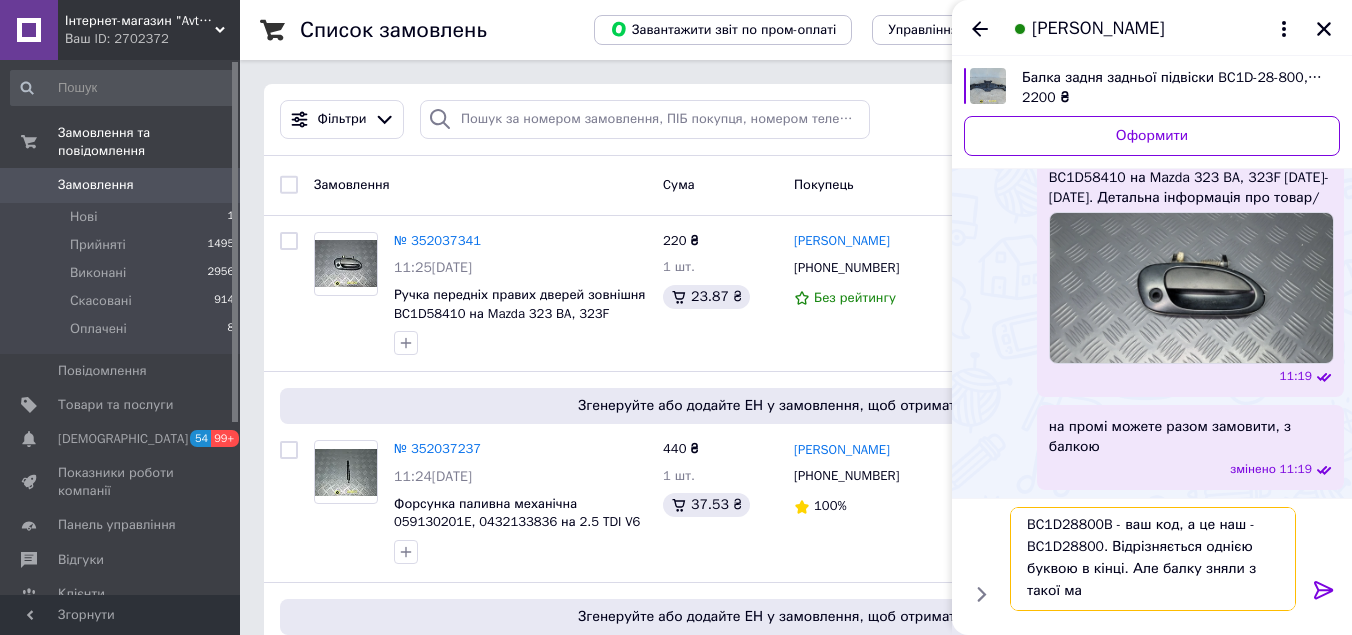 scroll, scrollTop: 2, scrollLeft: 0, axis: vertical 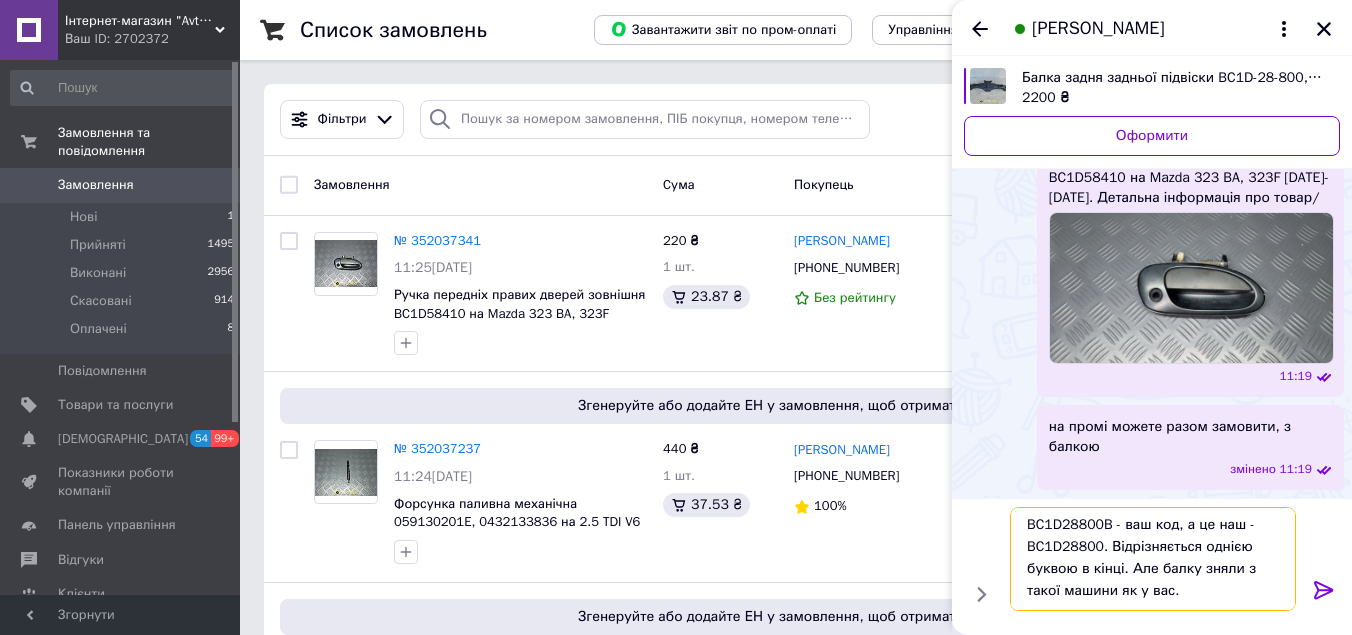 type on "BC1D28800B - ваш код, а це наш - BC1D28800. Відрізняється однією буквою в кінці. Але балку зняли з такої машини як у вас." 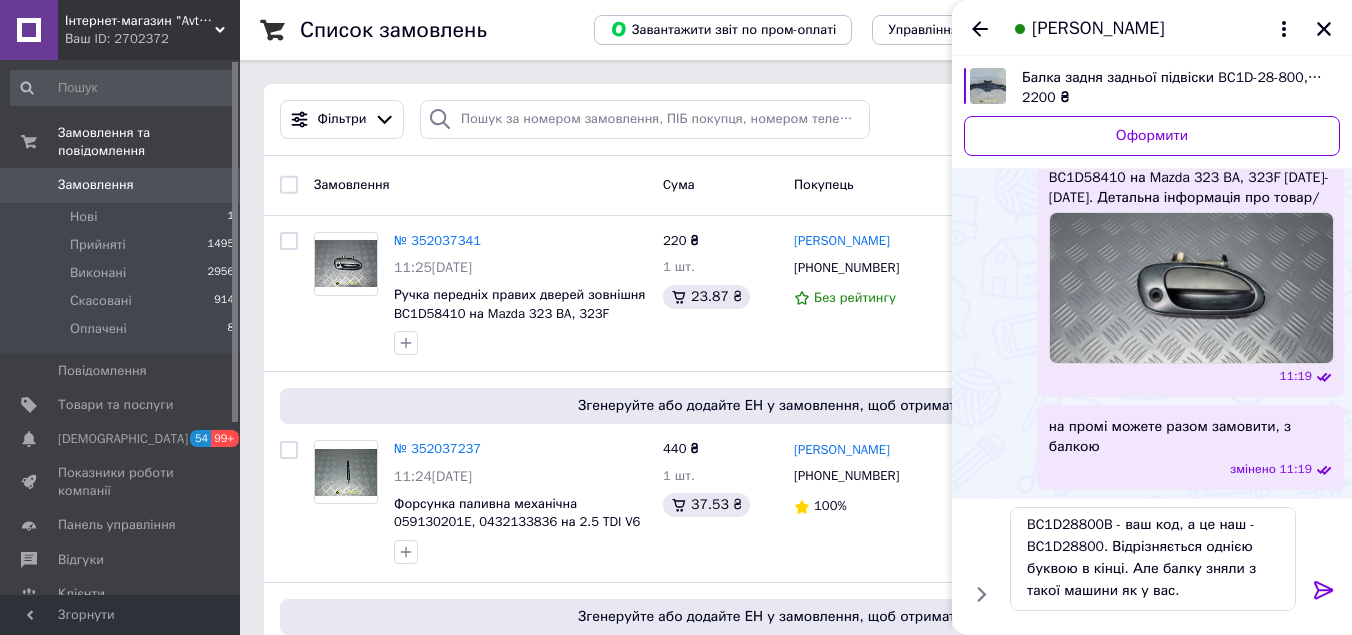 click 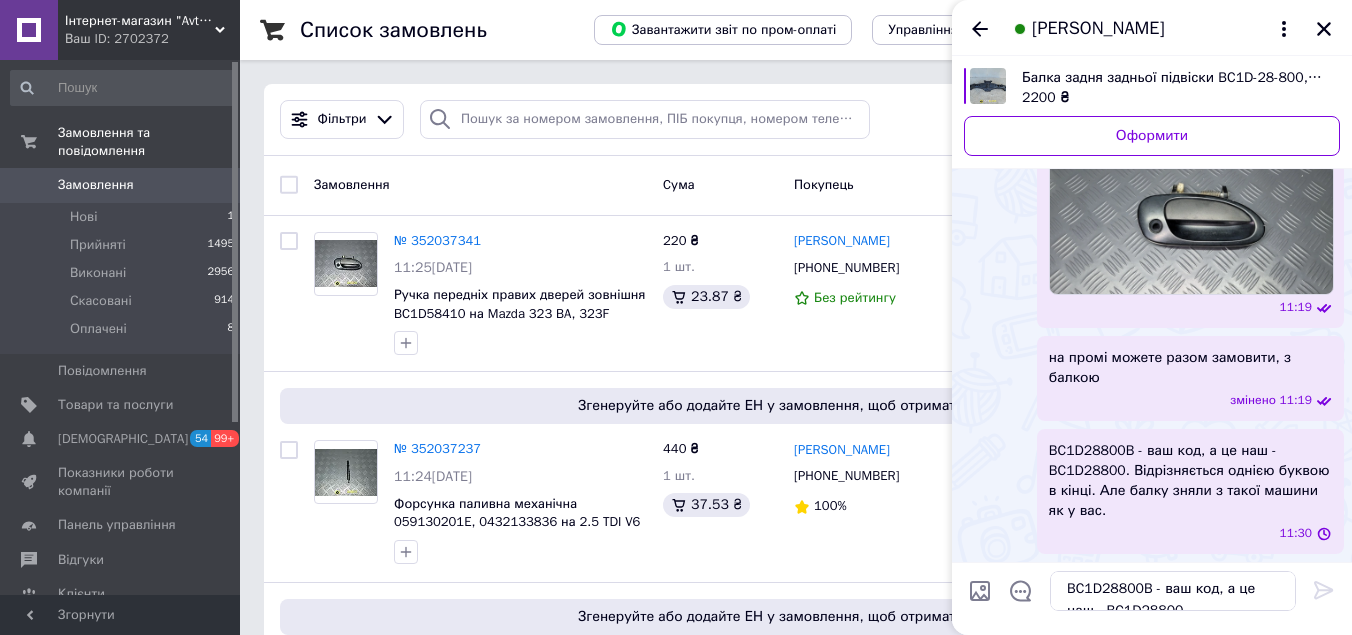 type 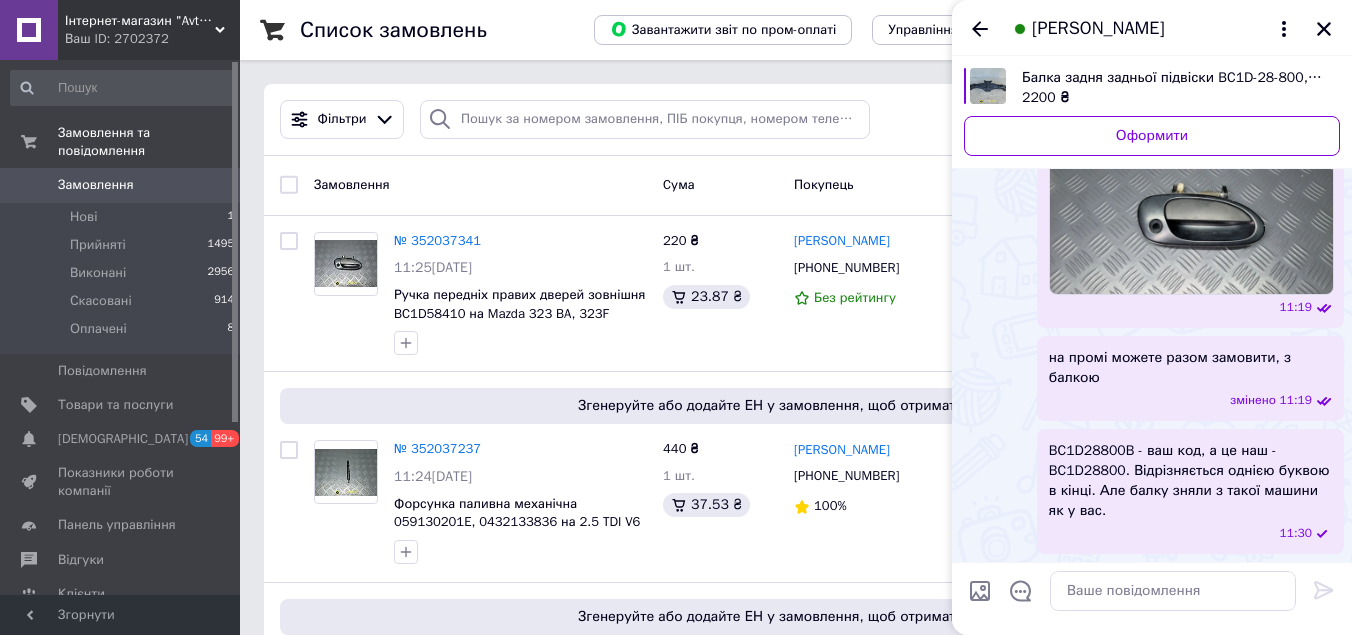 scroll, scrollTop: 0, scrollLeft: 0, axis: both 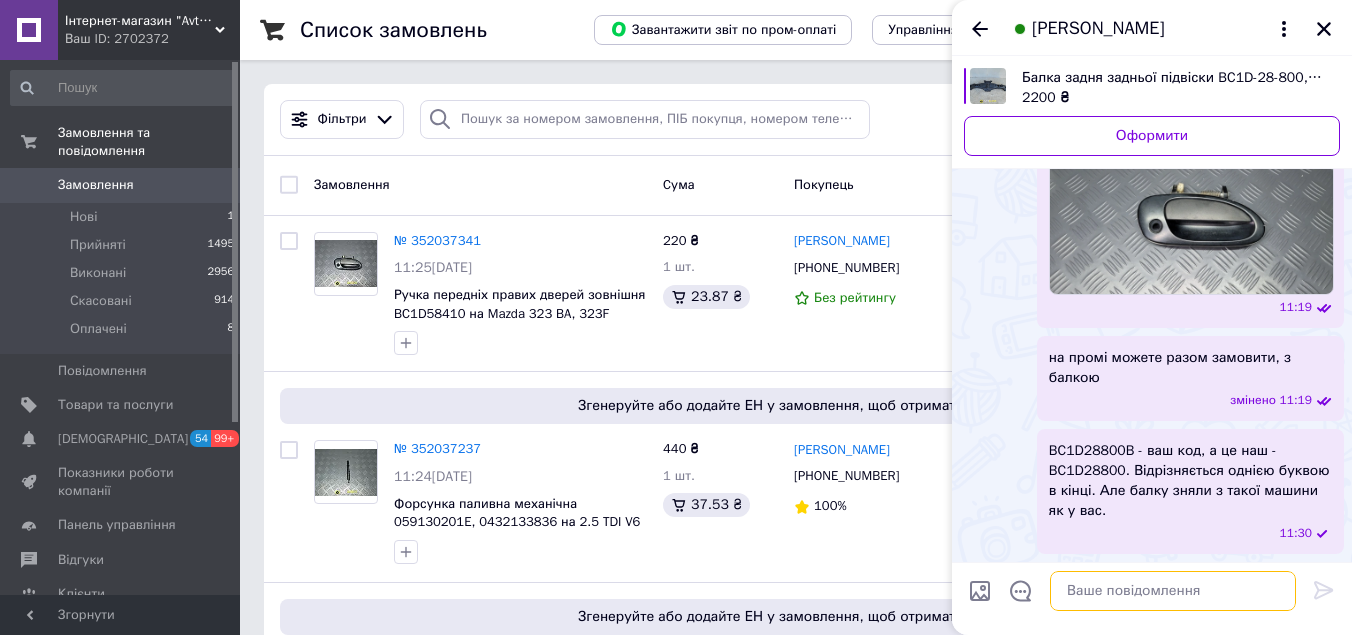 click at bounding box center (1173, 591) 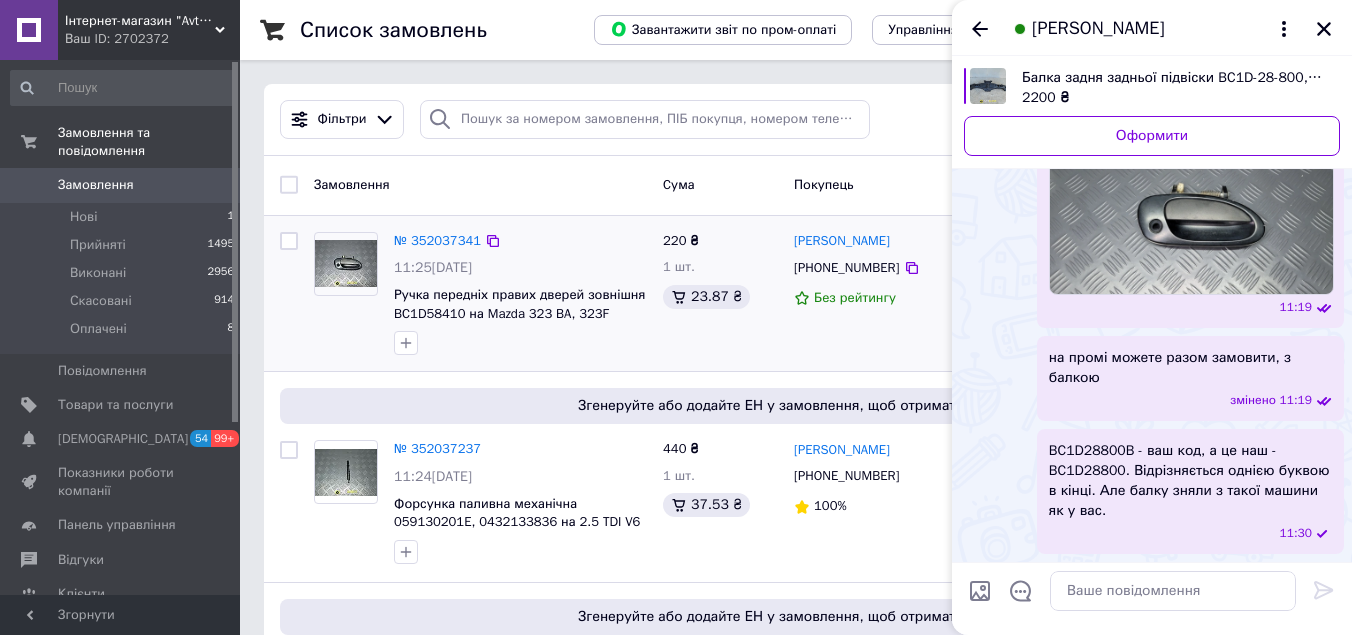 click on "№ 352037341 11:25, 10.07.2025 Ручка передніх правих дверей зовнішня BC1D58410 на Mazda 323 BA, 323F 1994-1998 рік 220 ₴ 1 шт. 23.87 ₴ Олександр Твардовський +380956426335 Без рейтингу Нова Пошта смт. Запитів, №1: вул. Київська, 234 Додати ЕН Післяплата Нове" at bounding box center [796, 294] 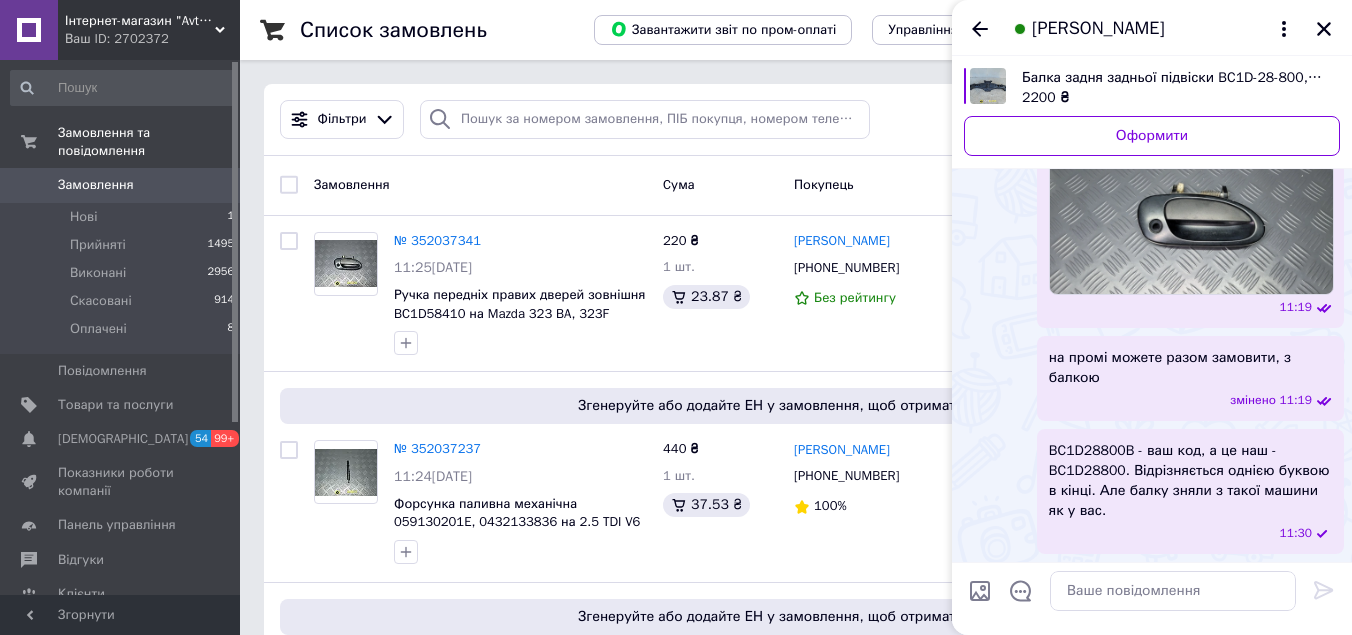click on "[PERSON_NAME]" at bounding box center (1152, 28) 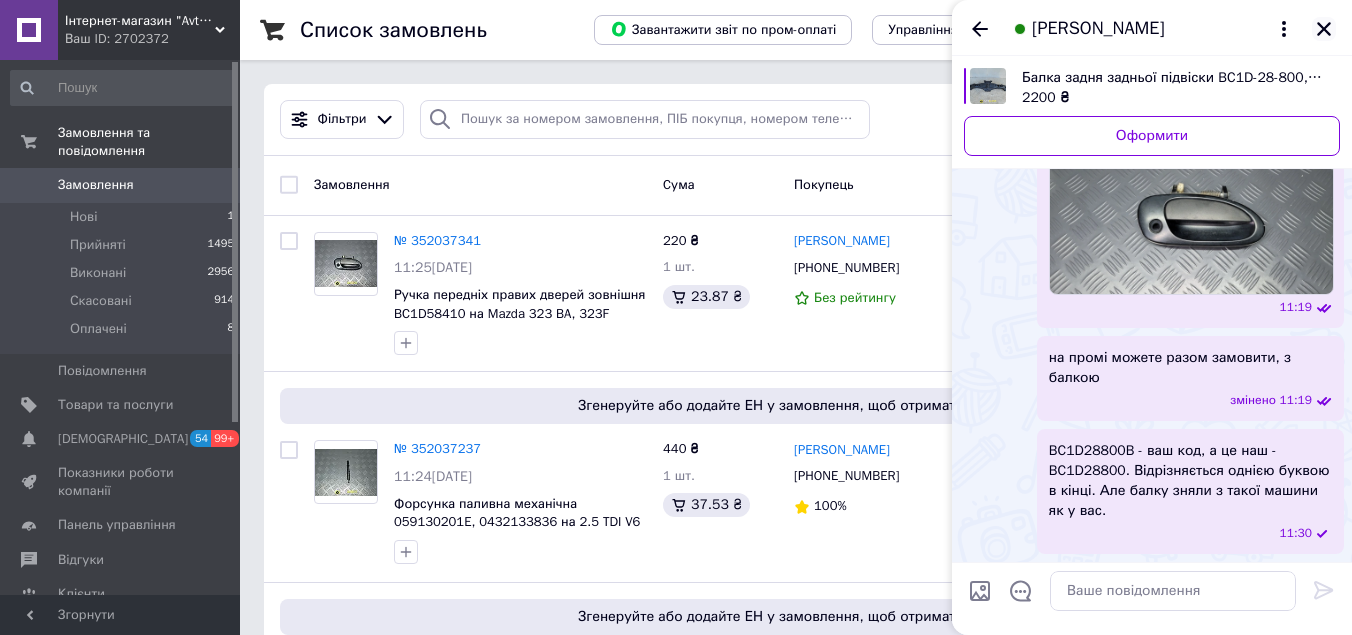 click 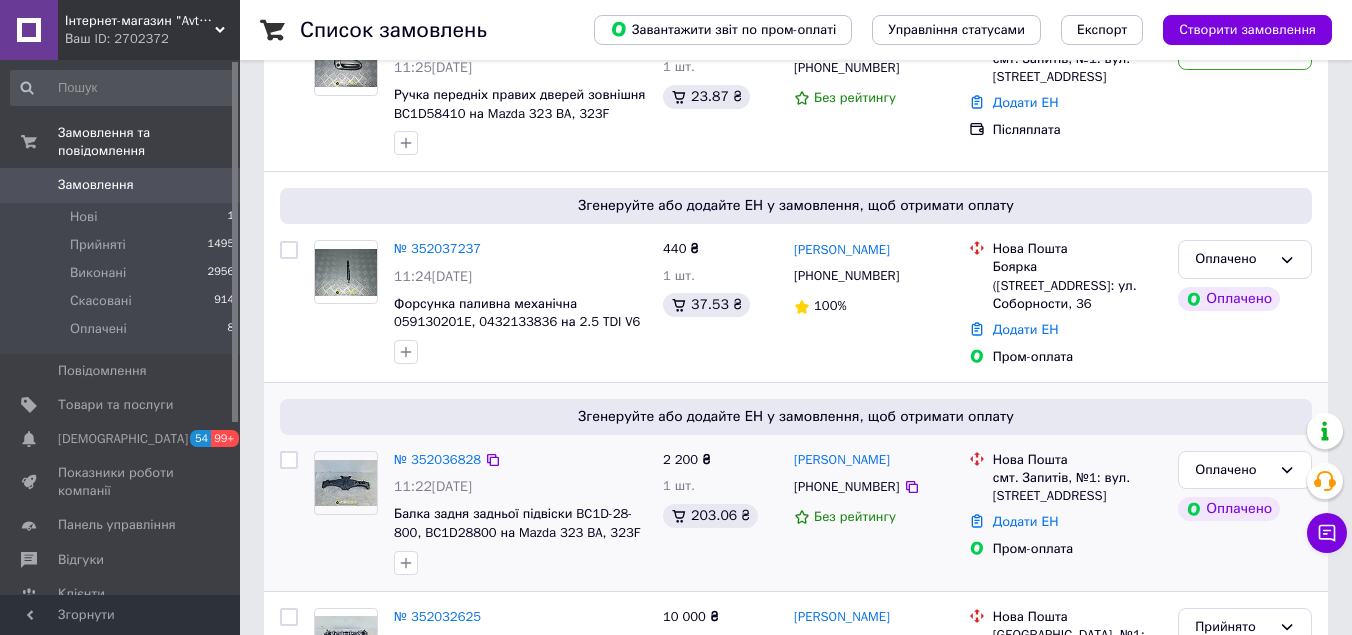 scroll, scrollTop: 300, scrollLeft: 0, axis: vertical 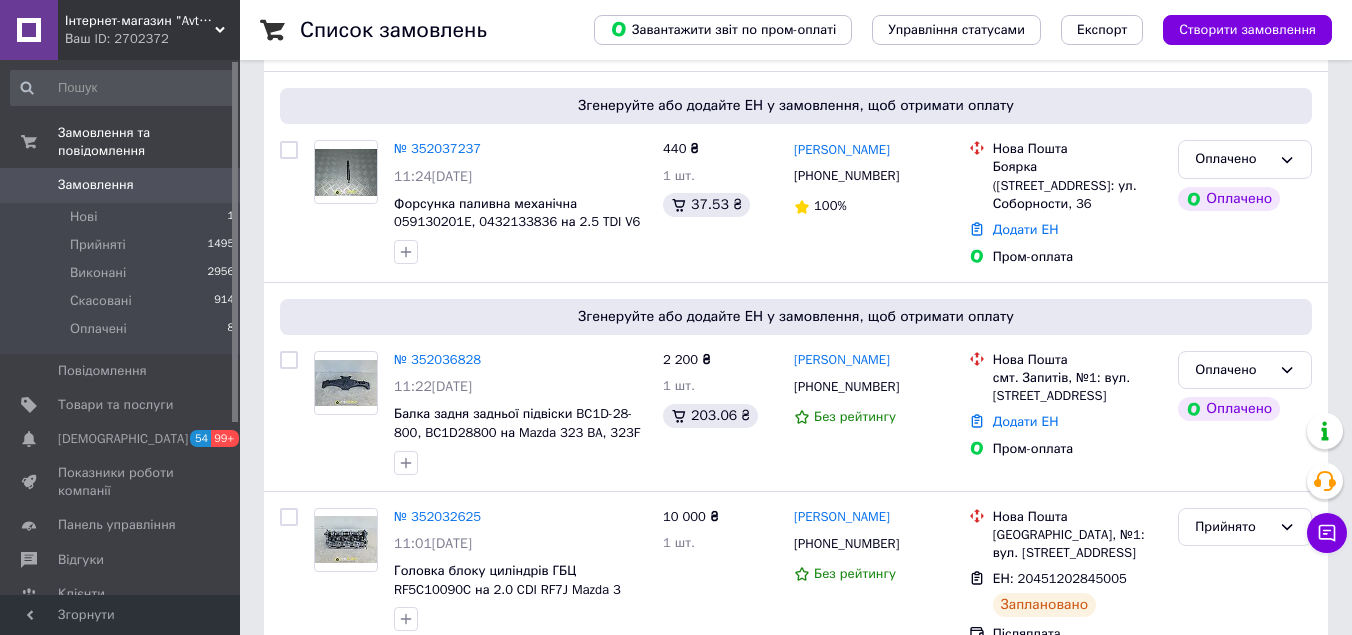 click 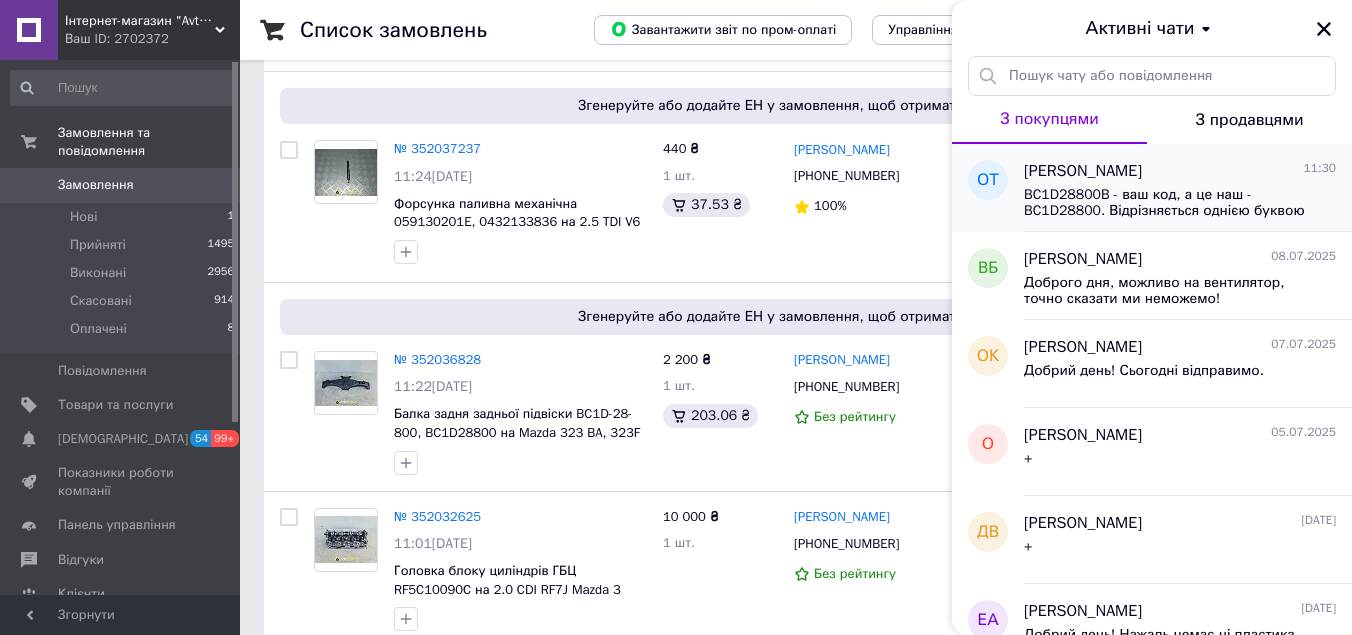 click on "BC1D28800B - ваш код, а це наш - BC1D28800. Відрізняється однією буквою в кінці. Але балку зняли з такої машини як у вас." at bounding box center [1166, 203] 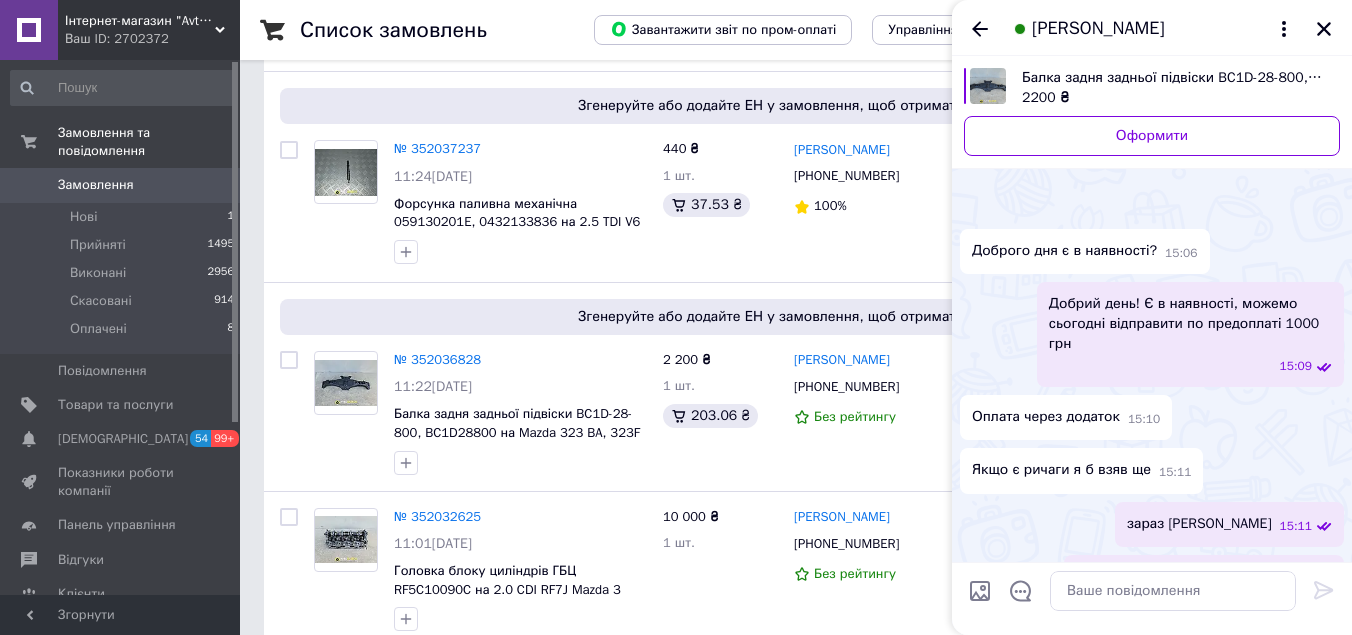 scroll, scrollTop: 2904, scrollLeft: 0, axis: vertical 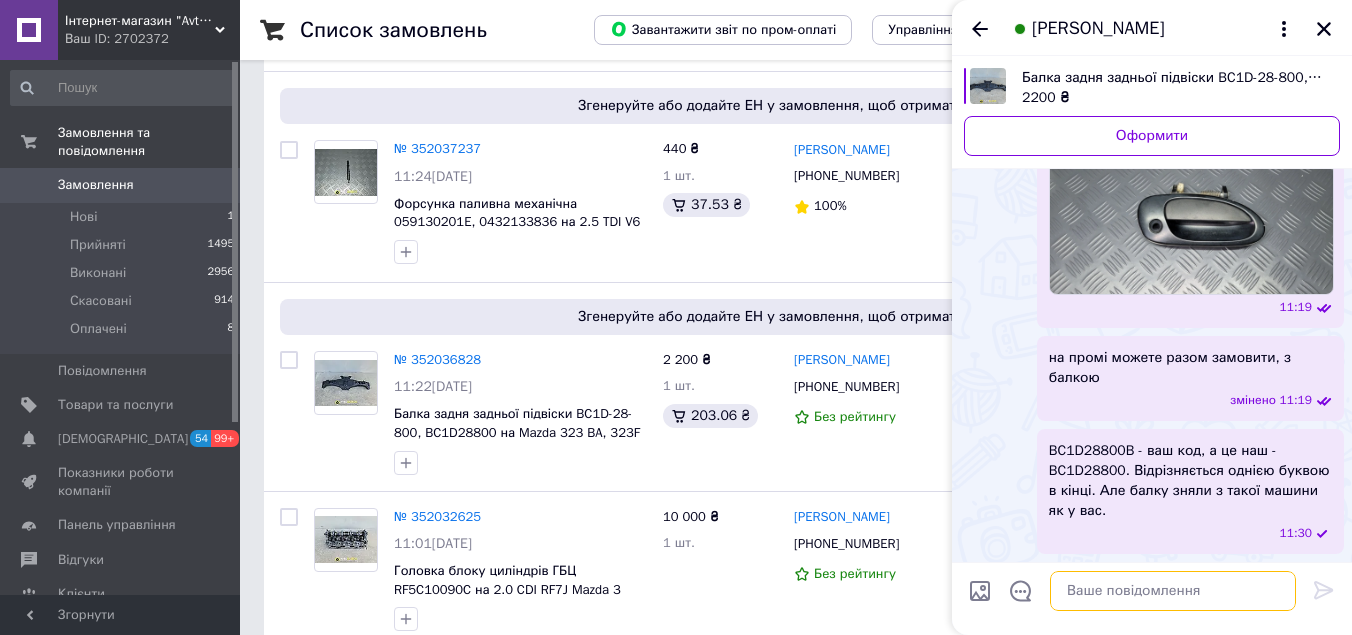 click at bounding box center [1173, 591] 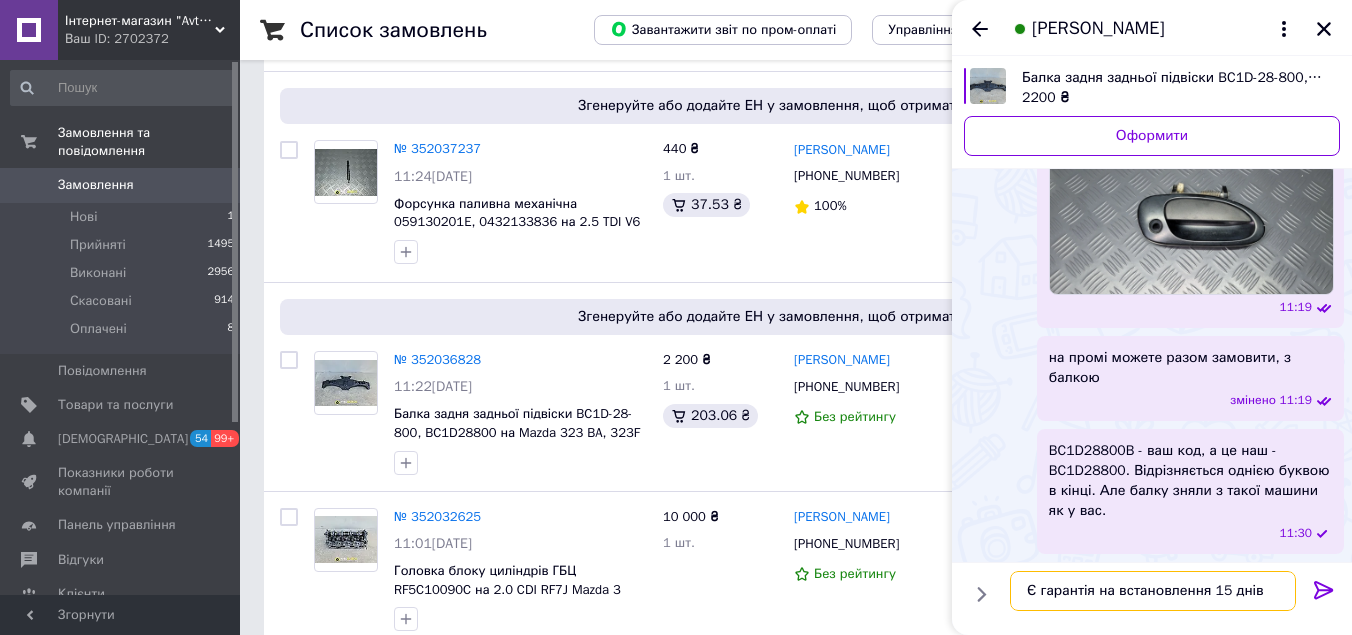 type on "Є гарантія на встановлення 15 днів" 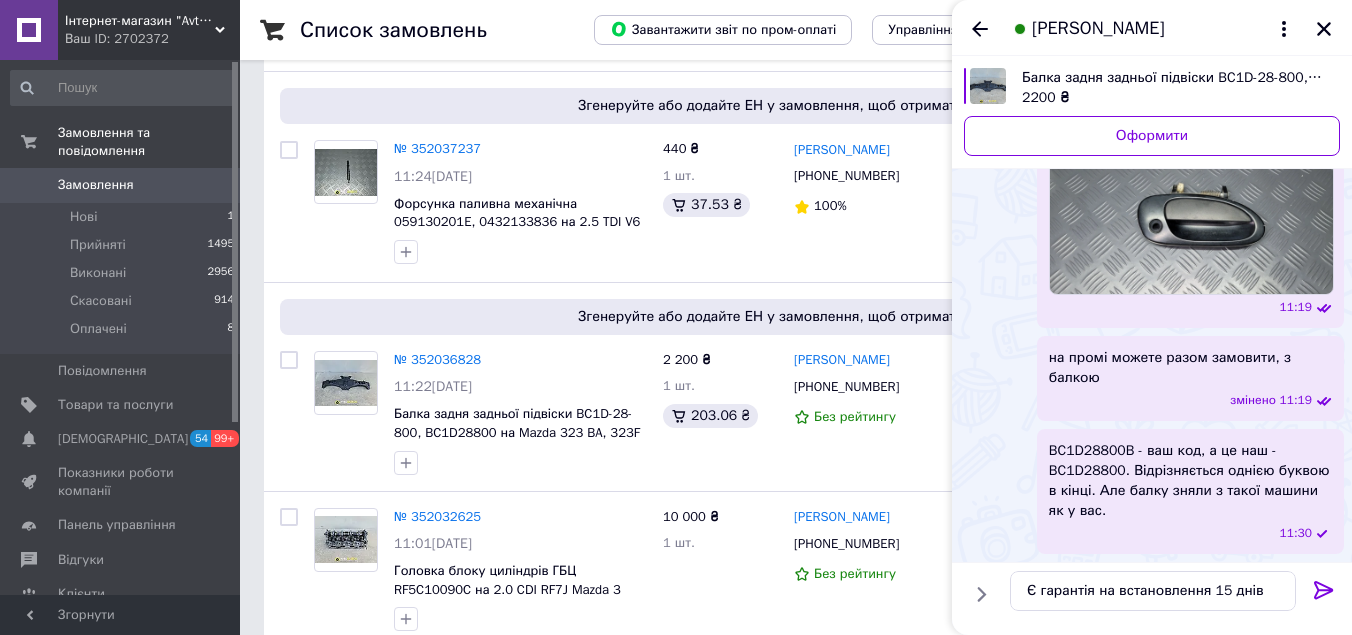 click 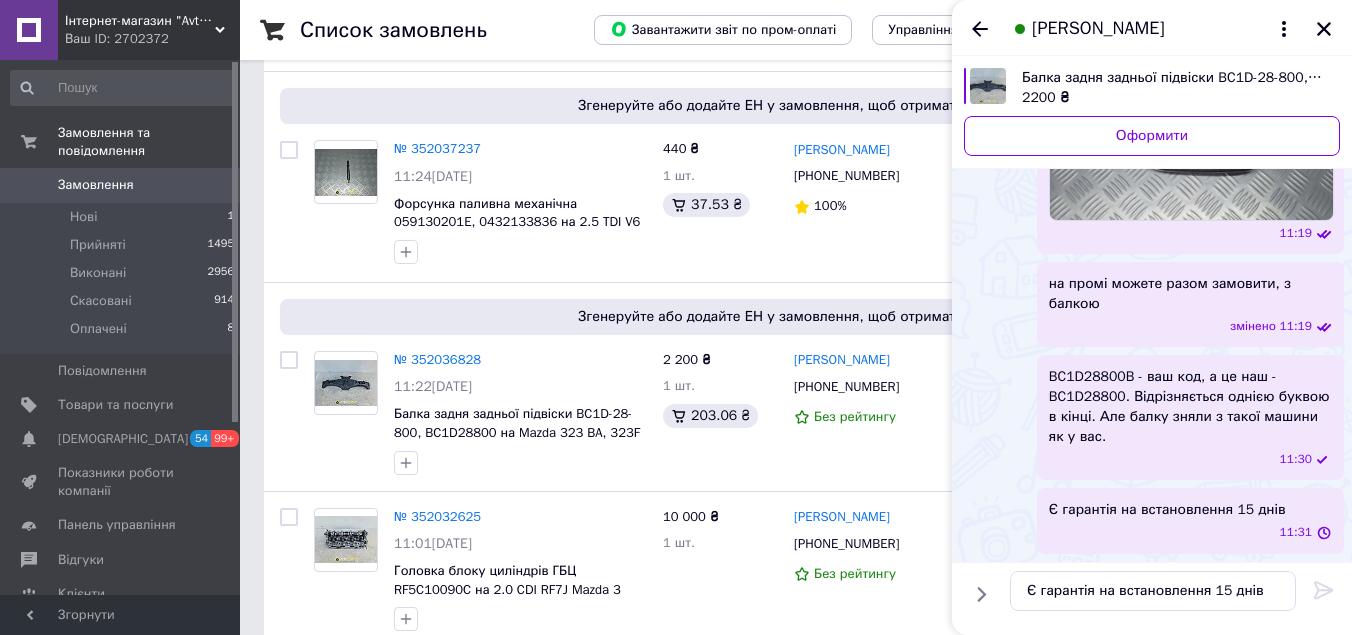 type 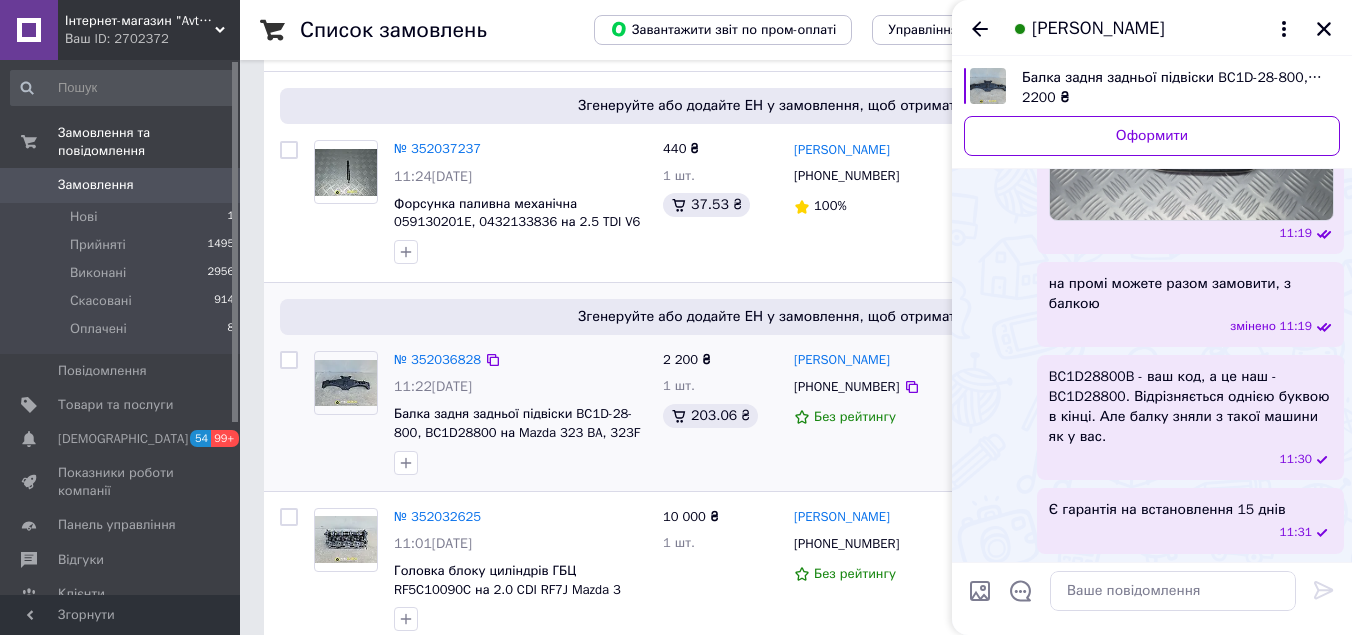scroll, scrollTop: 2958, scrollLeft: 0, axis: vertical 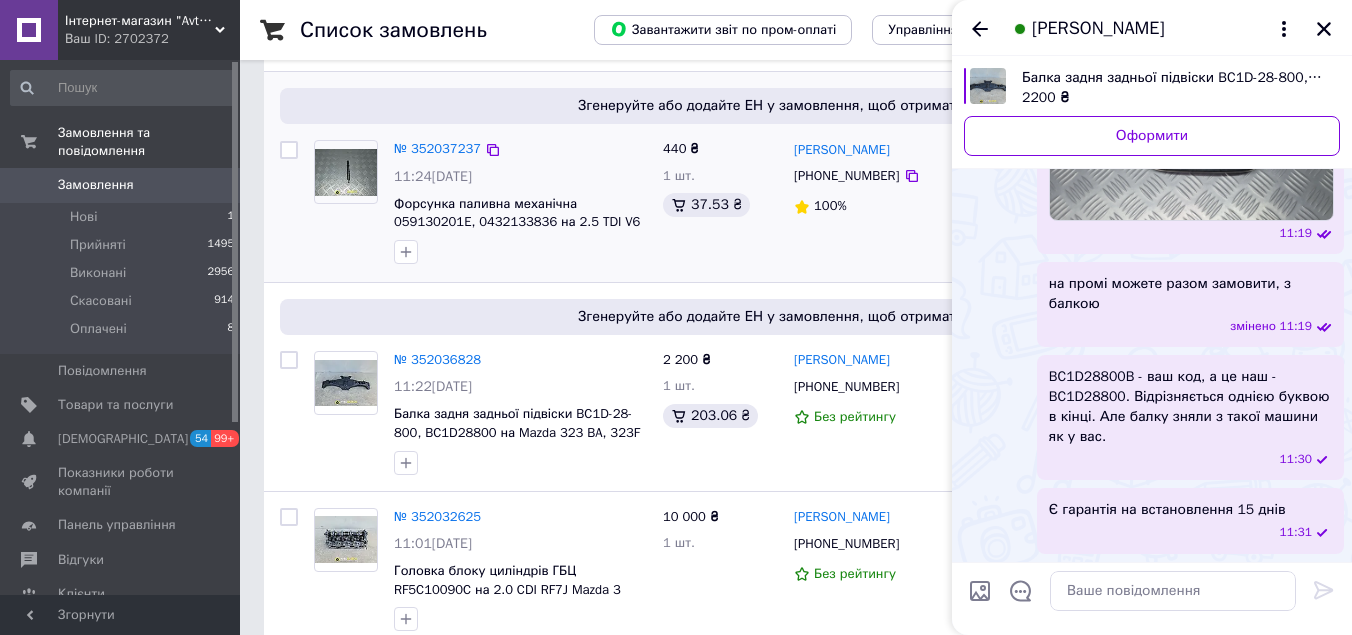 click on "Згенеруйте або додайте ЕН у замовлення, щоб отримати оплату № 352037237 11:24, 10.07.2025 Форсунка паливна механічна 059130201E, 0432133836 на 2.5 TDI V6 Audi A6 (C5), A8 (D2), A4 (B5), Volkswagen Passat B5 1994-2005 рік 440 ₴ 1 шт. 37.53 ₴ Владимир Ляхов +380930128668 100% Нова Пошта Боярка (Киевская обл.), № 1: ул. Соборности, 36 Додати ЕН Пром-оплата Оплачено Оплачено" at bounding box center [796, 177] 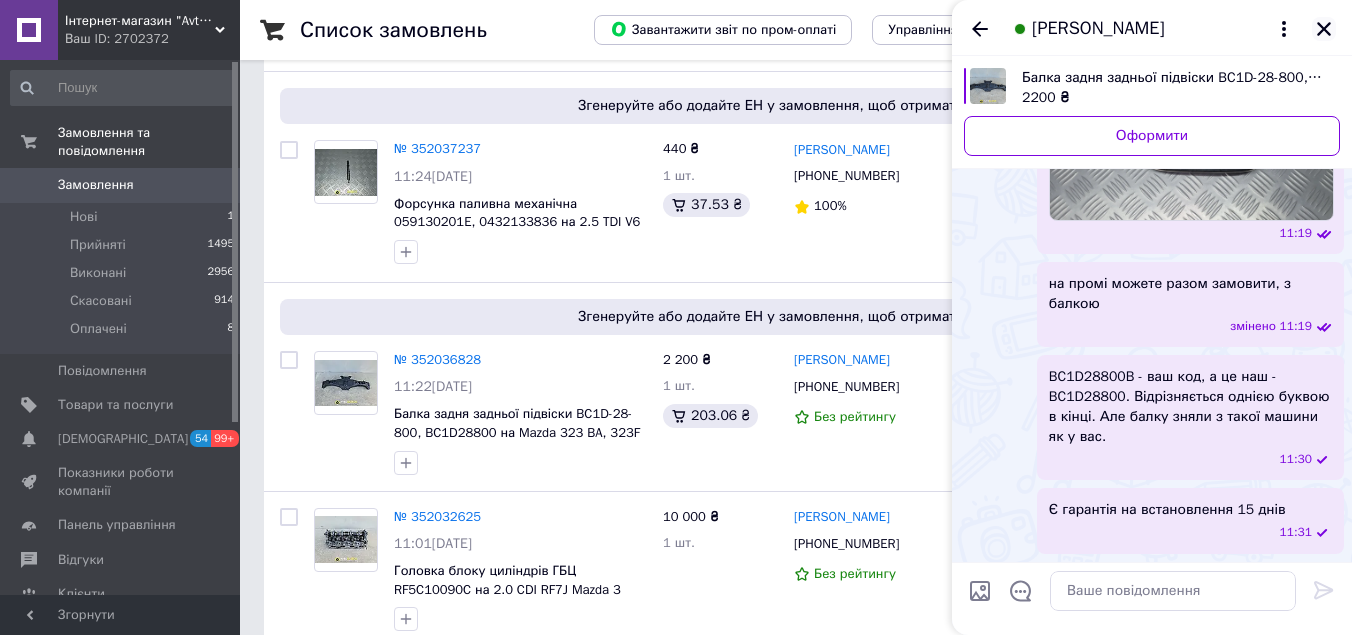 click 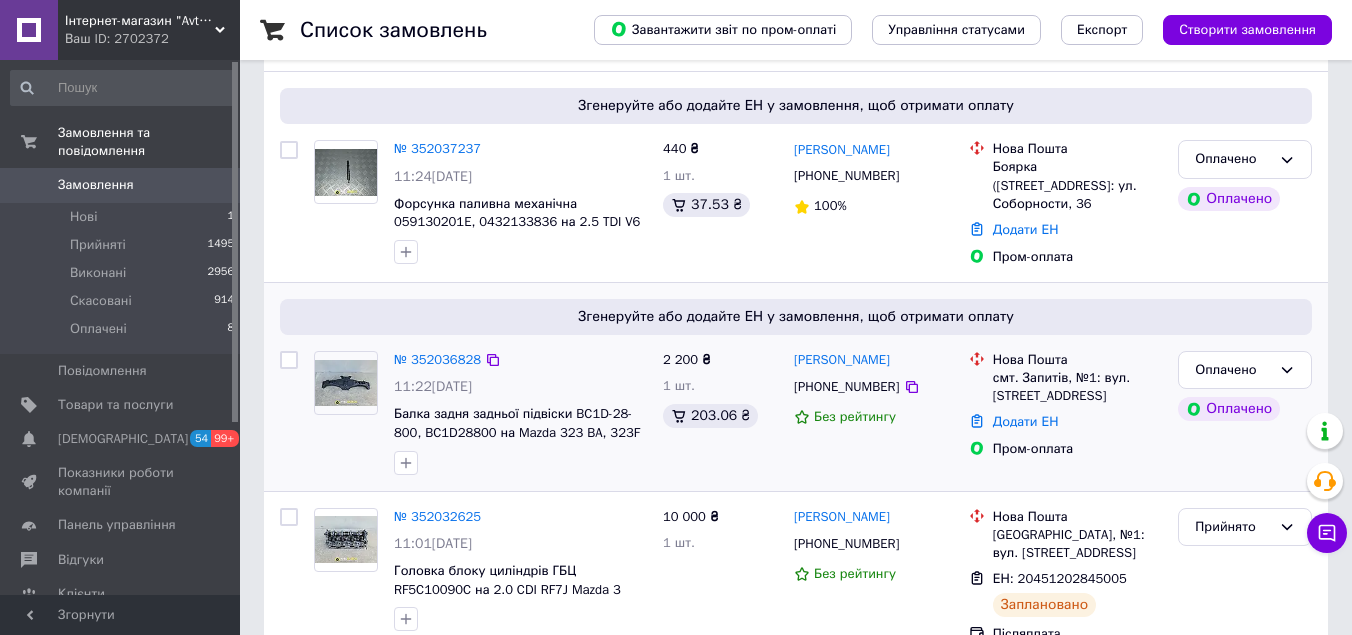 scroll, scrollTop: 0, scrollLeft: 0, axis: both 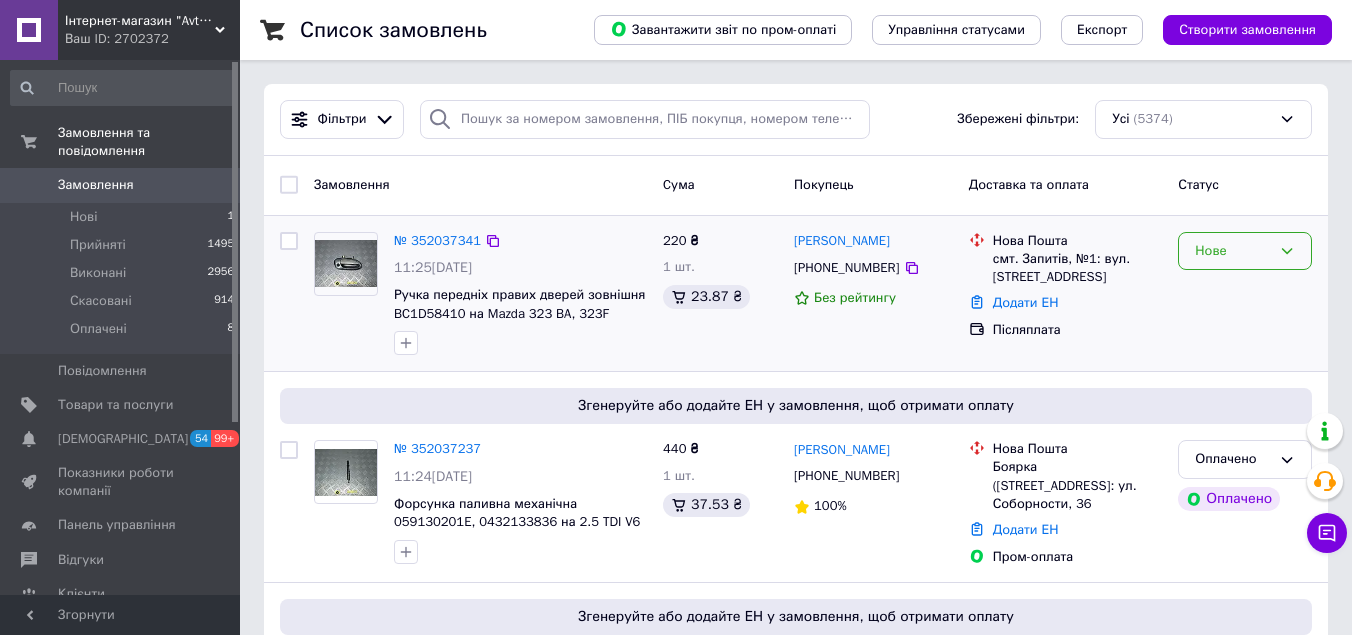 click on "Нове" at bounding box center [1245, 251] 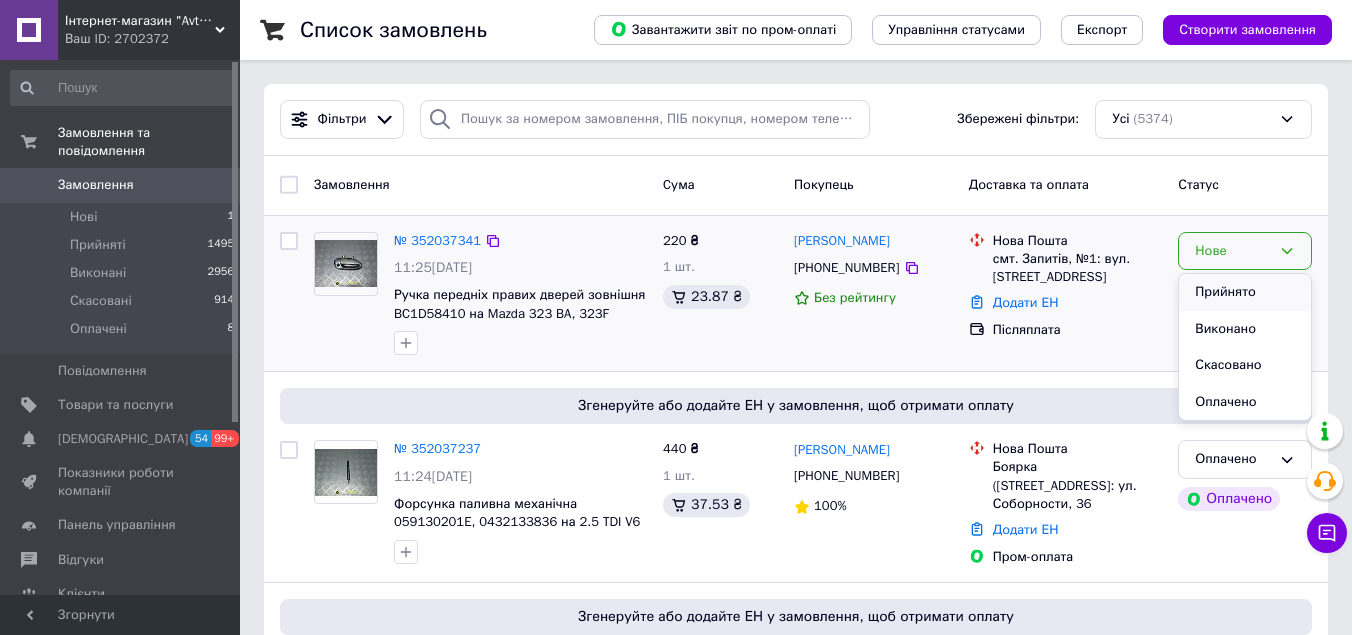 click on "Прийнято" at bounding box center (1245, 292) 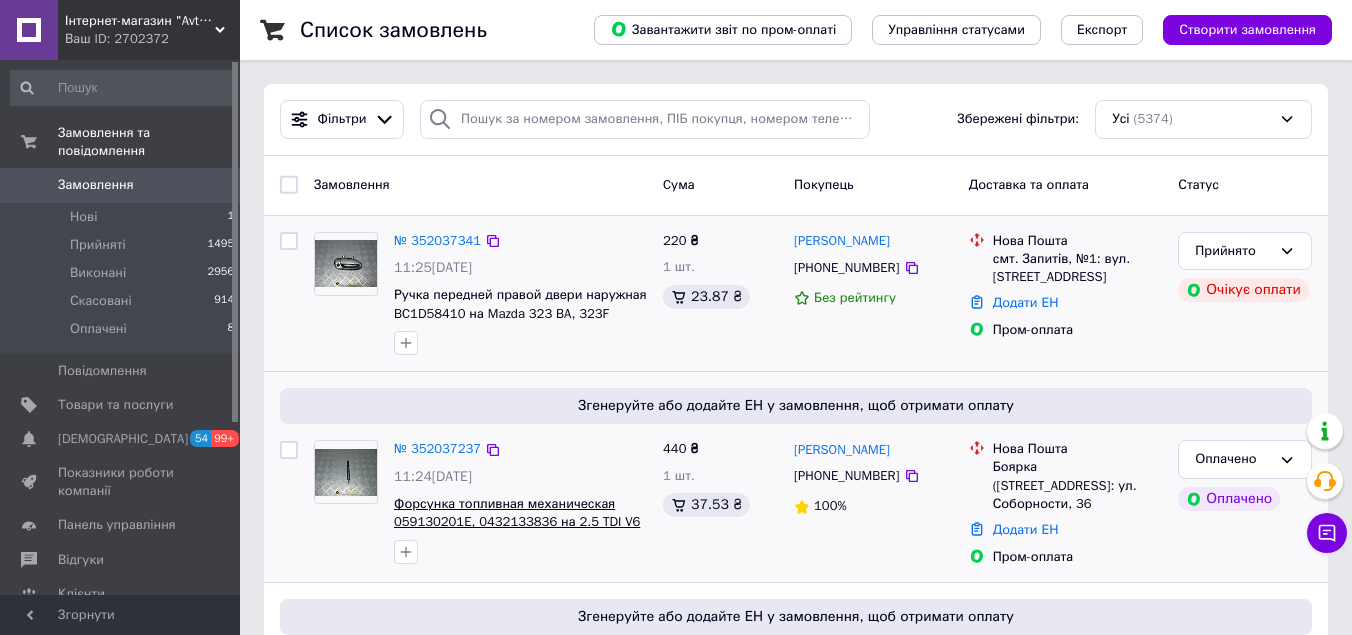 scroll, scrollTop: 200, scrollLeft: 0, axis: vertical 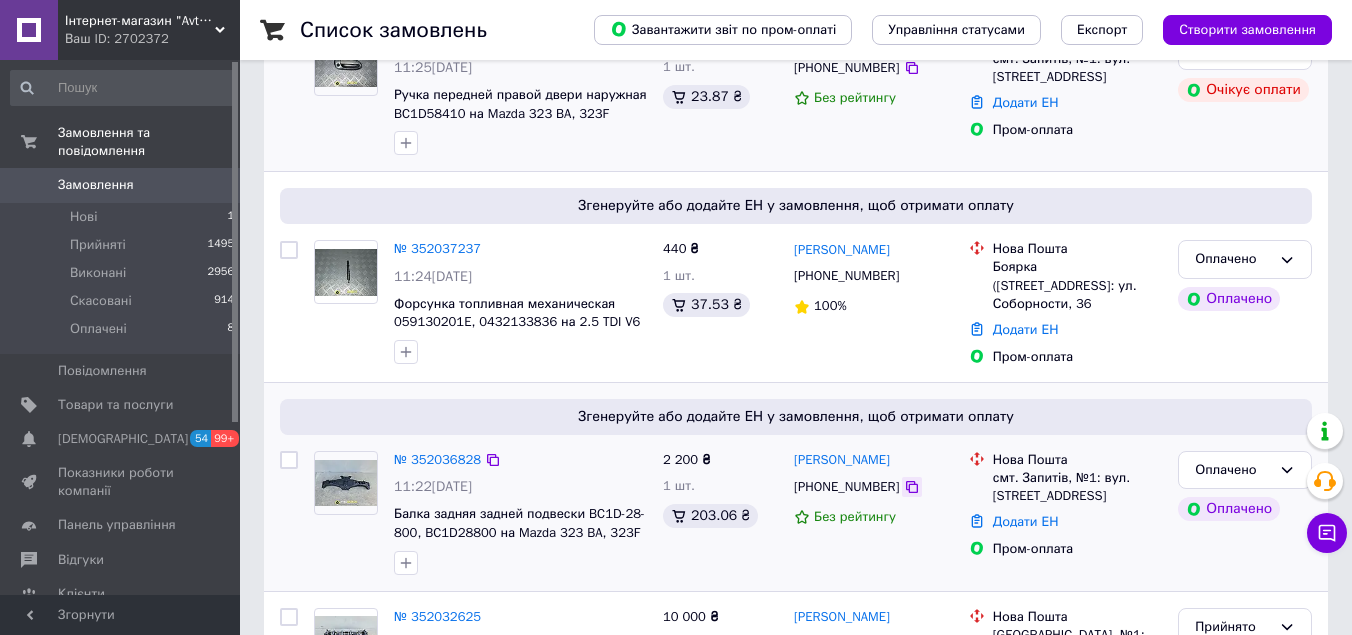 click 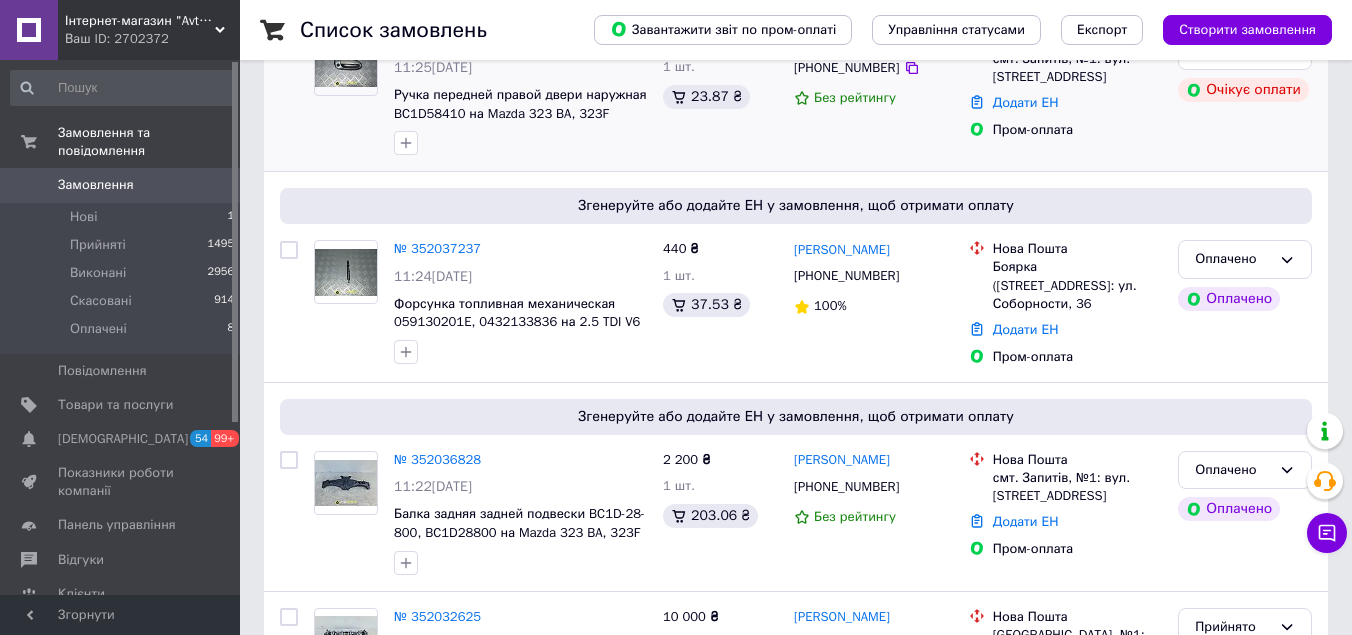 click on "Список замовлень   Завантажити звіт по пром-оплаті Управління статусами Експорт Створити замовлення Фільтри Збережені фільтри: Усі (5374) Замовлення Cума Покупець Доставка та оплата Статус № 352037341 11:25, 10.07.2025 Ручка передней правой двери наружная BC1D58410 на Mazda 323 BA, 323F 1994-1998 год 220 ₴ 1 шт. 23.87 ₴ Олександр Твардовський +380956426335 Без рейтингу Нова Пошта смт. Запитів, №1: вул. Київська, 234 Додати ЕН Пром-оплата Прийнято Очікує оплати Згенеруйте або додайте ЕН у замовлення, щоб отримати оплату № 352037237 11:24, 10.07.2025 440 ₴ 1 шт. 37.53 ₴ Владимир Ляхов +380930128668 100% Нова Пошта Додати ЕН 1" at bounding box center (796, 9517) 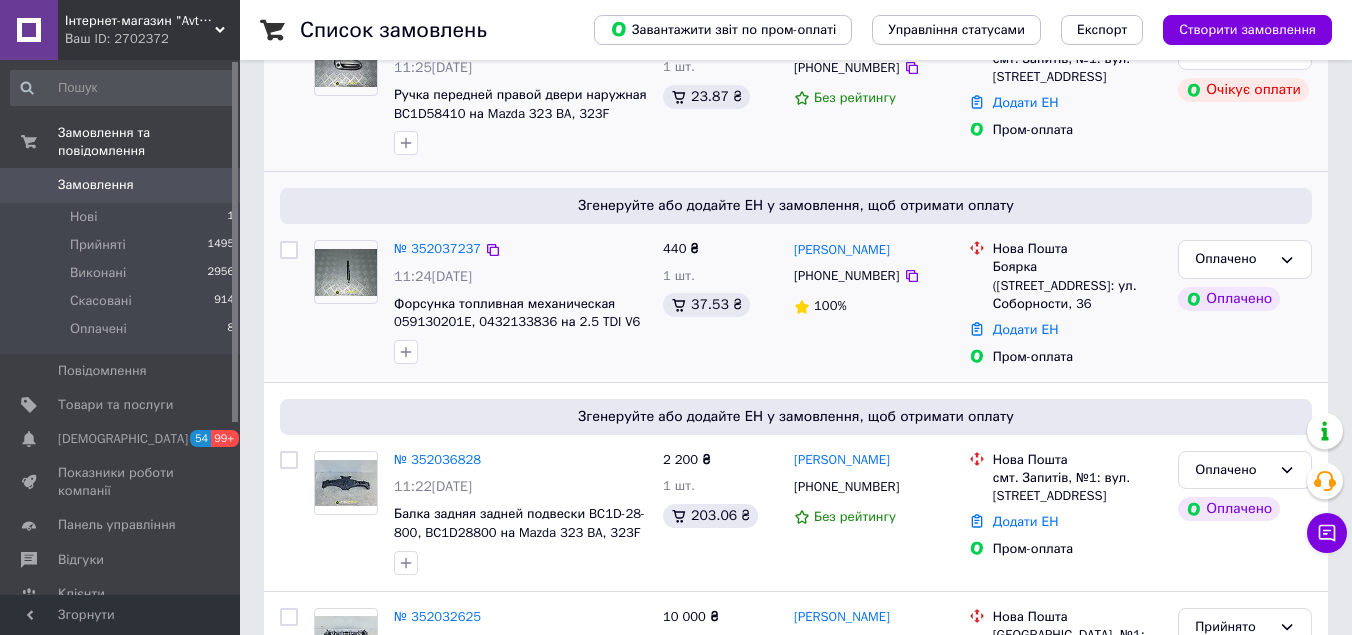 scroll, scrollTop: 0, scrollLeft: 0, axis: both 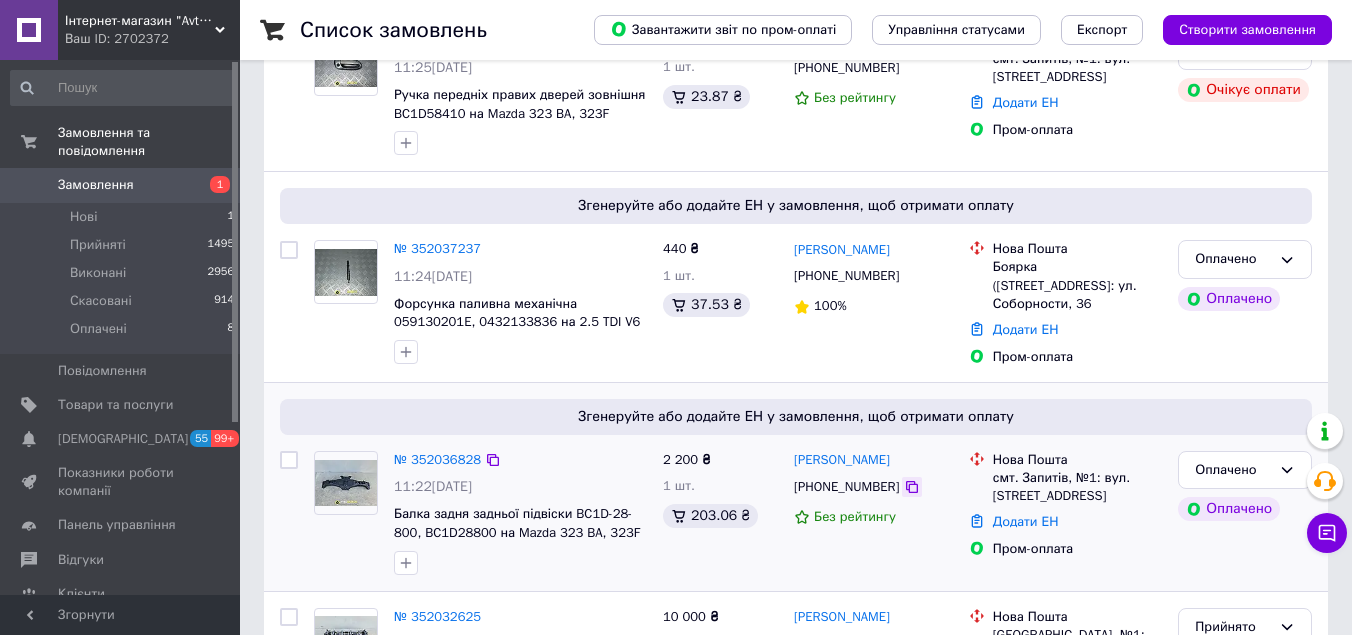 click 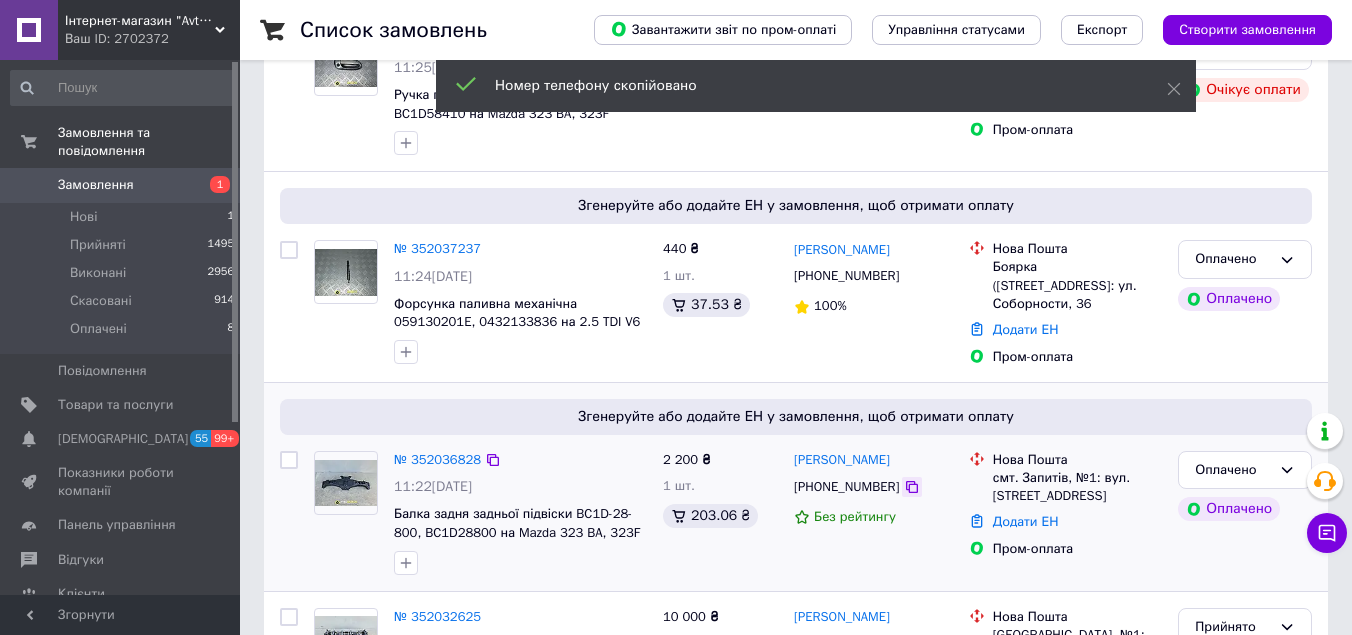 click 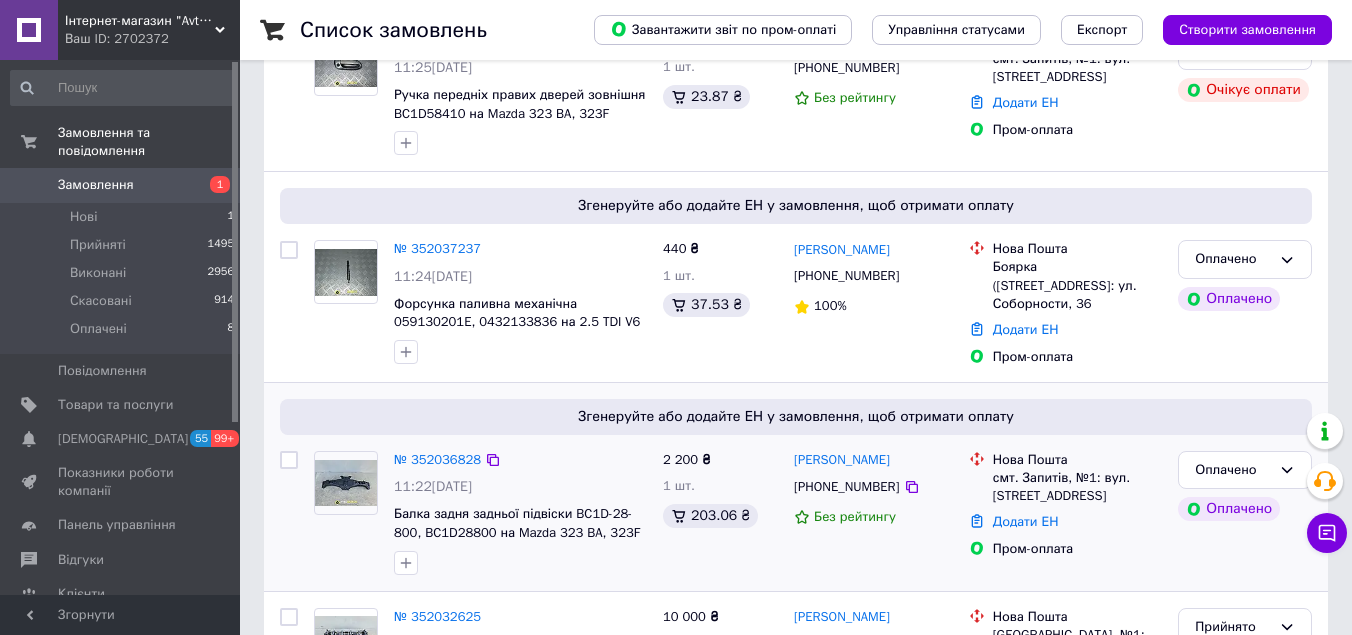 scroll, scrollTop: 0, scrollLeft: 0, axis: both 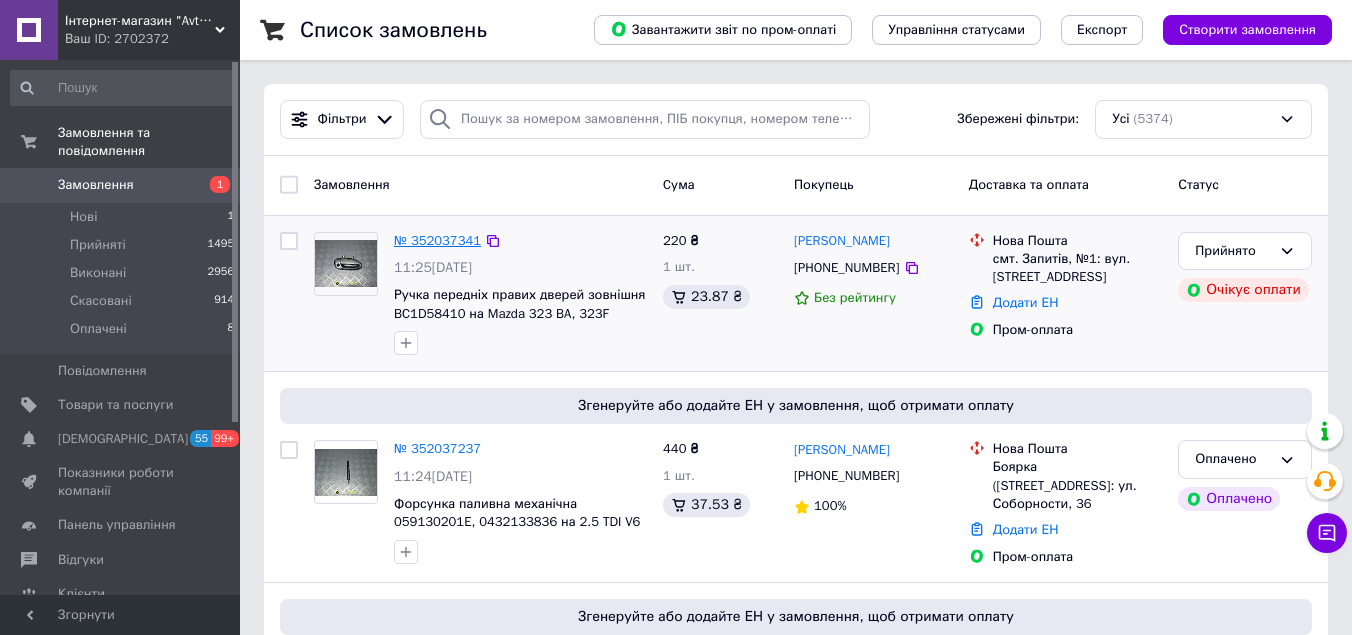 click on "№ 352037341" at bounding box center (437, 240) 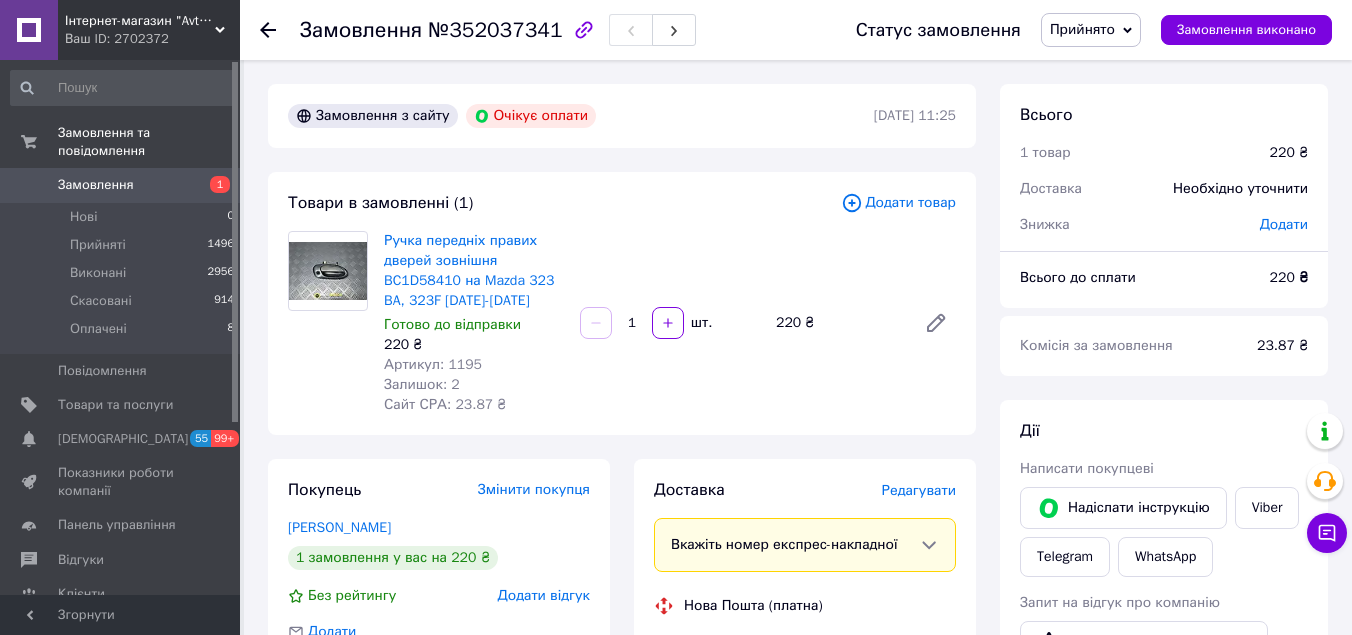 scroll, scrollTop: 500, scrollLeft: 0, axis: vertical 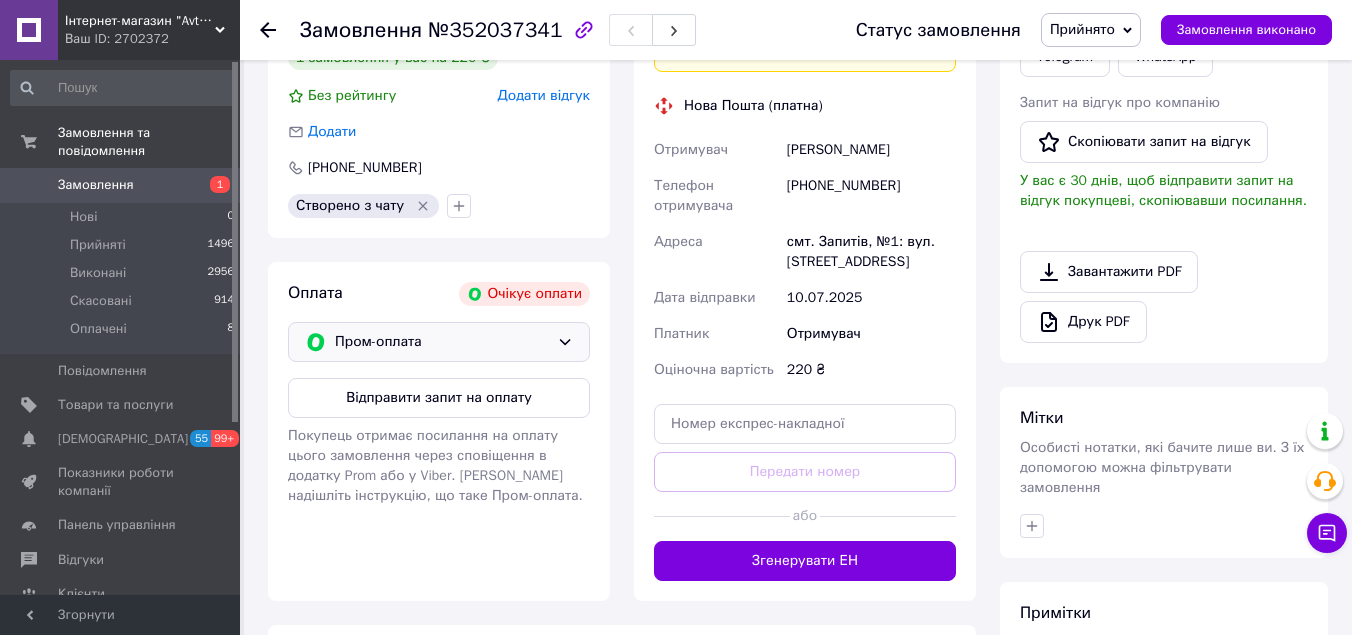 click on "Пром-оплата" at bounding box center [442, 342] 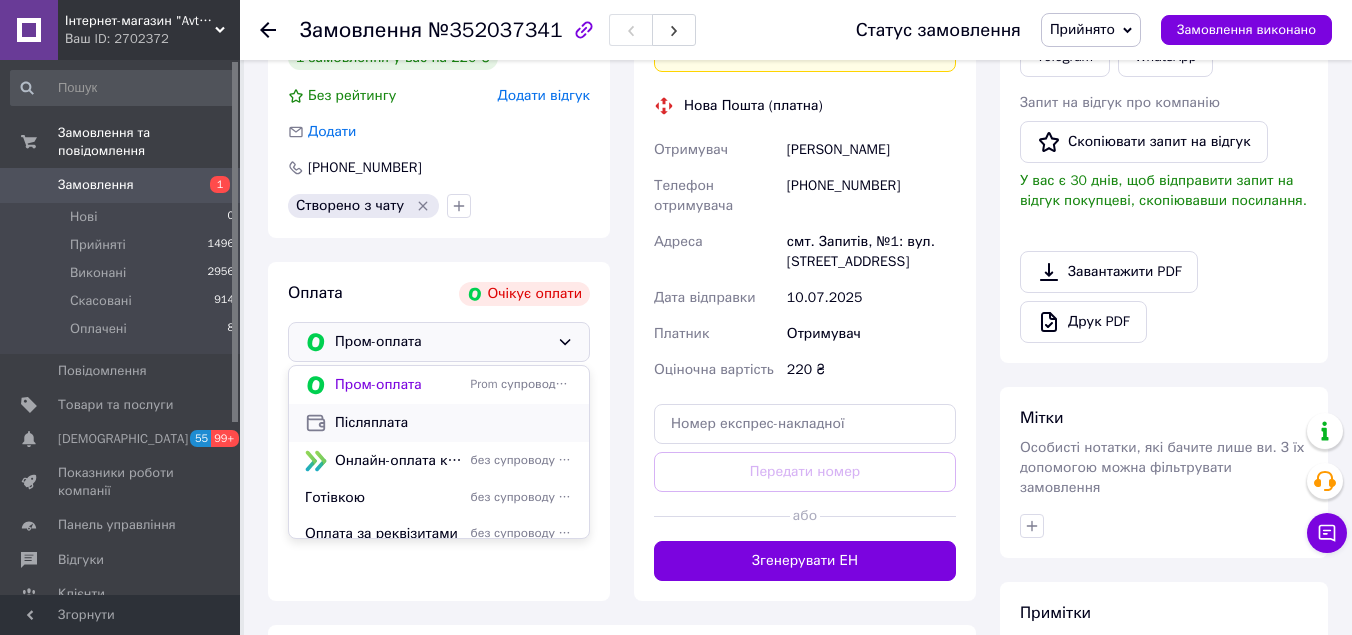 click on "Післяплата" at bounding box center [454, 423] 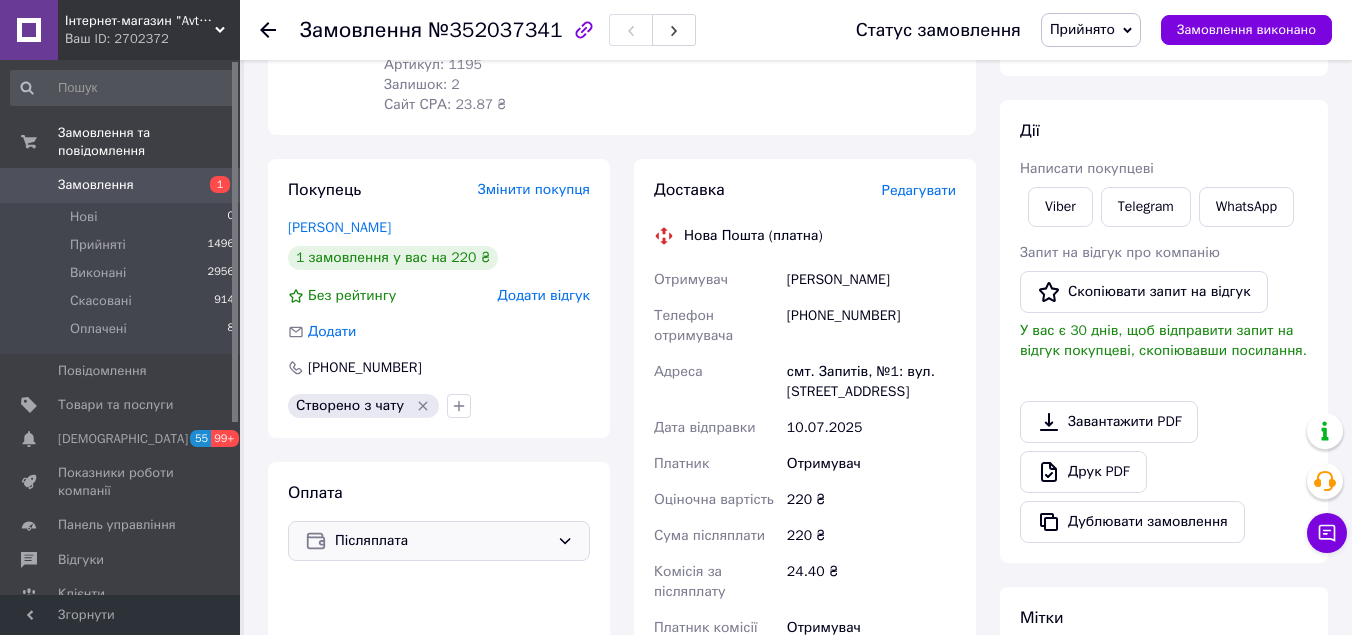 scroll, scrollTop: 0, scrollLeft: 0, axis: both 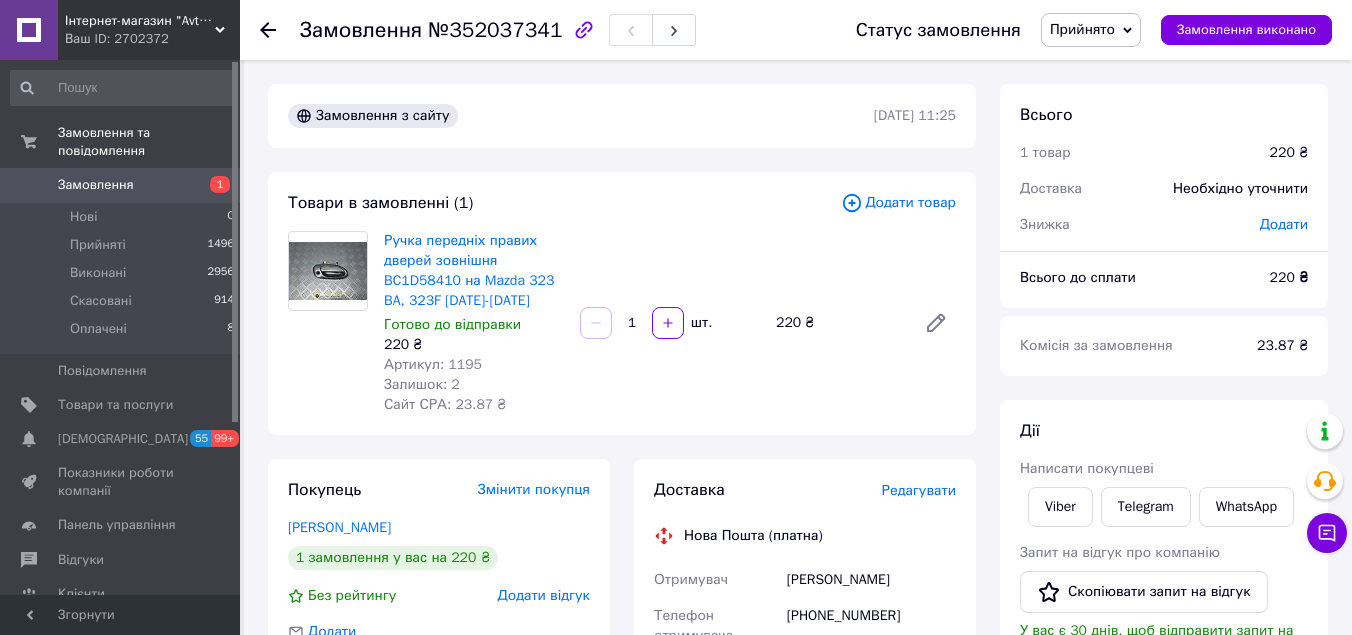 click on "Прийнято" at bounding box center (1082, 29) 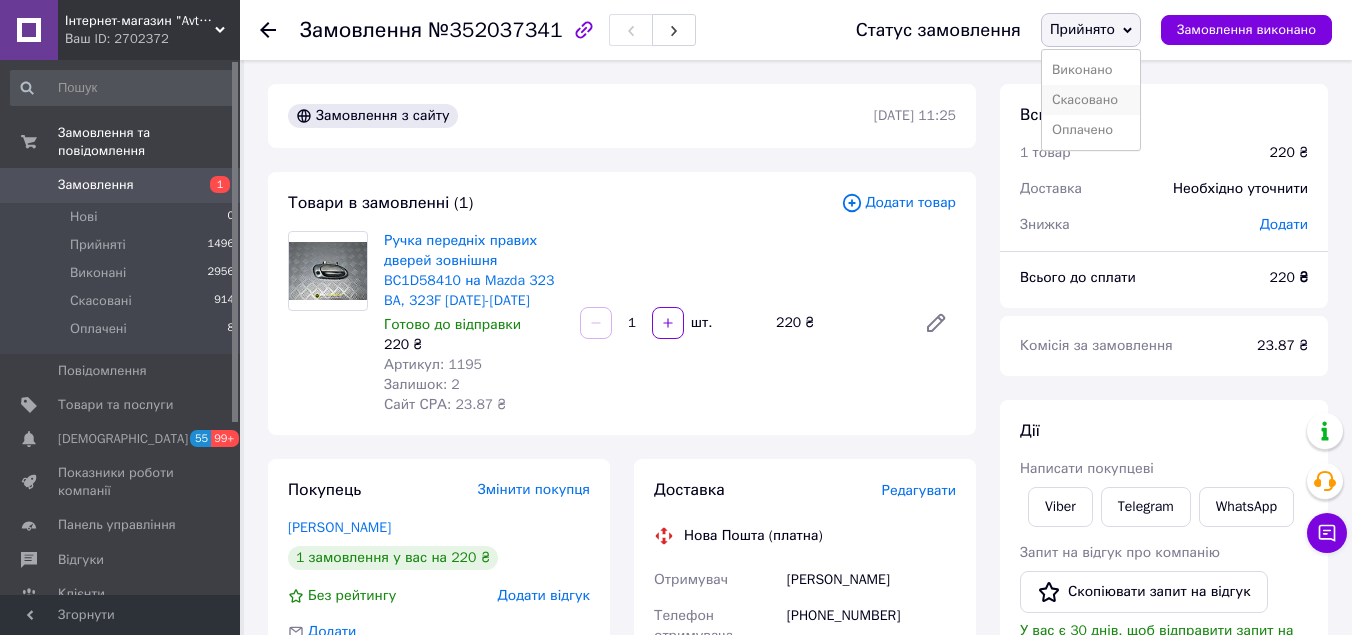 click on "Скасовано" at bounding box center (1091, 100) 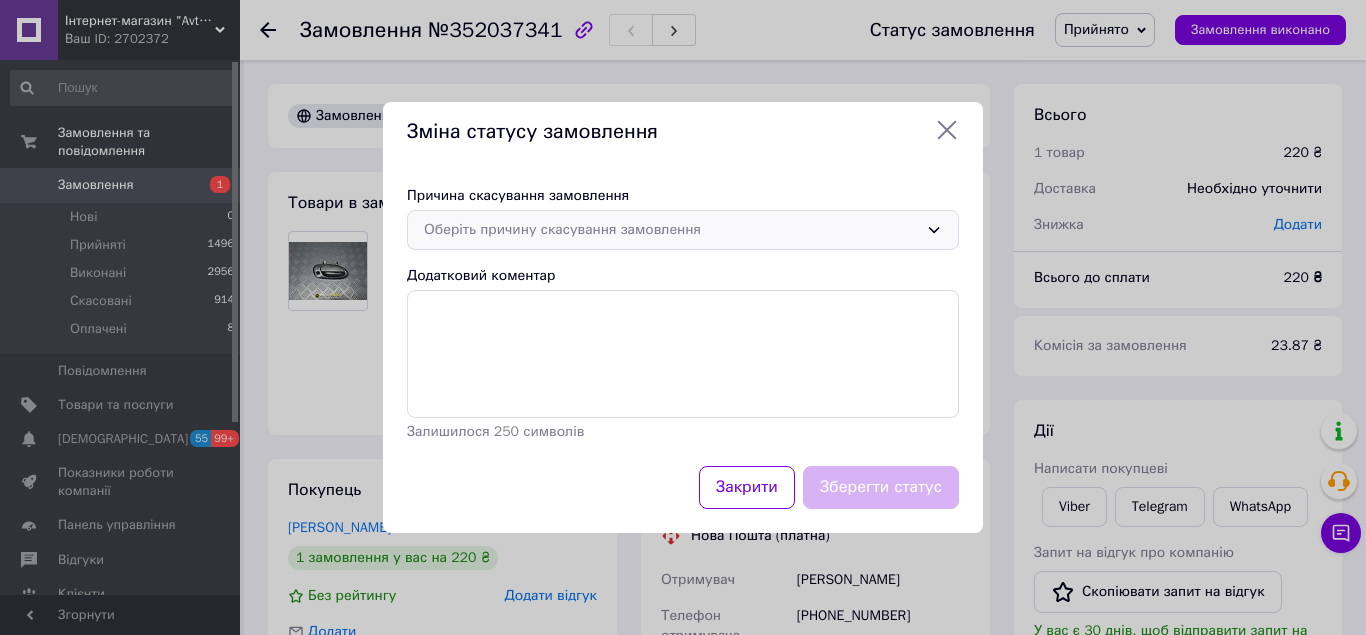 click on "Оберіть причину скасування замовлення" at bounding box center [671, 230] 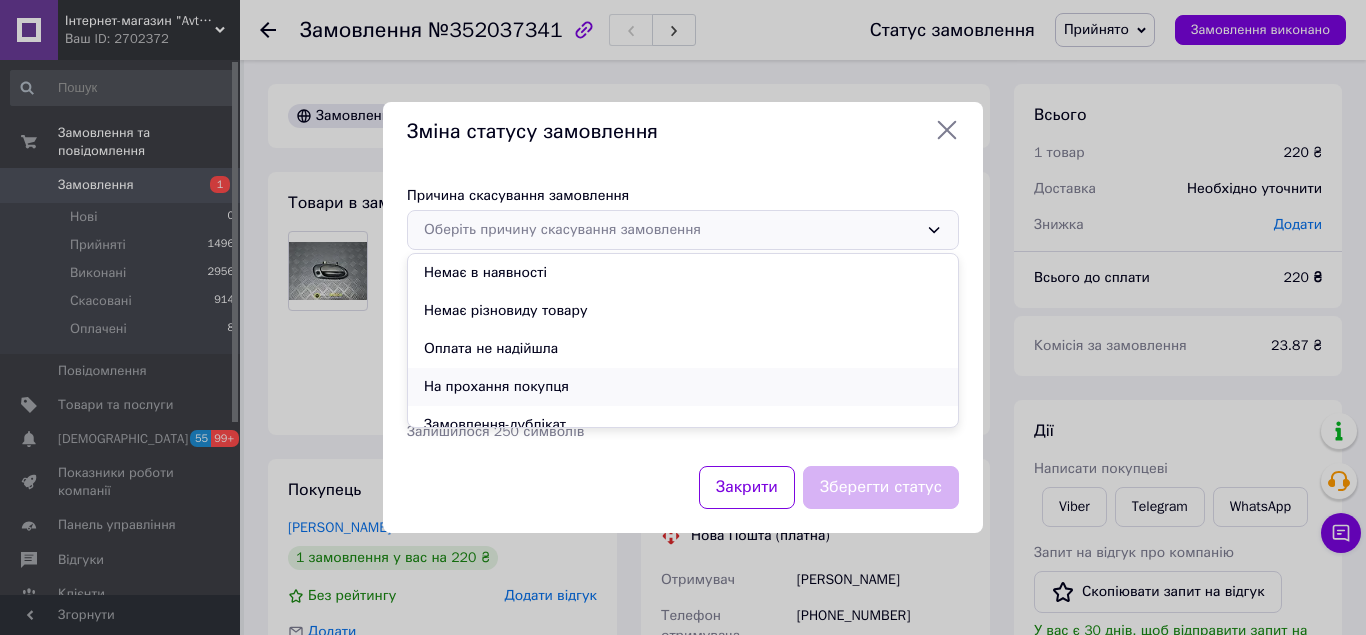 click on "На прохання покупця" at bounding box center (683, 387) 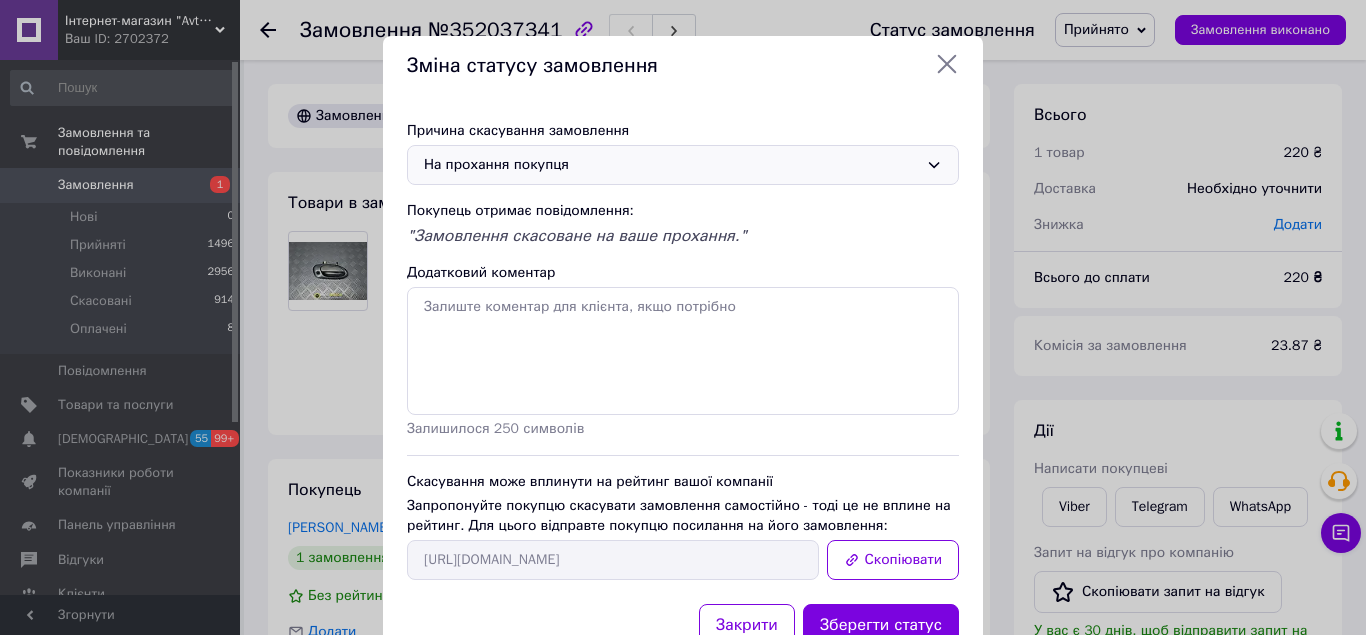 click 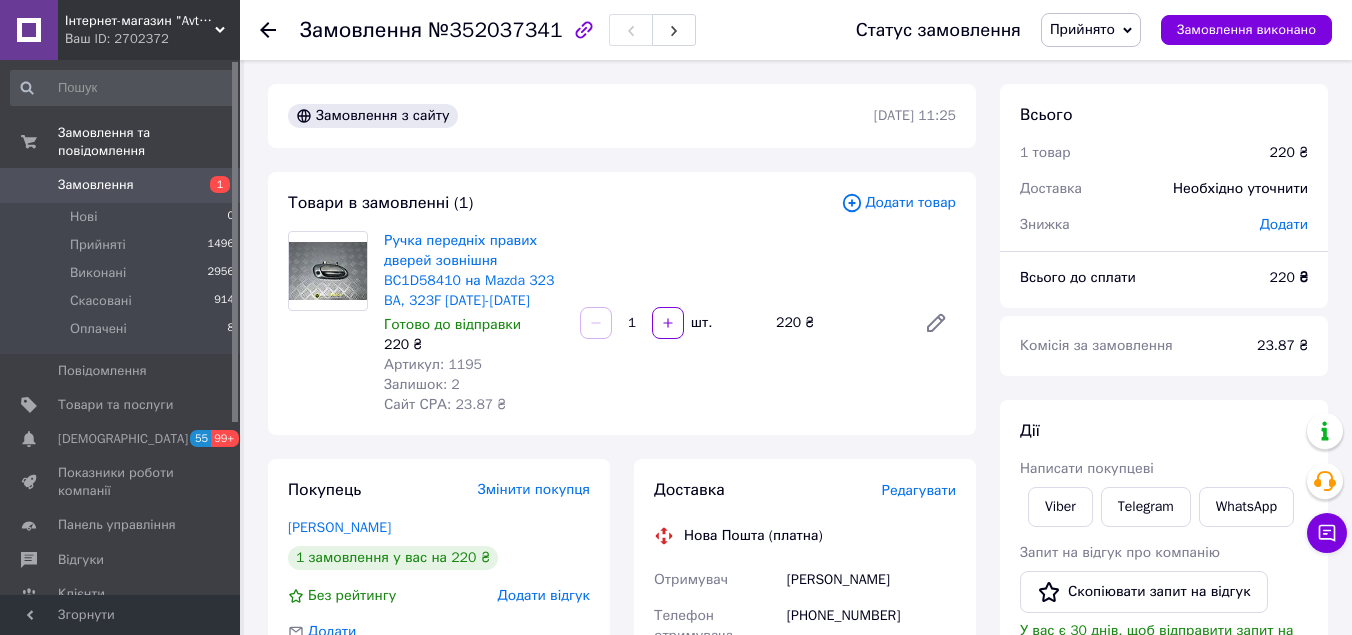 click on "Замовлення" at bounding box center (121, 185) 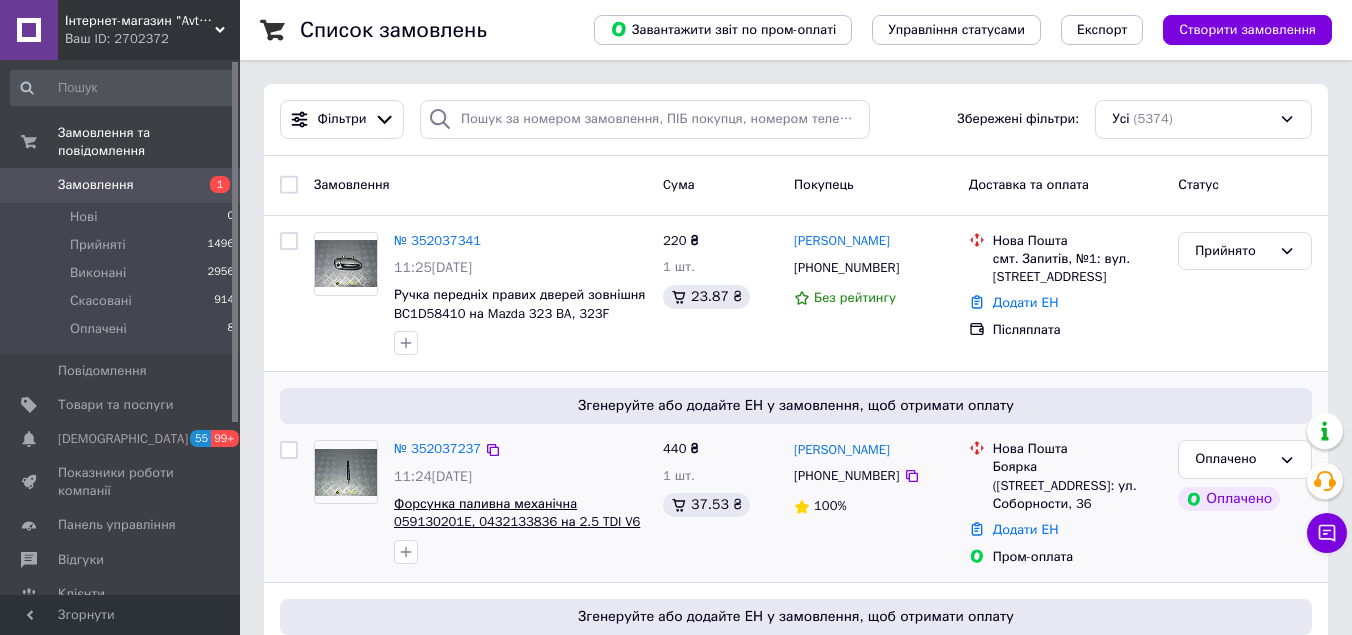 scroll, scrollTop: 200, scrollLeft: 0, axis: vertical 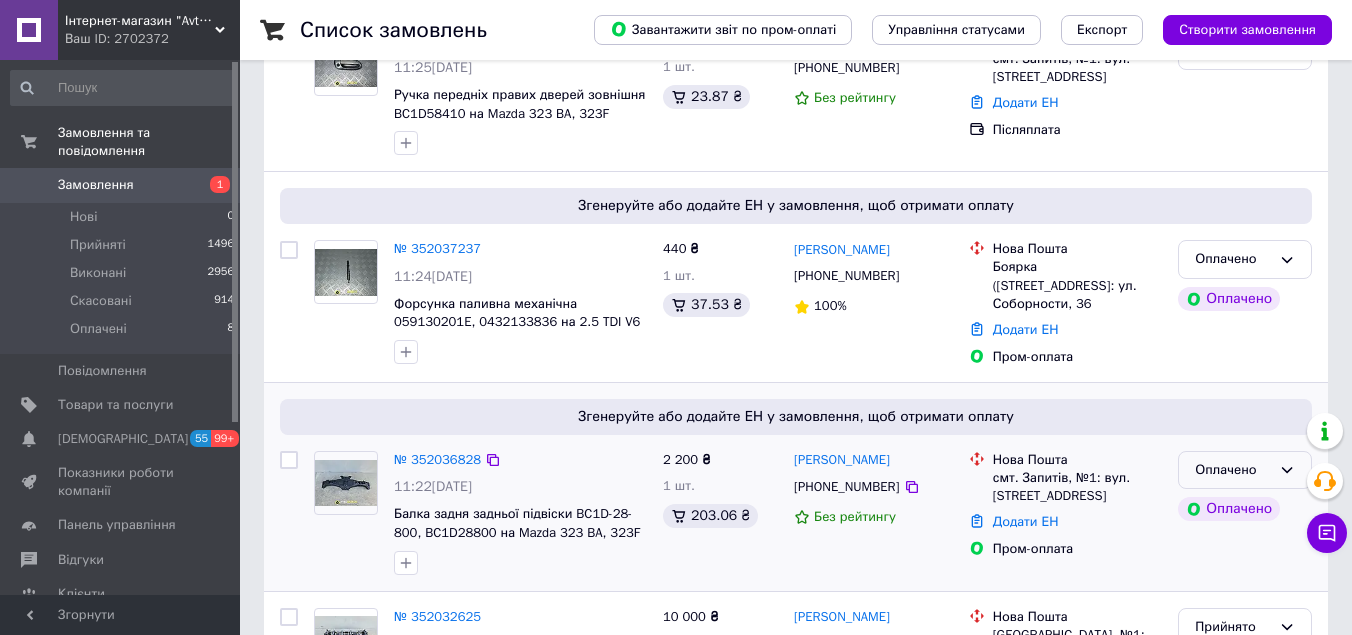 click on "Оплачено" at bounding box center (1233, 470) 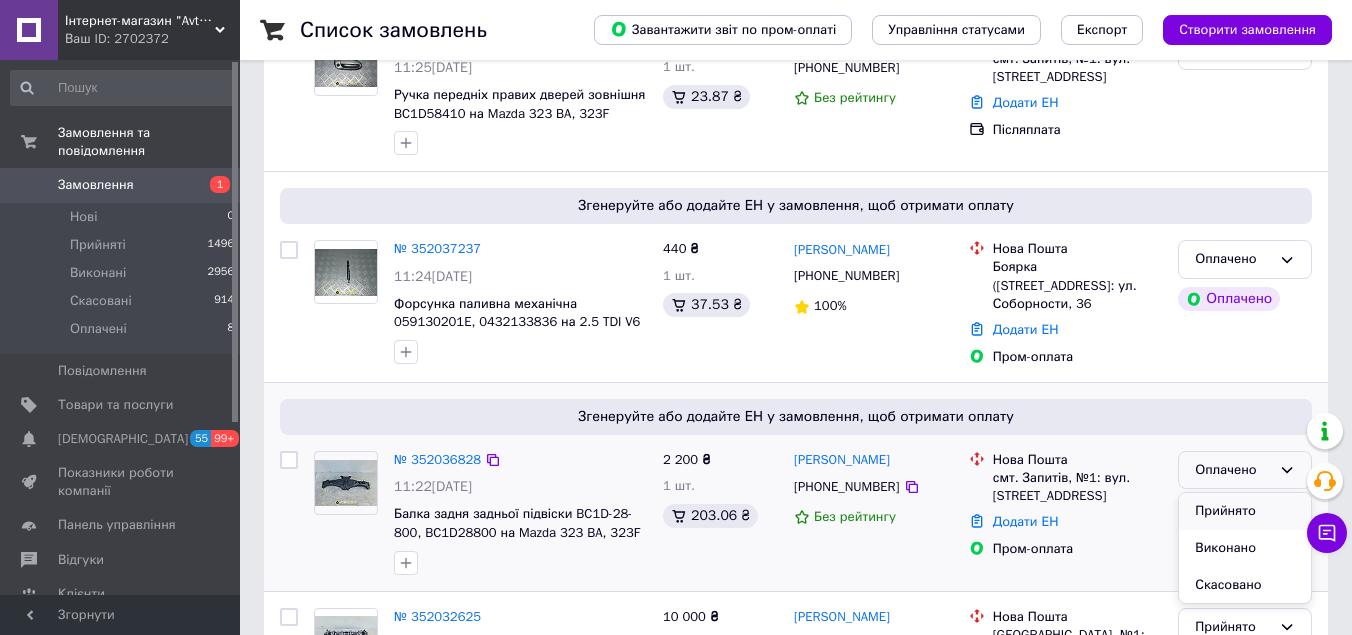 click on "Прийнято" at bounding box center [1245, 511] 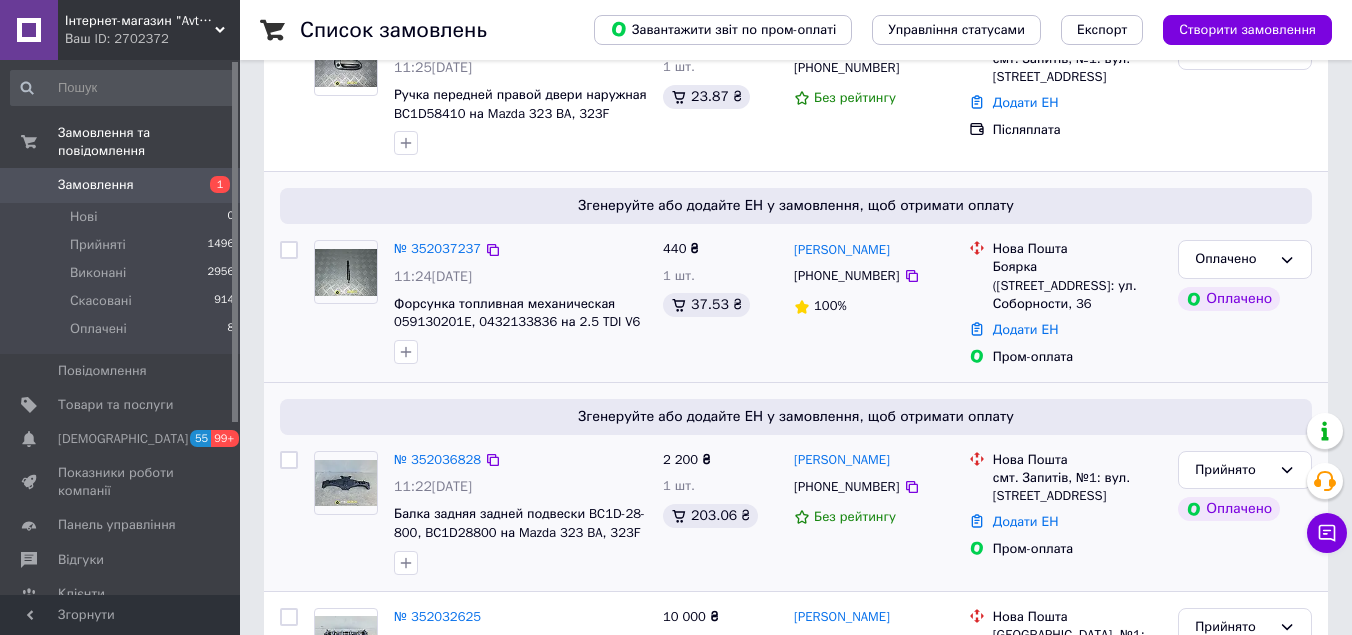 scroll, scrollTop: 0, scrollLeft: 0, axis: both 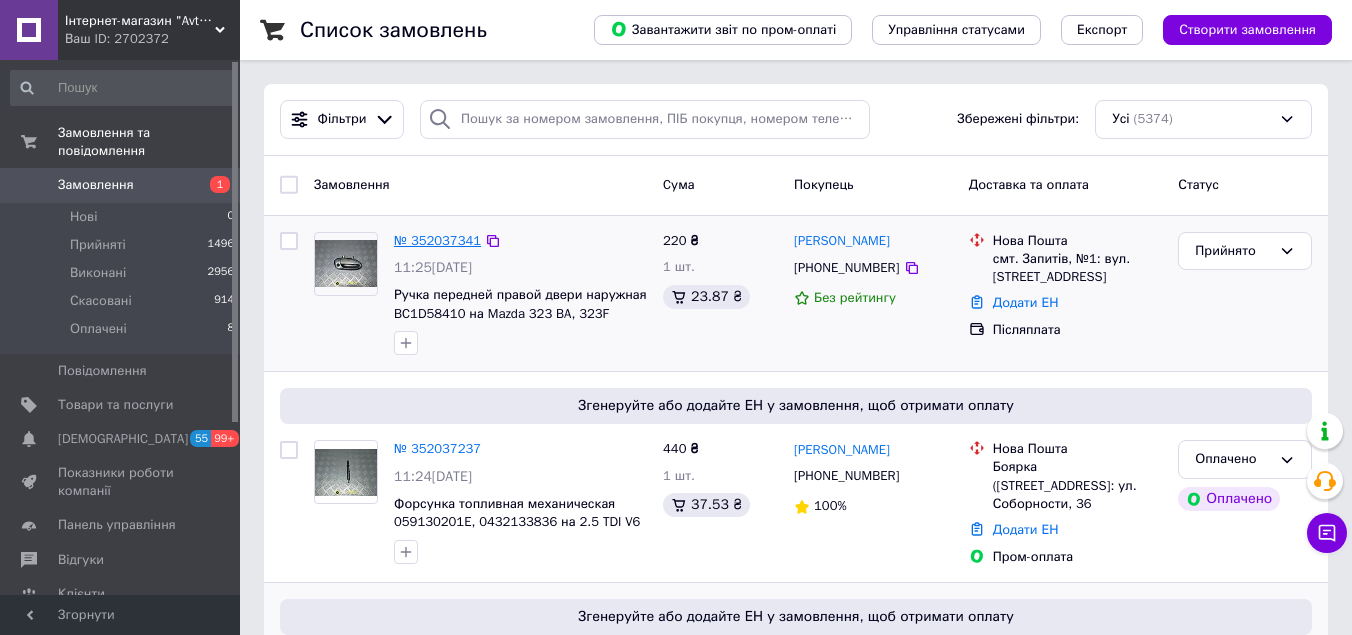 click on "№ 352037341" at bounding box center [437, 240] 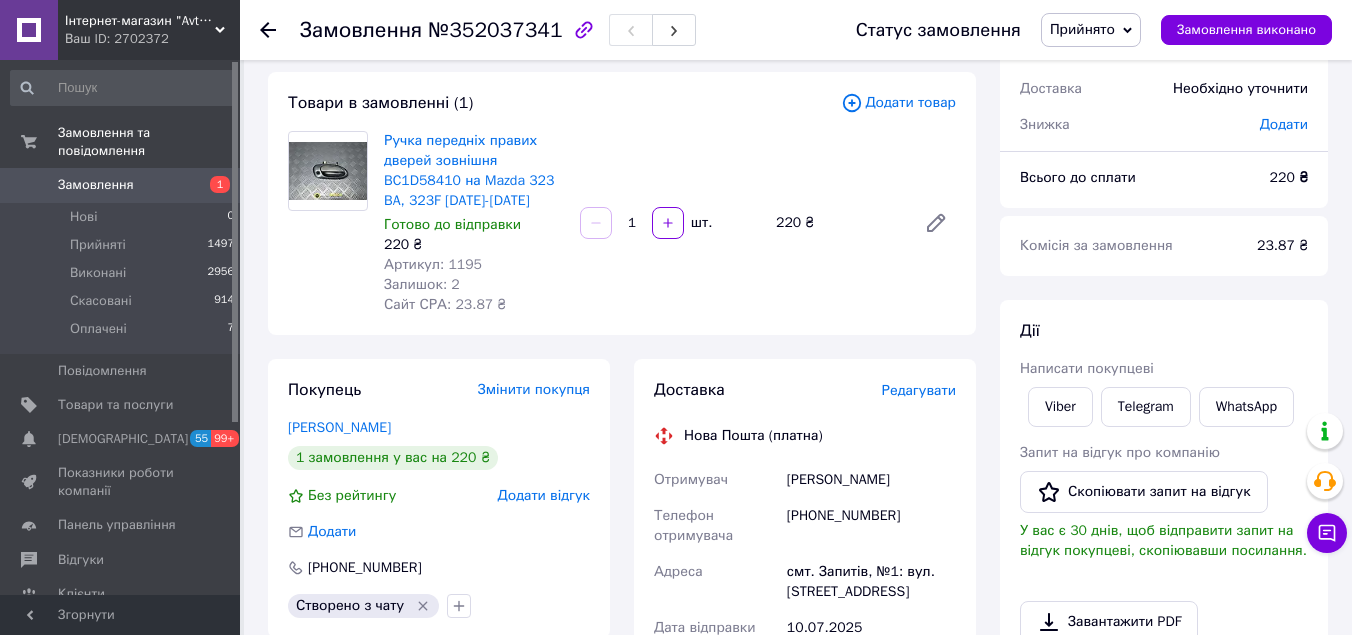 scroll, scrollTop: 400, scrollLeft: 0, axis: vertical 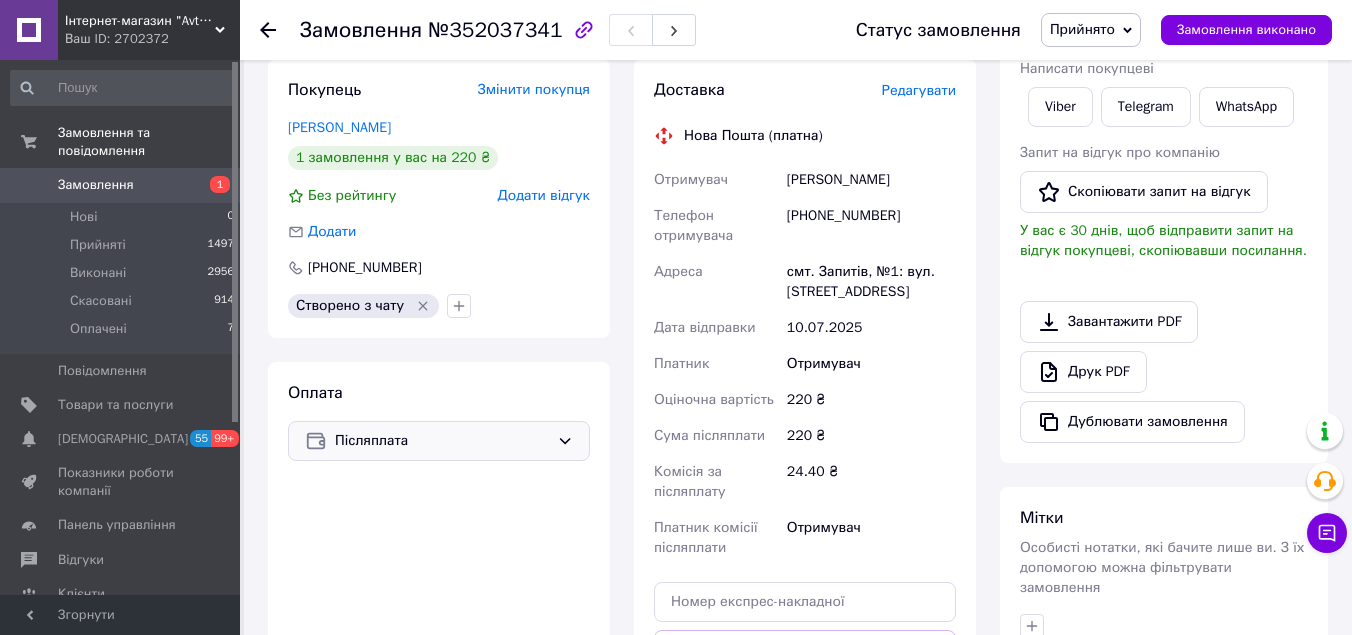 click on "Післяплата" at bounding box center [442, 441] 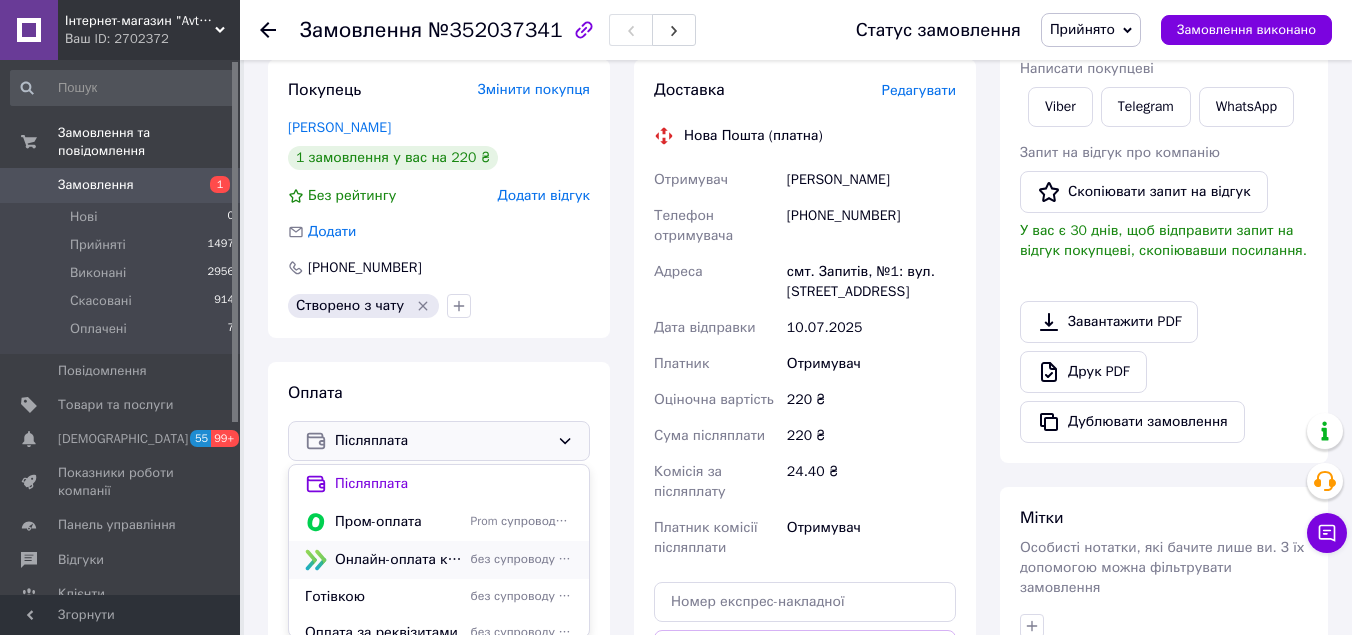 scroll, scrollTop: 600, scrollLeft: 0, axis: vertical 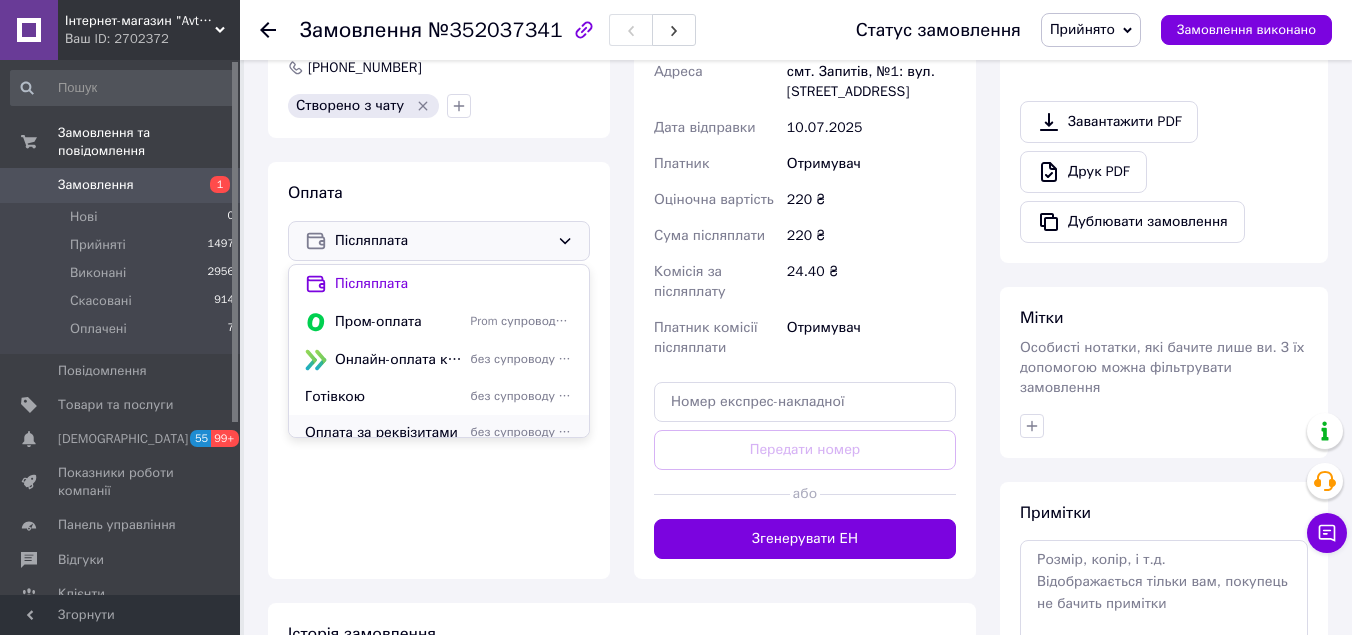 click on "Оплата за реквізитами" at bounding box center (384, 433) 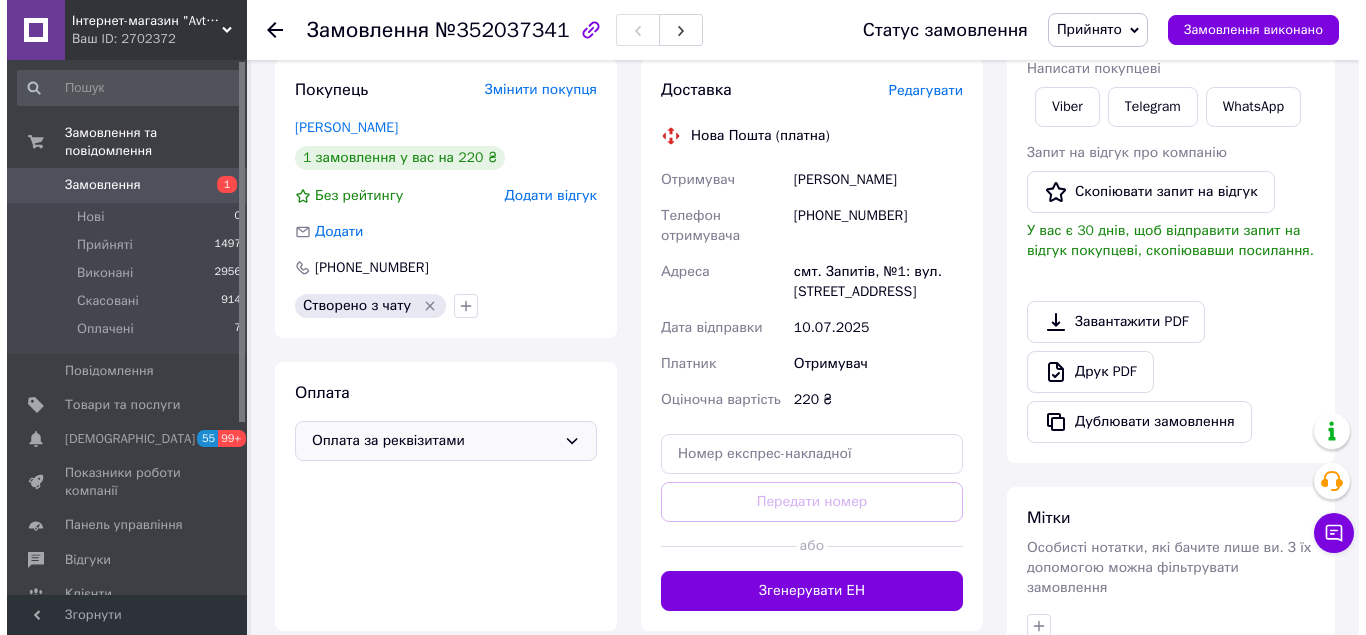 scroll, scrollTop: 100, scrollLeft: 0, axis: vertical 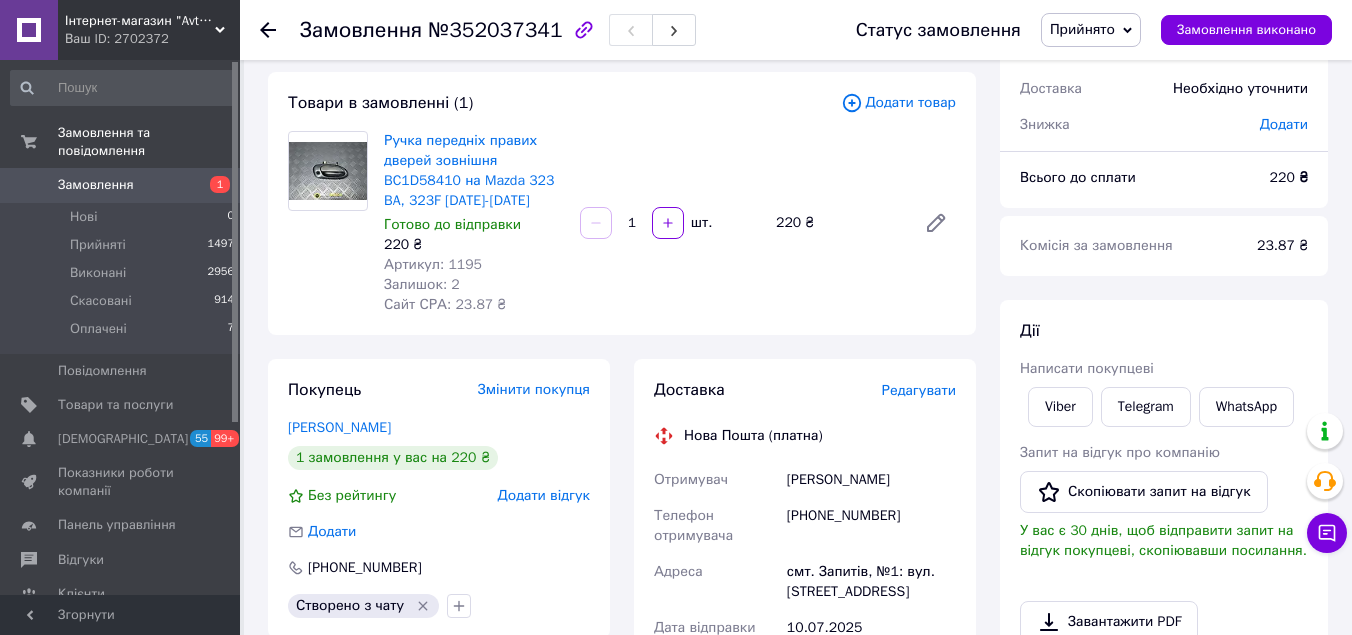 click on "Редагувати" at bounding box center [919, 390] 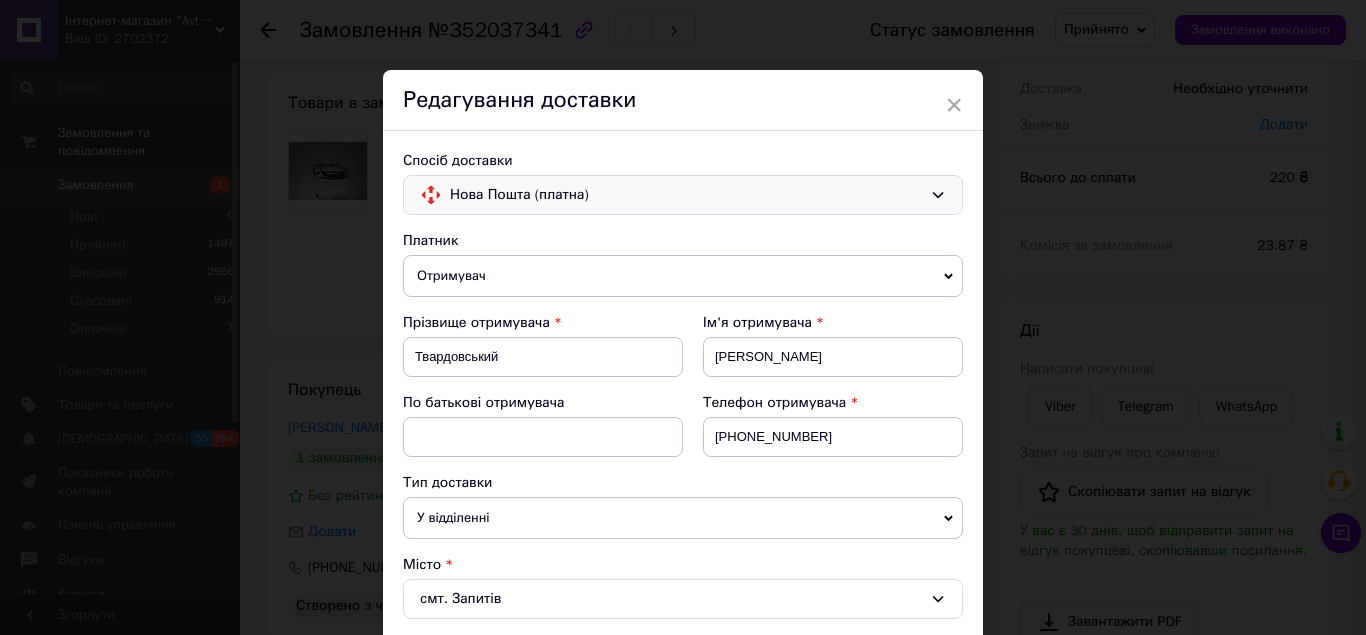 click on "Нова Пошта (платна)" at bounding box center [686, 195] 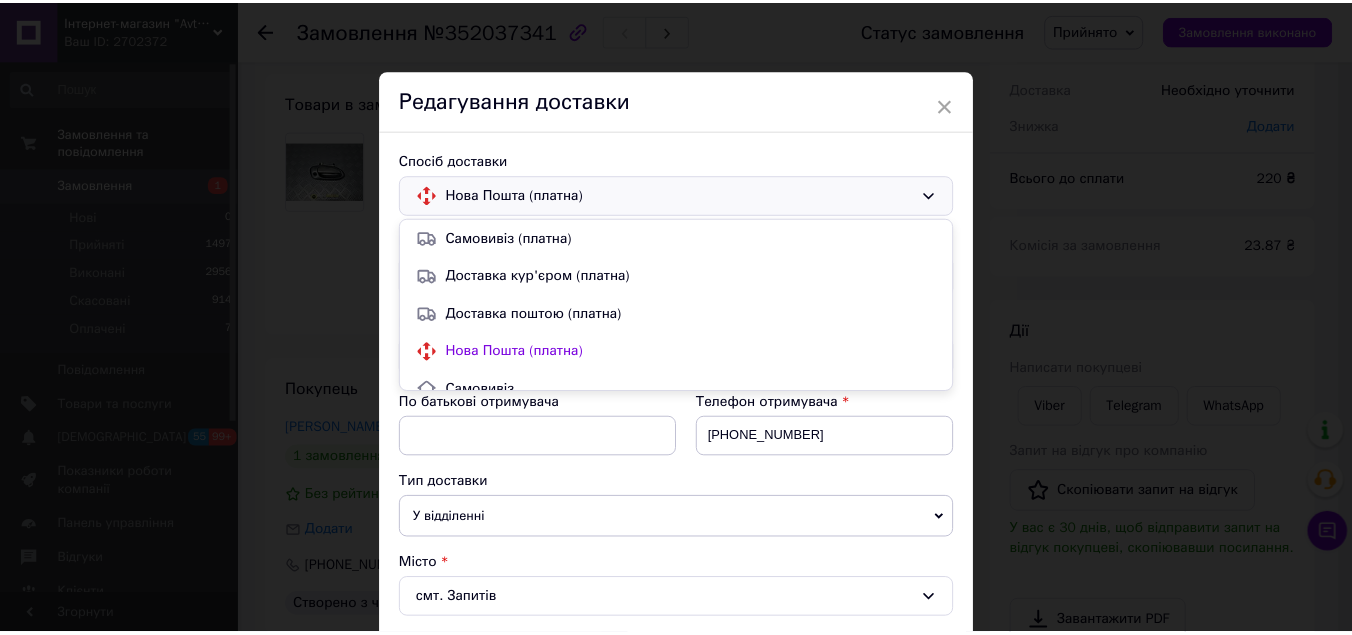 scroll, scrollTop: 18, scrollLeft: 0, axis: vertical 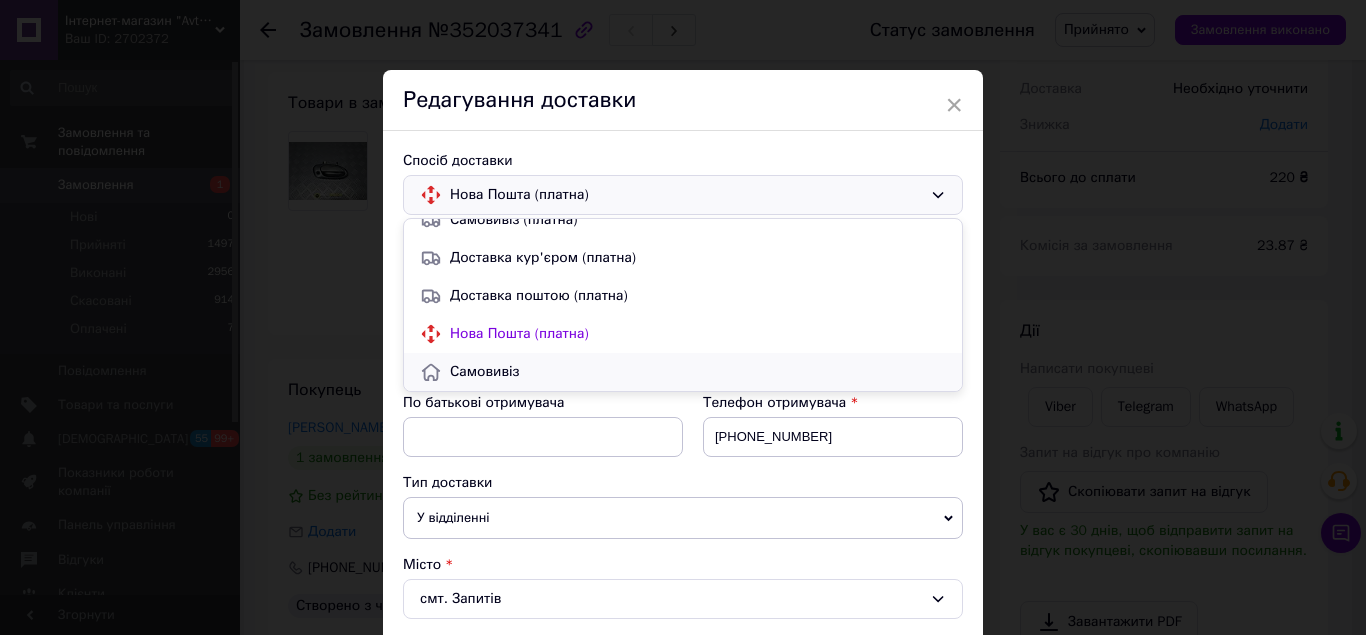 click on "Самовивіз" at bounding box center (698, 372) 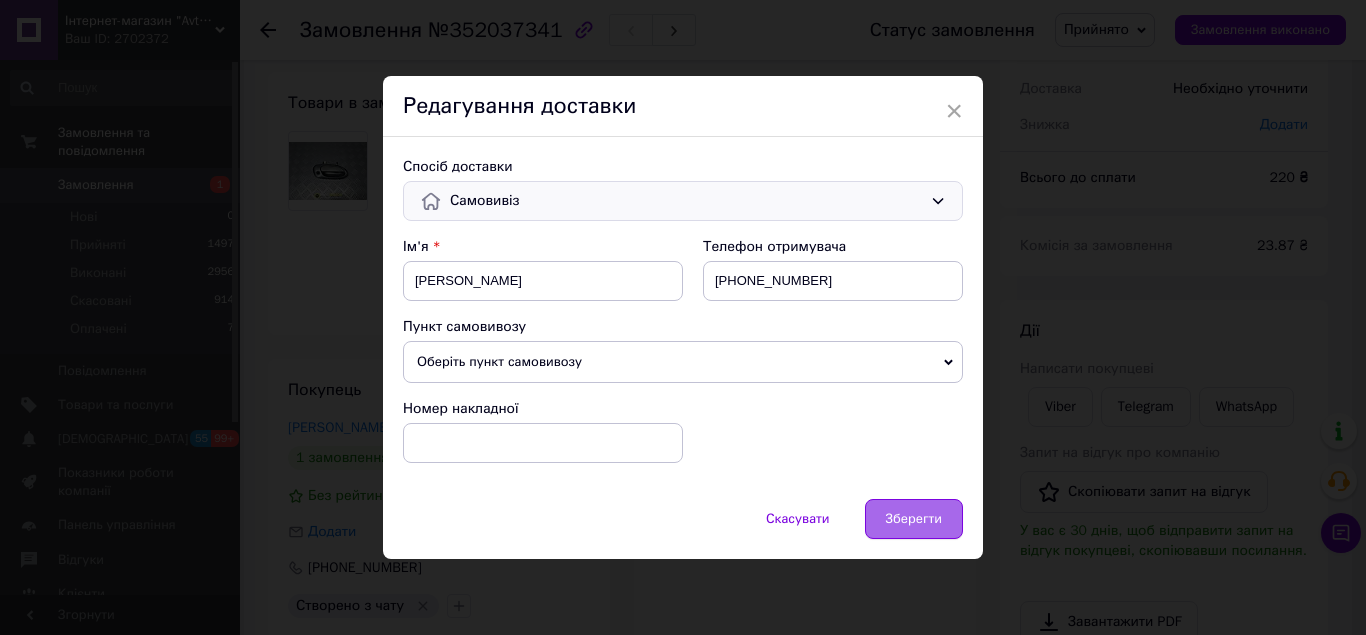 click on "Зберегти" at bounding box center (914, 519) 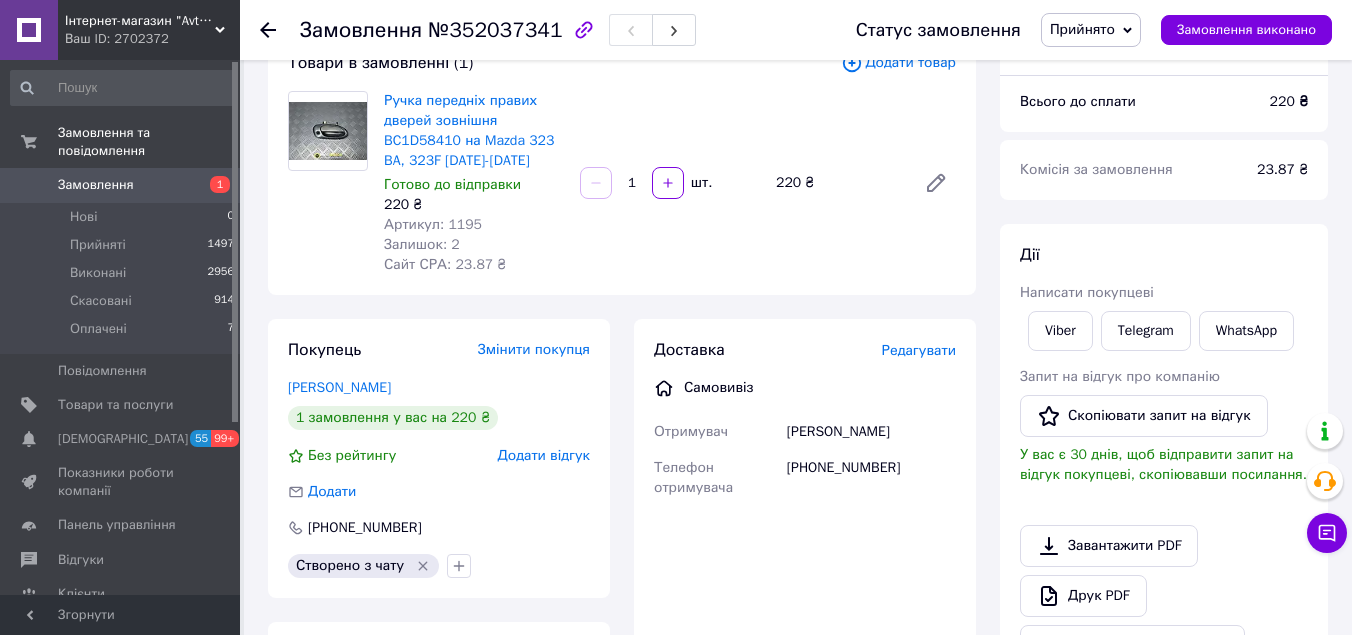 scroll, scrollTop: 0, scrollLeft: 0, axis: both 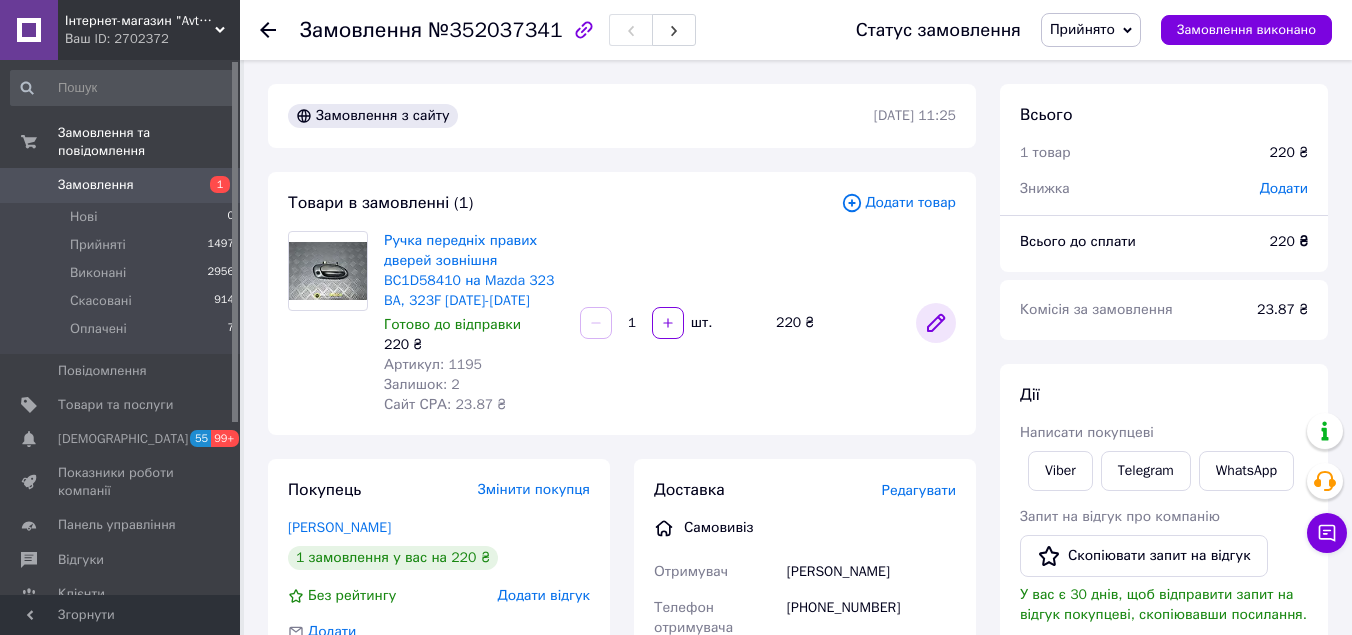 click 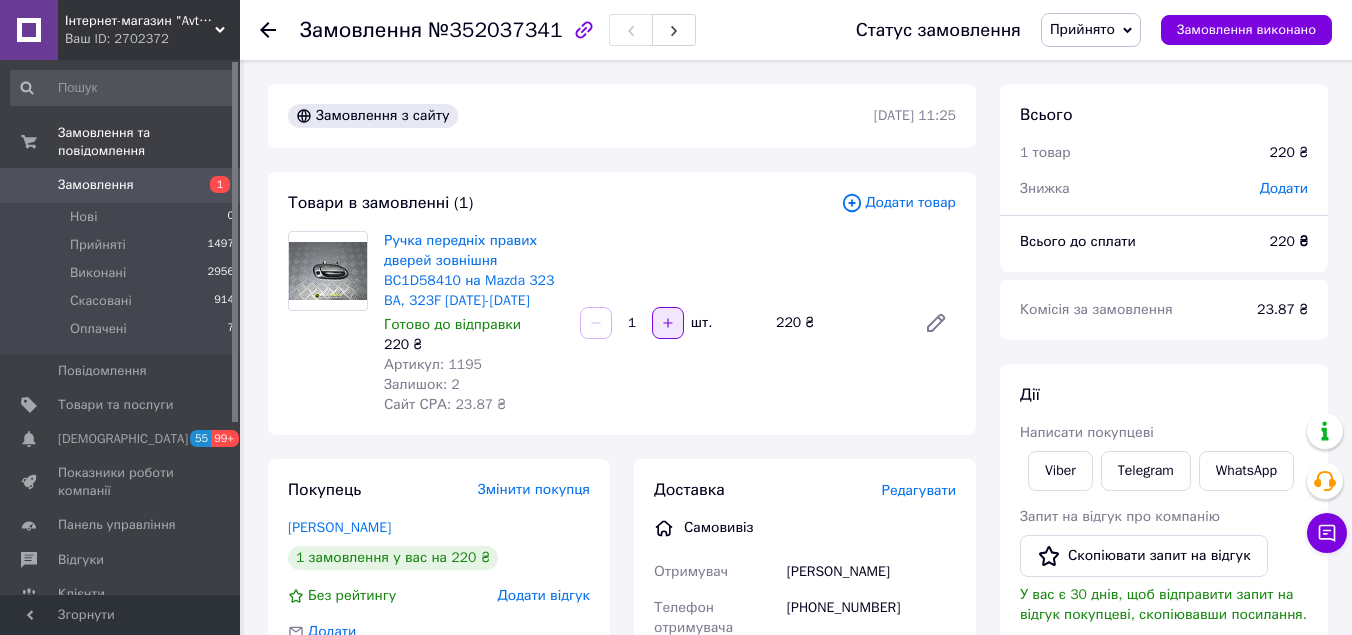 click at bounding box center (668, 323) 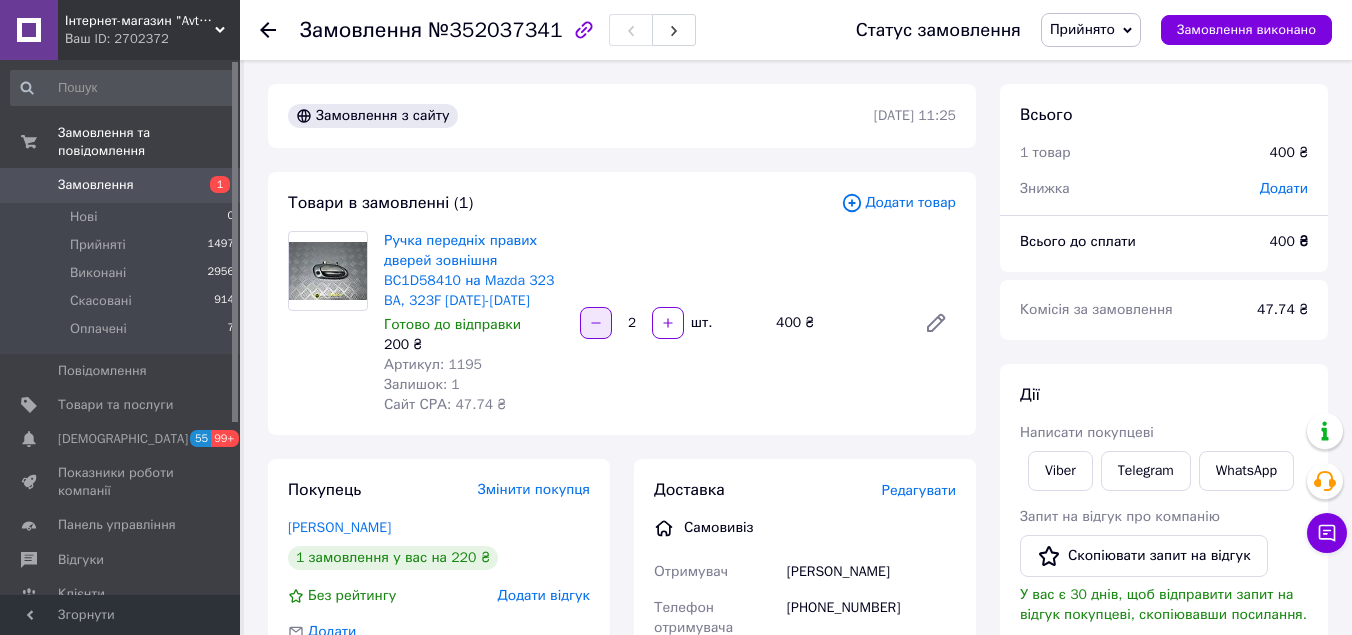 click at bounding box center (596, 323) 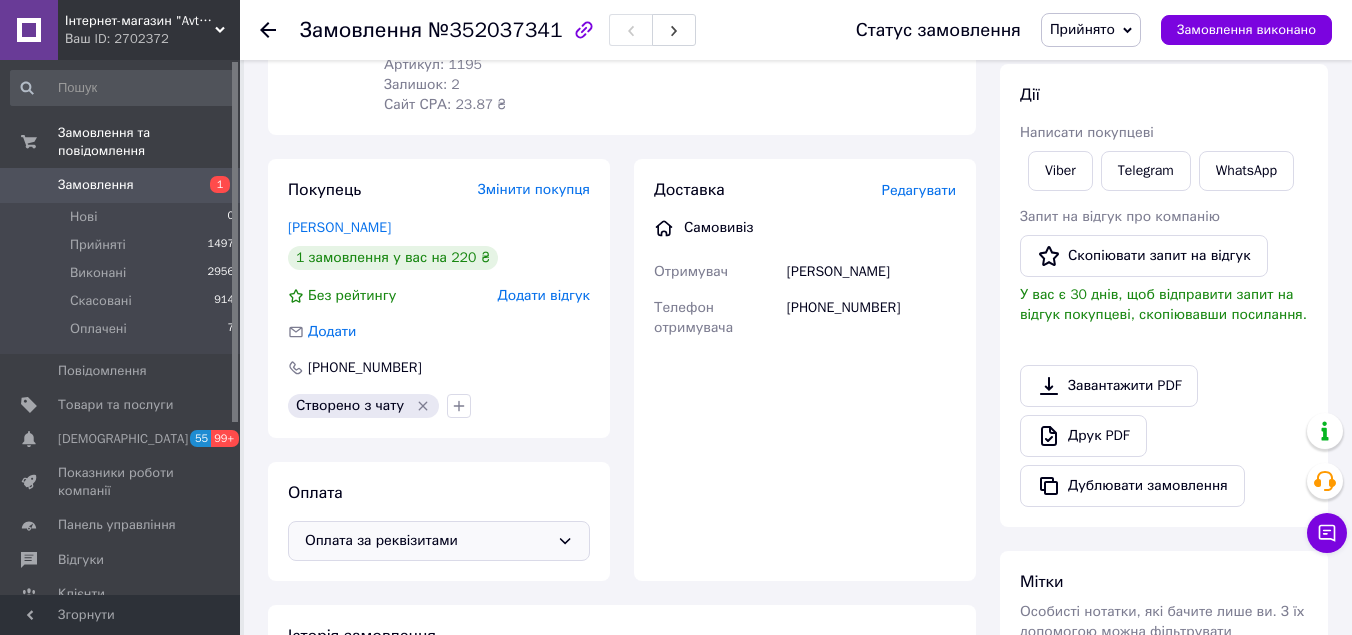 scroll, scrollTop: 600, scrollLeft: 0, axis: vertical 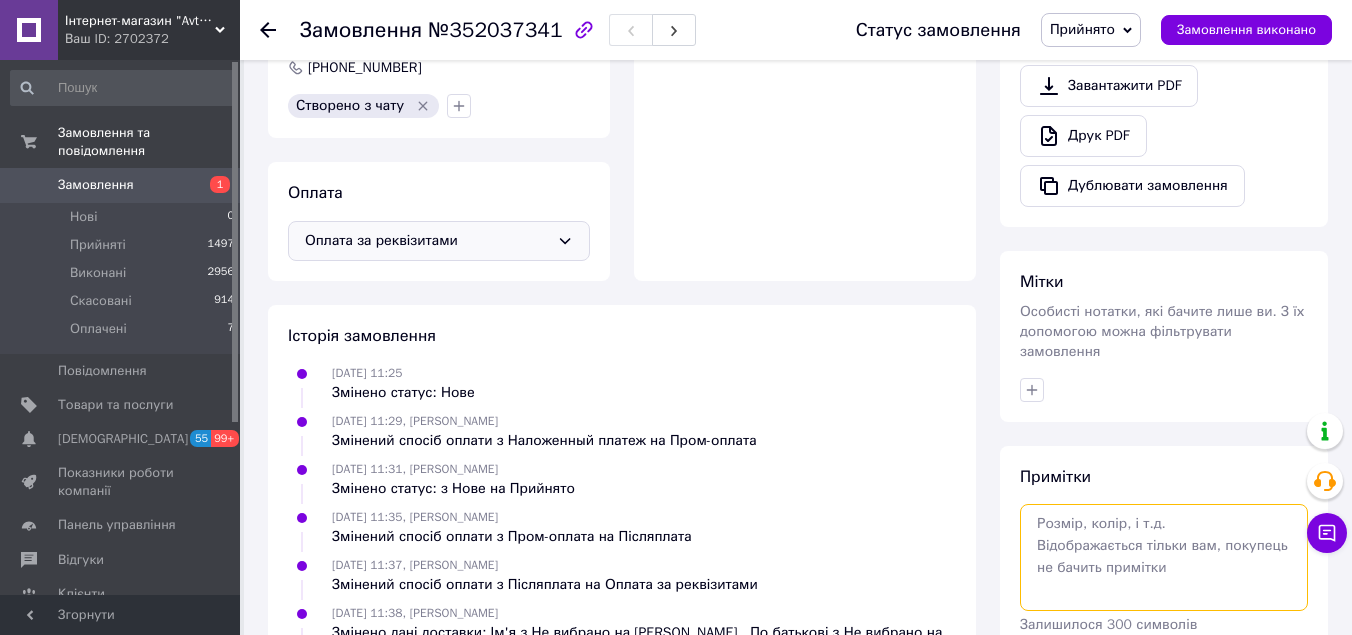 click at bounding box center (1164, 557) 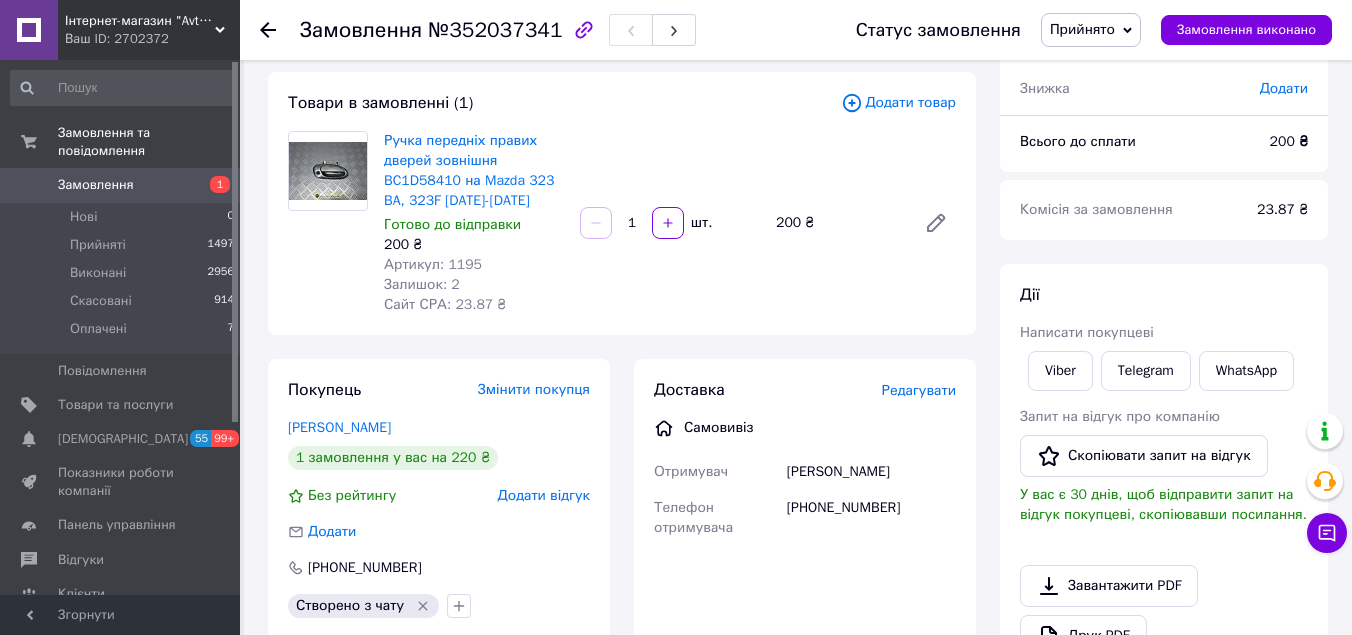 scroll, scrollTop: 0, scrollLeft: 0, axis: both 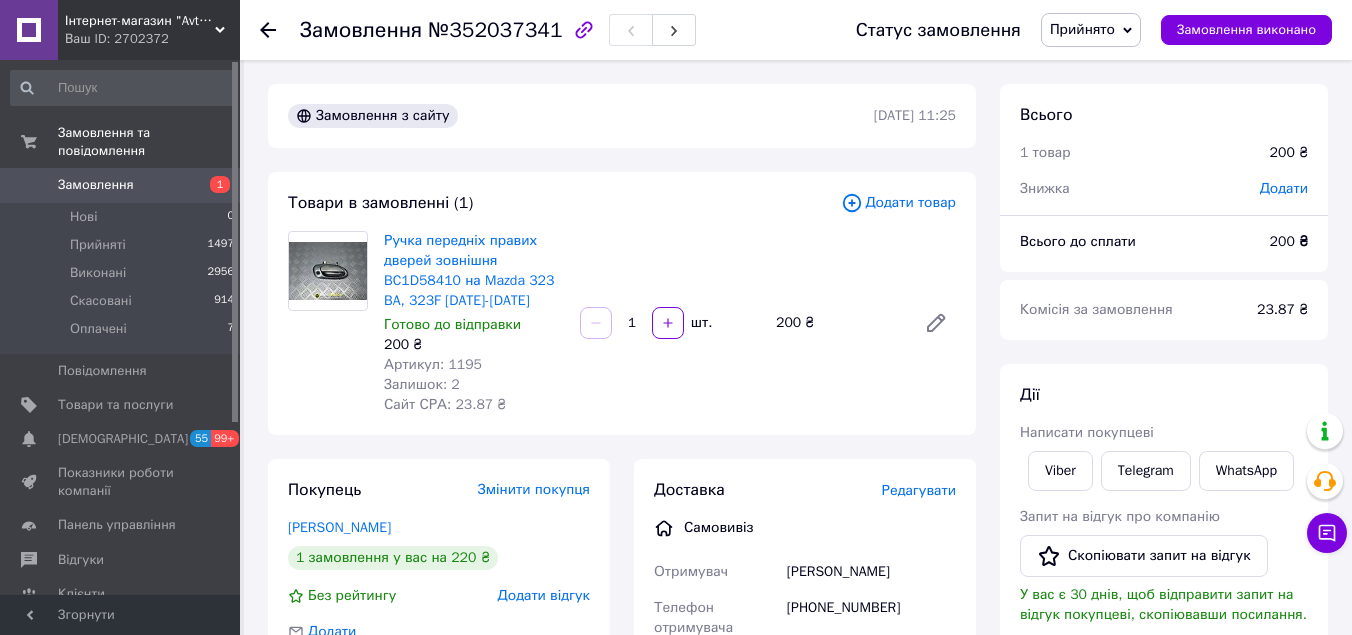 type on "оплатив на картку.
висилаємо разом з балкою" 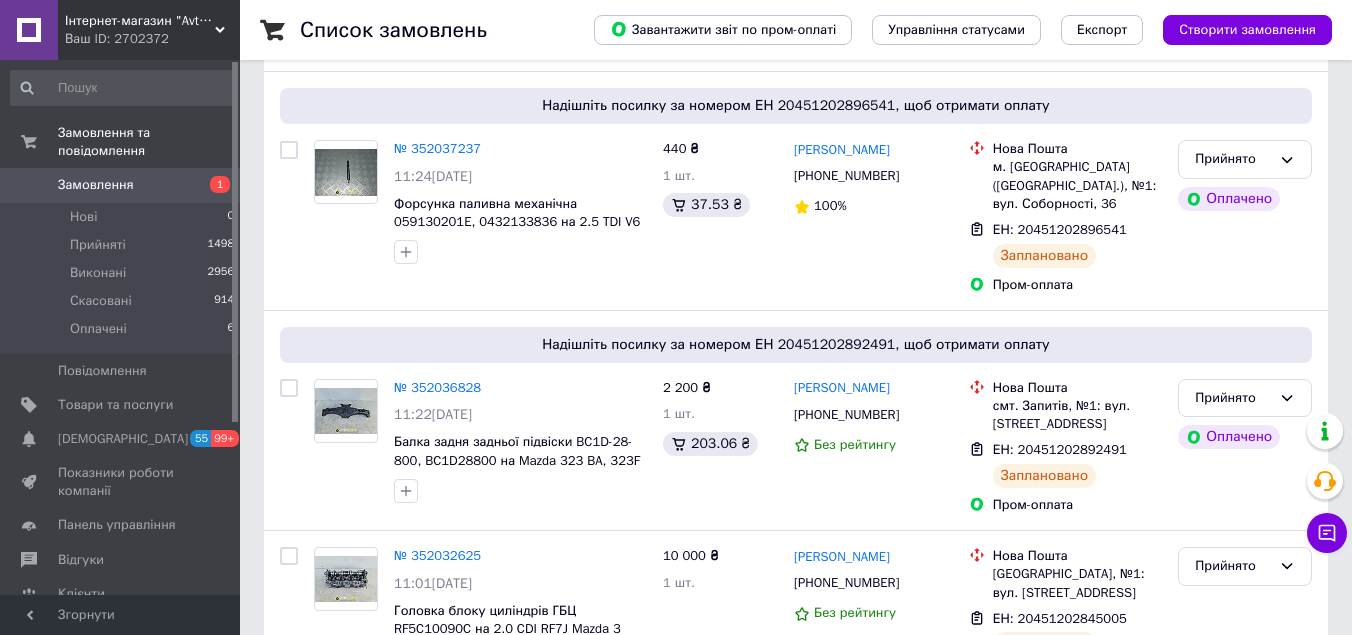 scroll, scrollTop: 0, scrollLeft: 0, axis: both 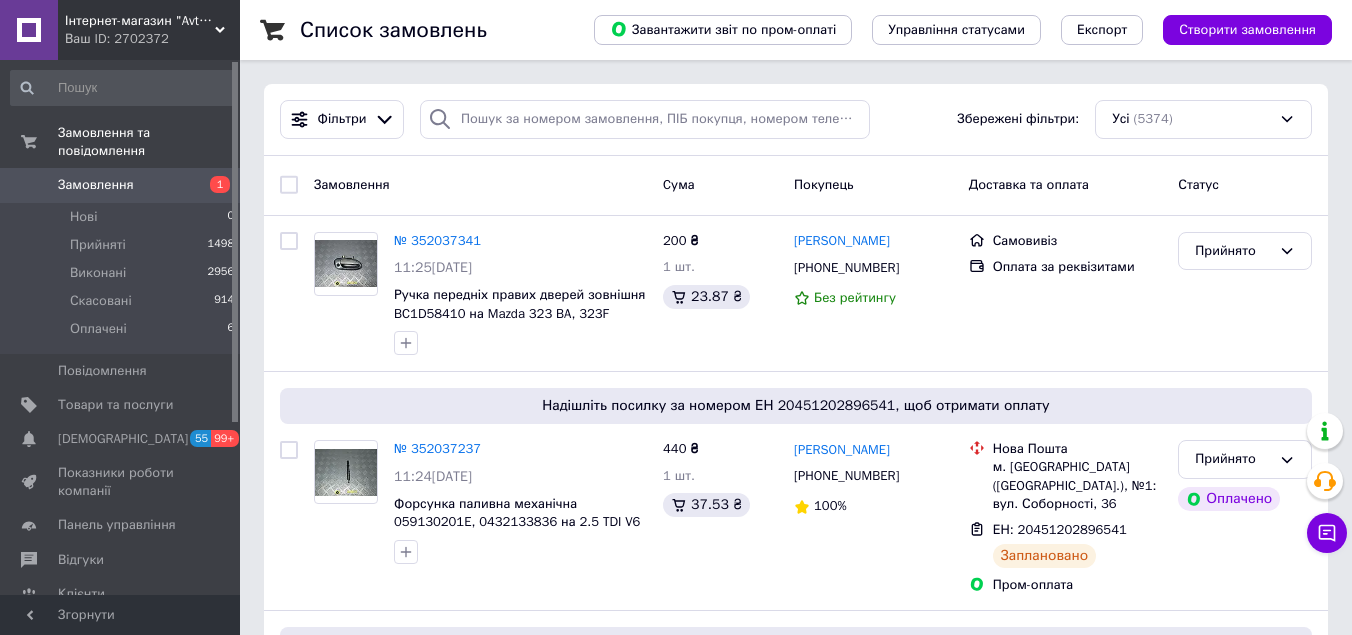 click on "Замовлення" at bounding box center [96, 185] 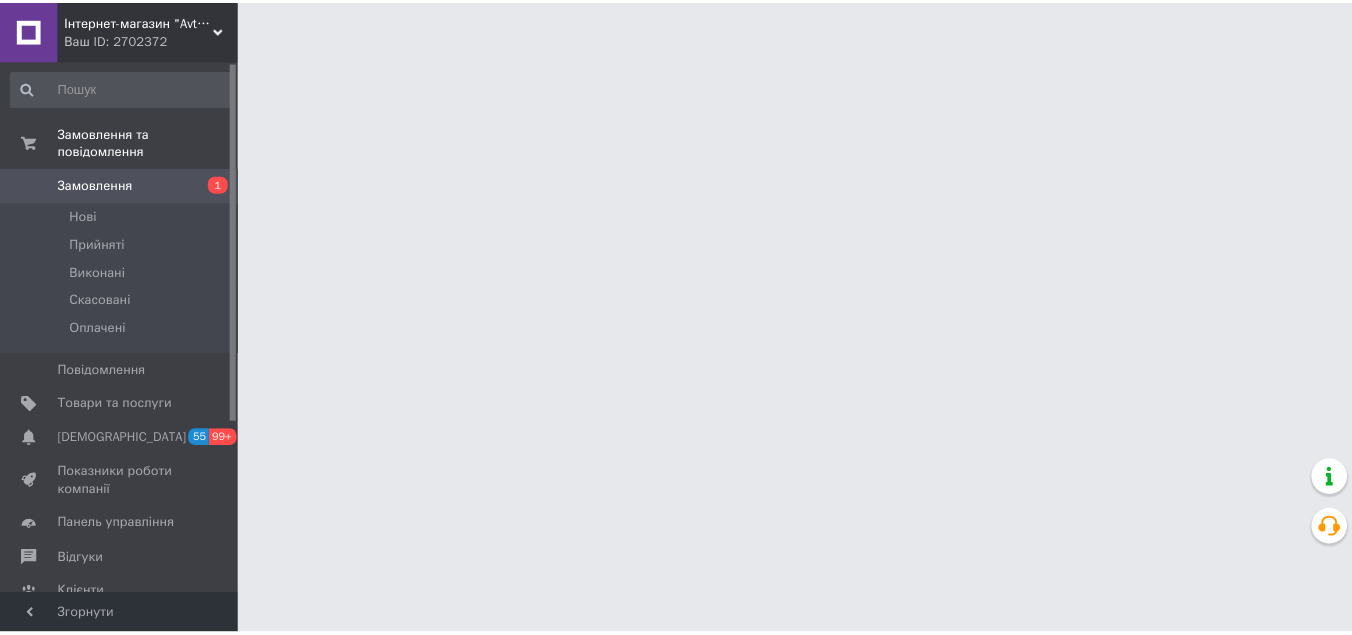 scroll, scrollTop: 0, scrollLeft: 0, axis: both 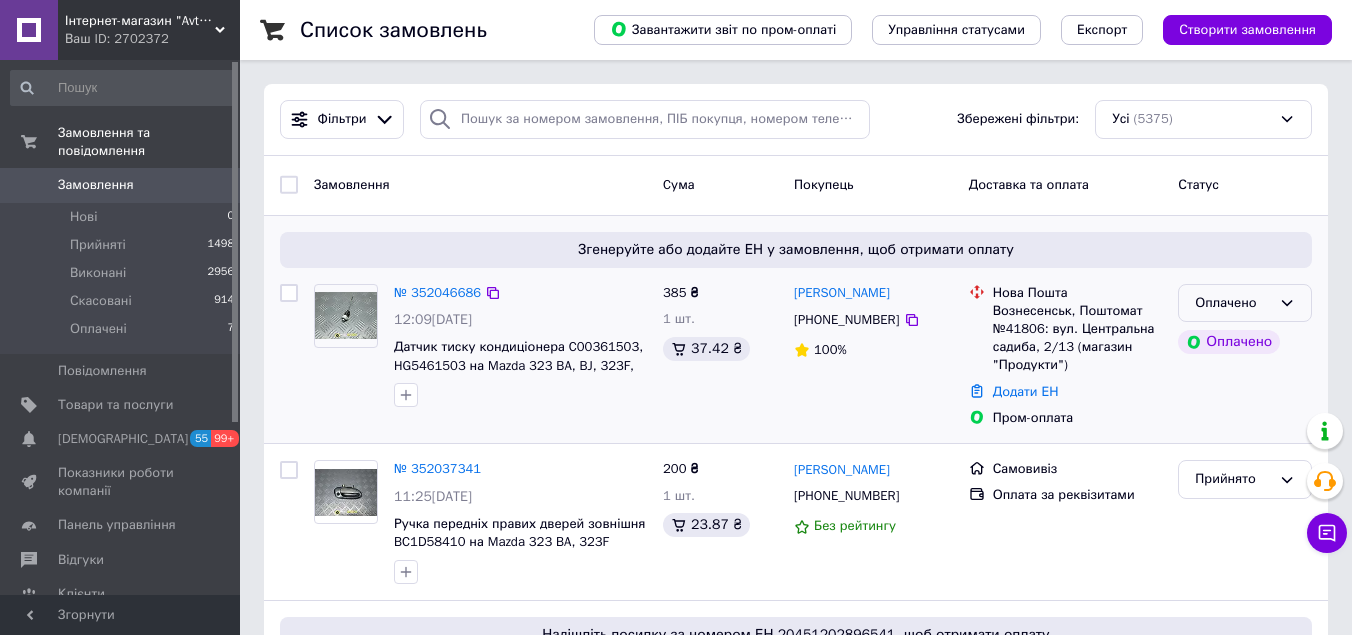 click 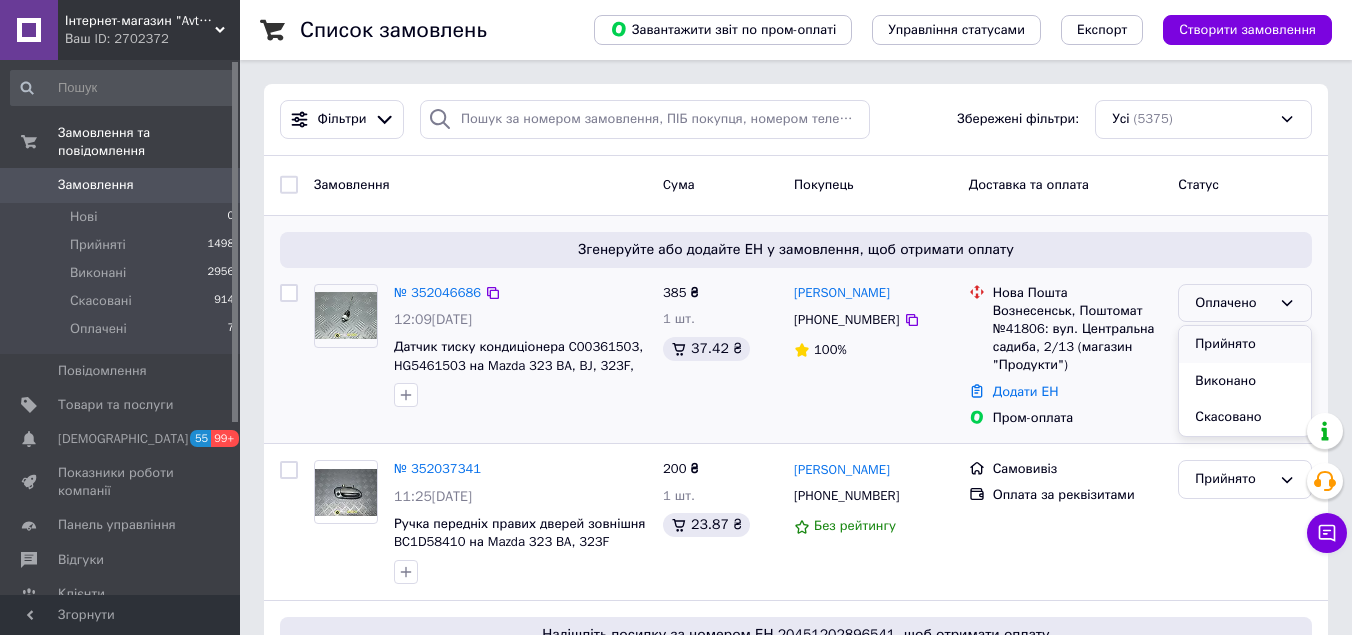 click on "Прийнято" at bounding box center [1245, 344] 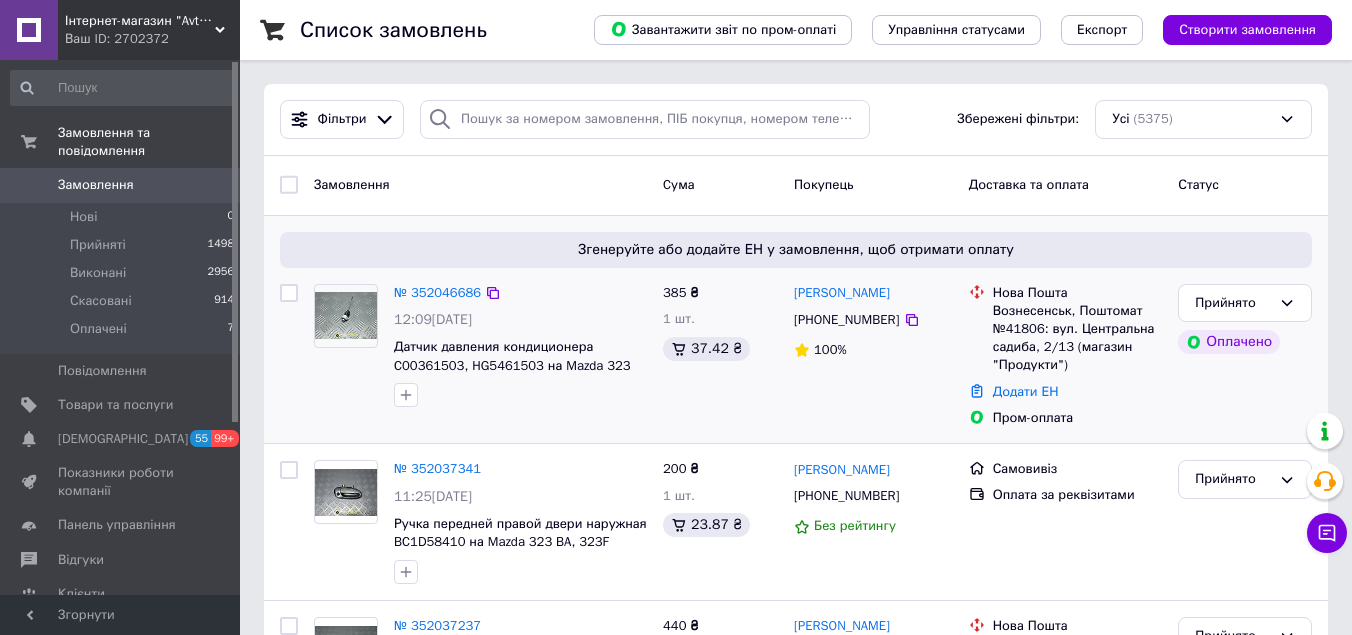 click on "№ 352046686" at bounding box center (437, 292) 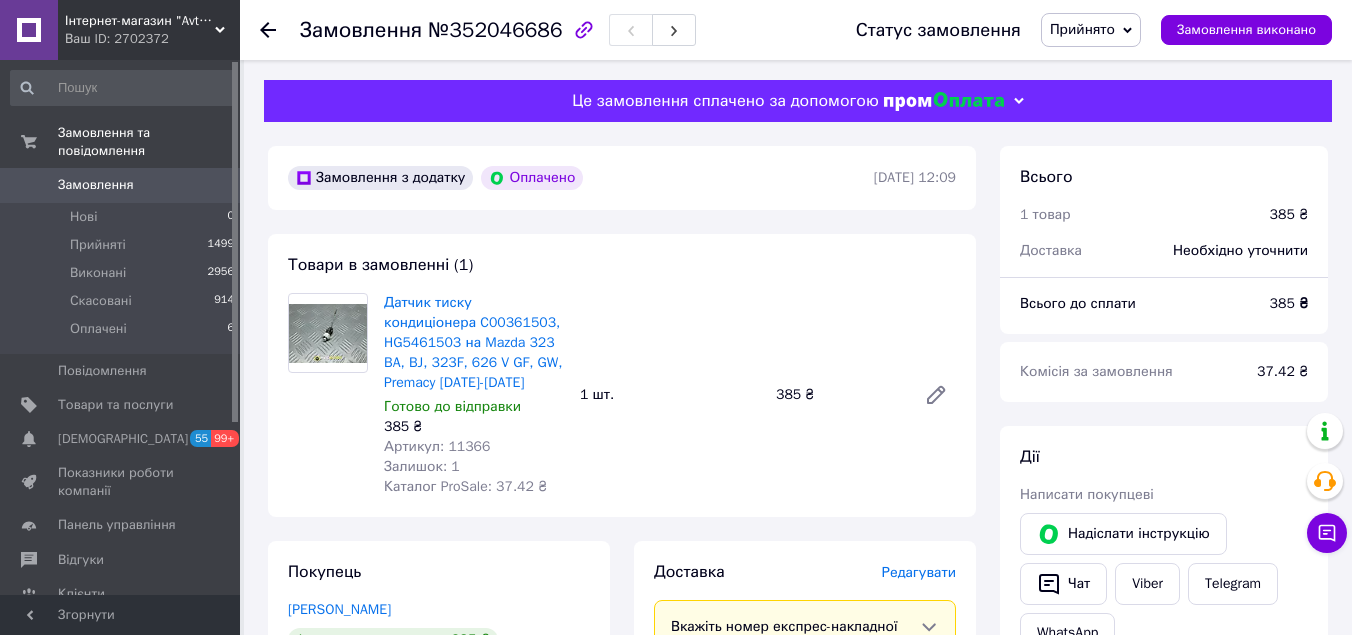 scroll, scrollTop: 300, scrollLeft: 0, axis: vertical 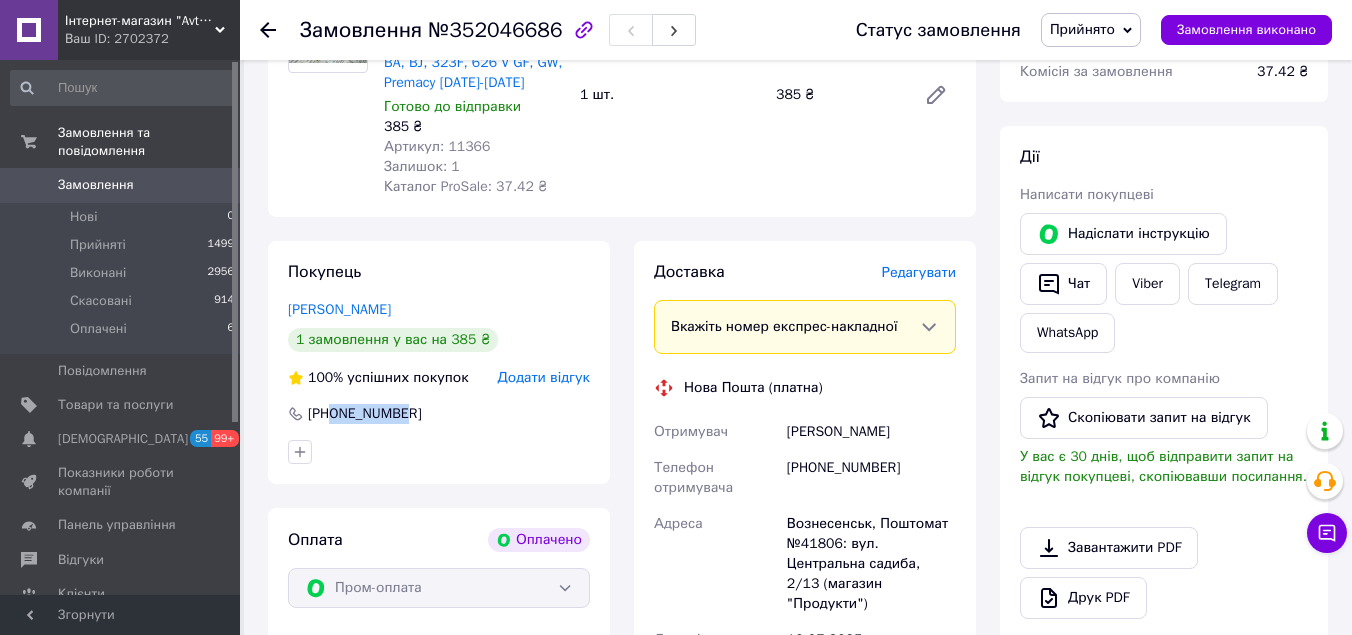 drag, startPoint x: 335, startPoint y: 417, endPoint x: 400, endPoint y: 423, distance: 65.27634 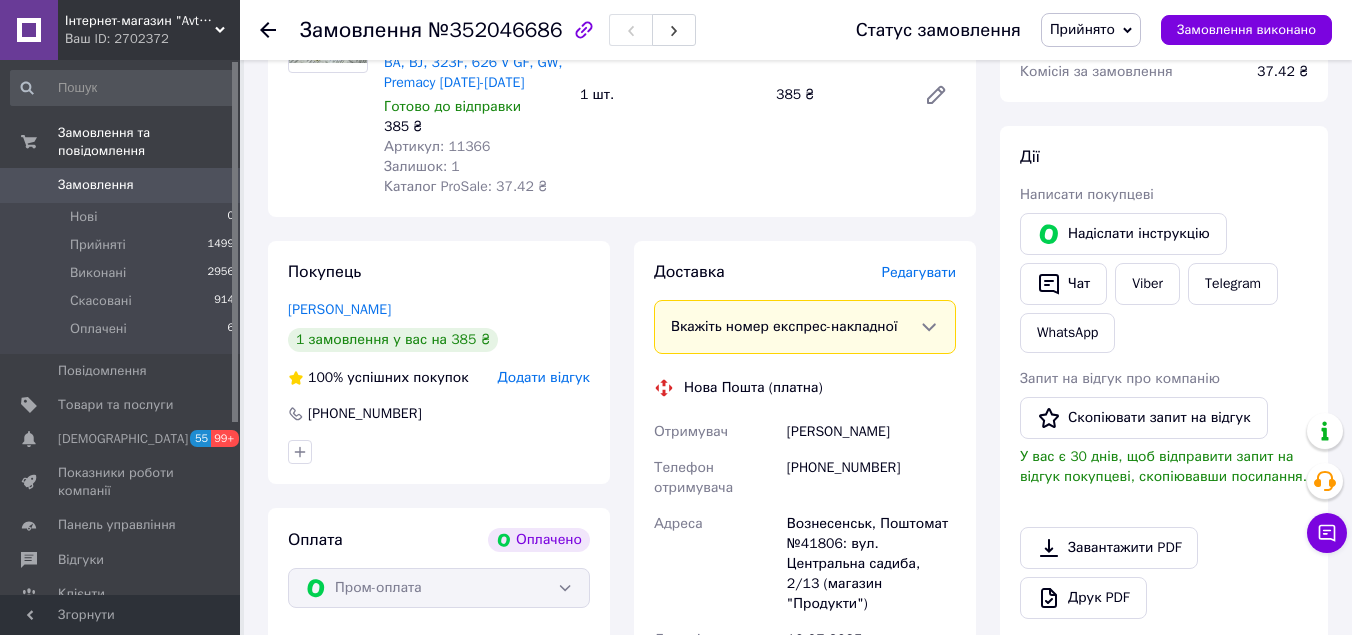 click on "Покупець Маракін Влад 1 замовлення у вас на 385 ₴ 100%   успішних покупок Додати відгук +380662892150" at bounding box center (439, 362) 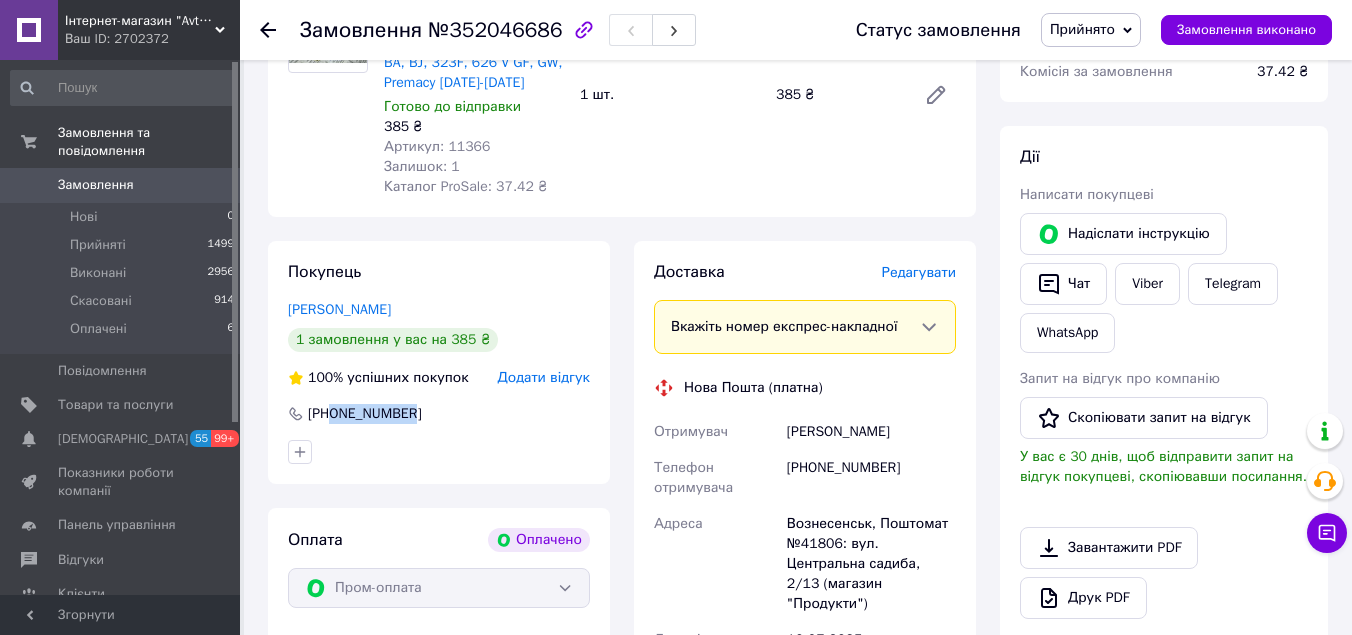 drag, startPoint x: 331, startPoint y: 415, endPoint x: 445, endPoint y: 409, distance: 114.15778 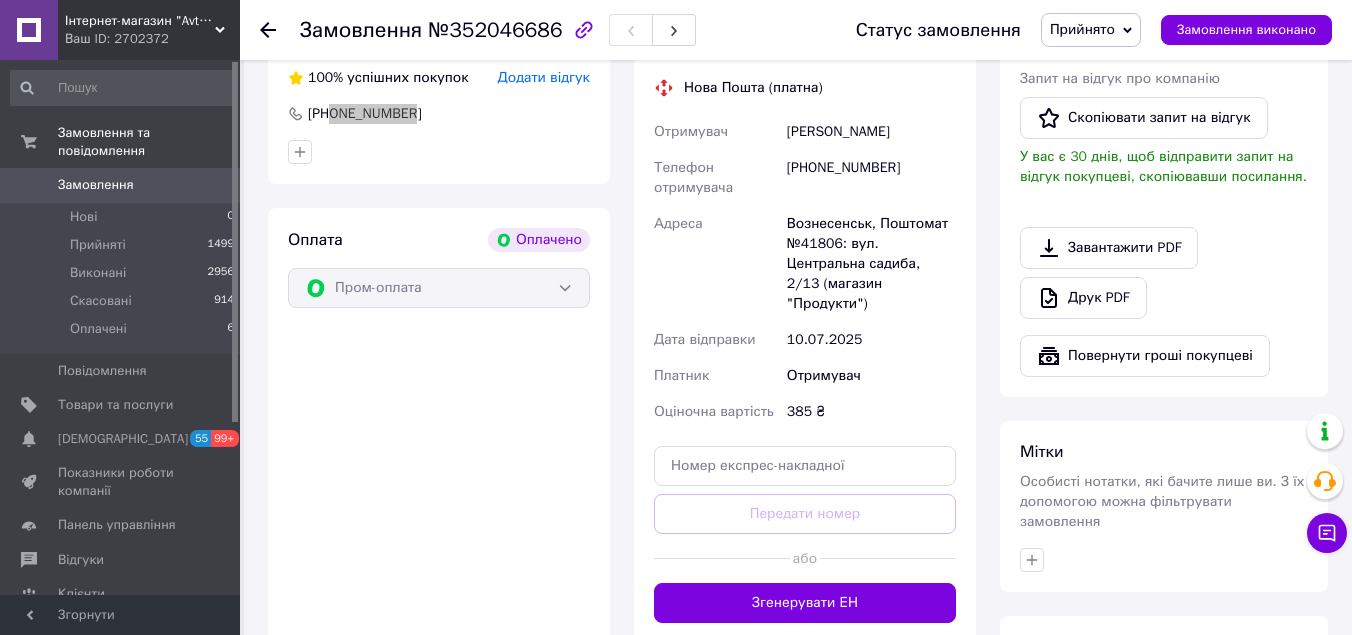 scroll, scrollTop: 300, scrollLeft: 0, axis: vertical 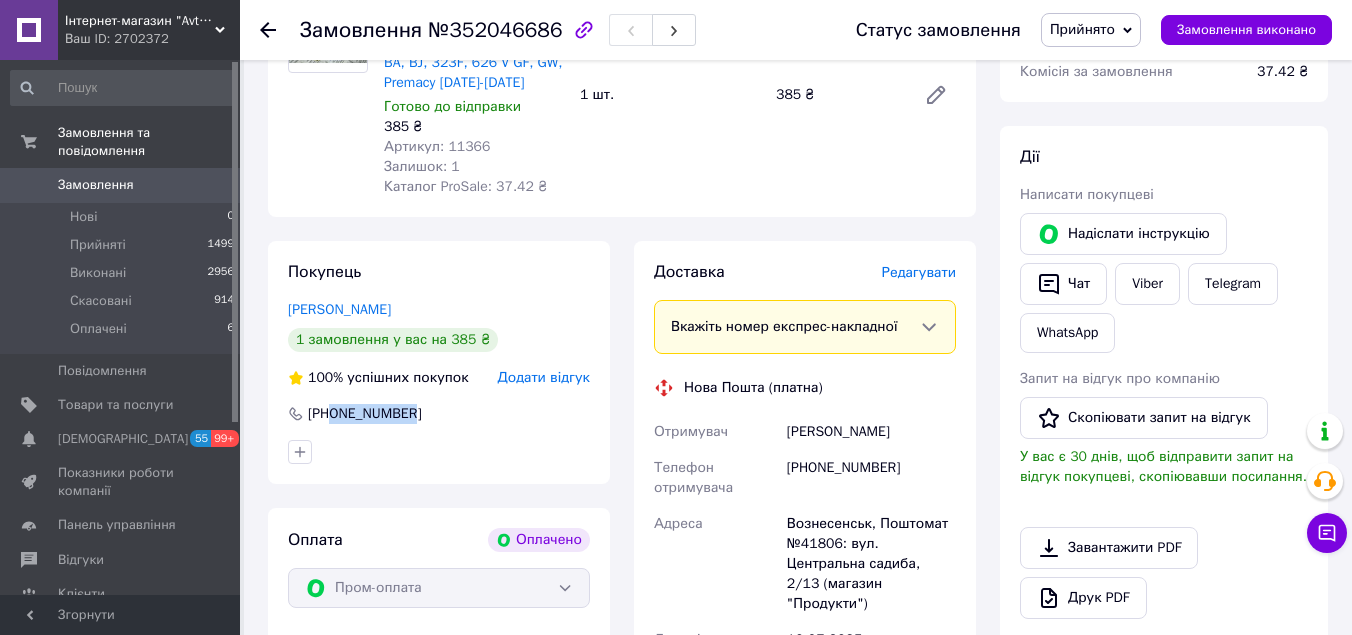click on "Маракін Влад" at bounding box center [871, 432] 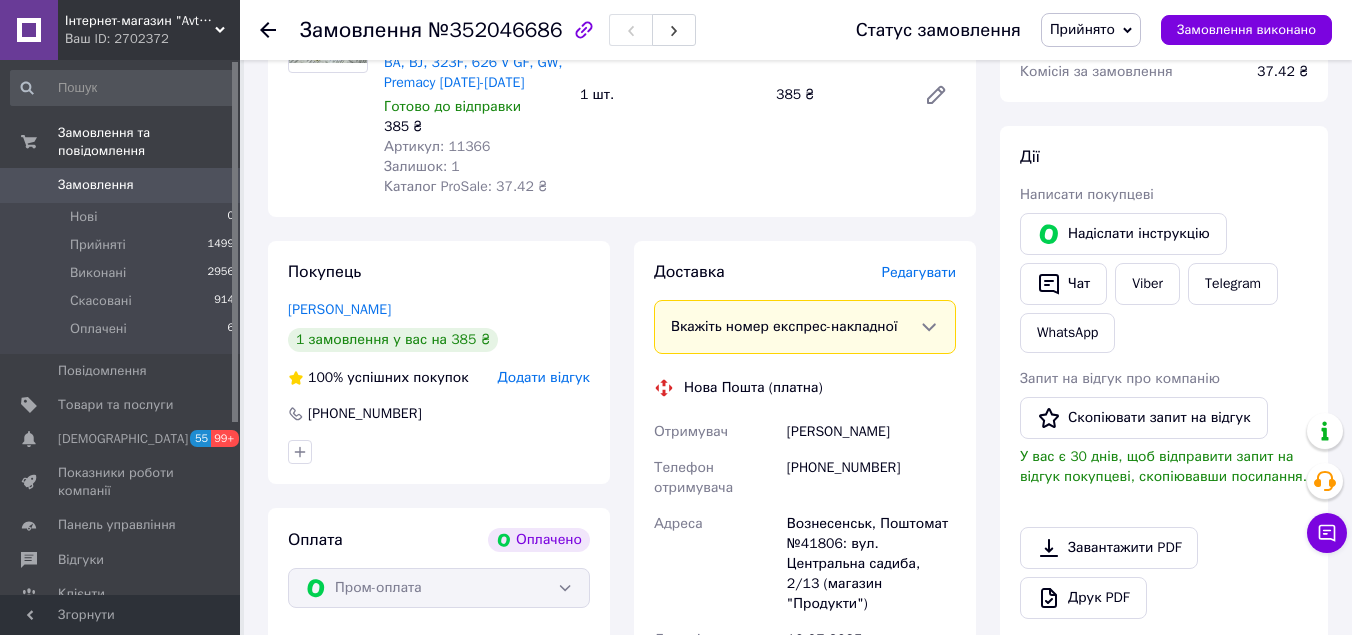 scroll, scrollTop: 700, scrollLeft: 0, axis: vertical 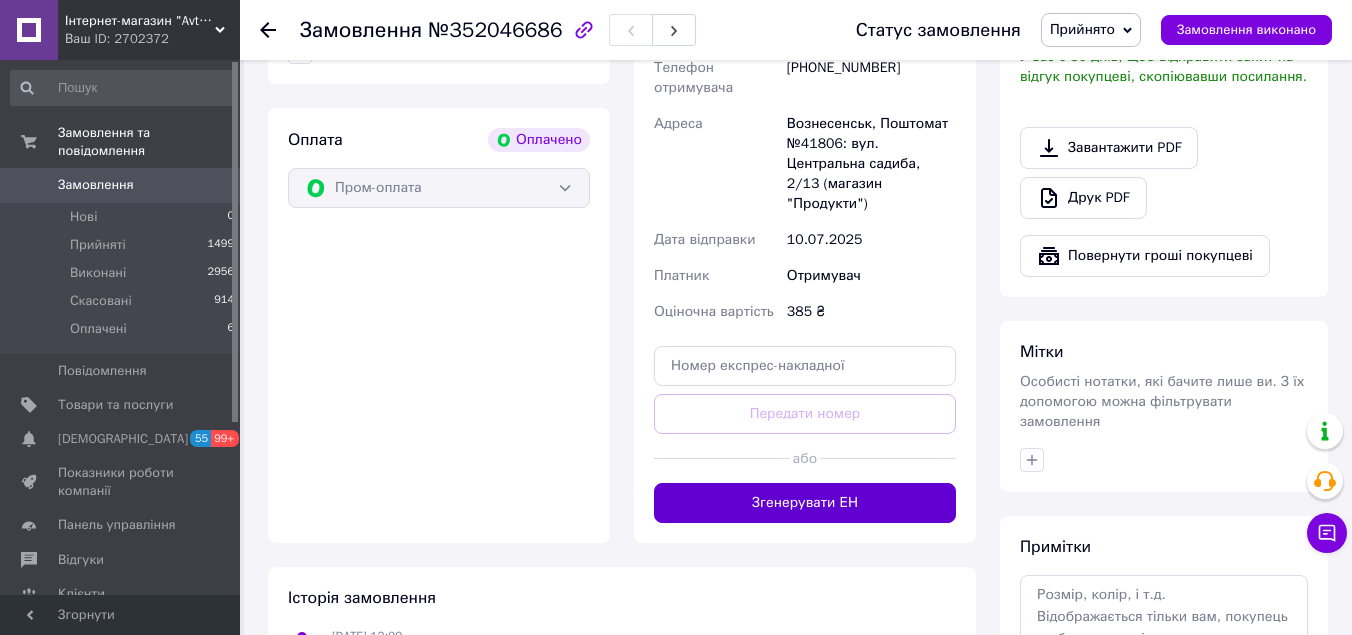 click on "Згенерувати ЕН" at bounding box center [805, 503] 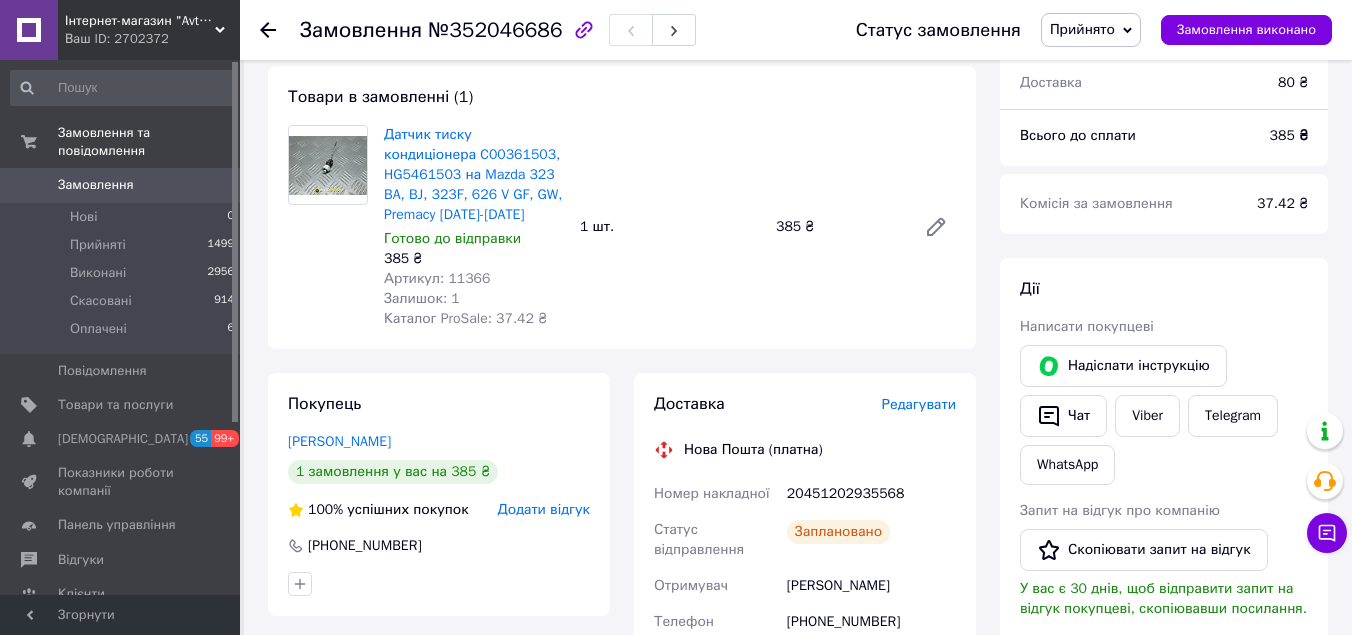 scroll, scrollTop: 0, scrollLeft: 0, axis: both 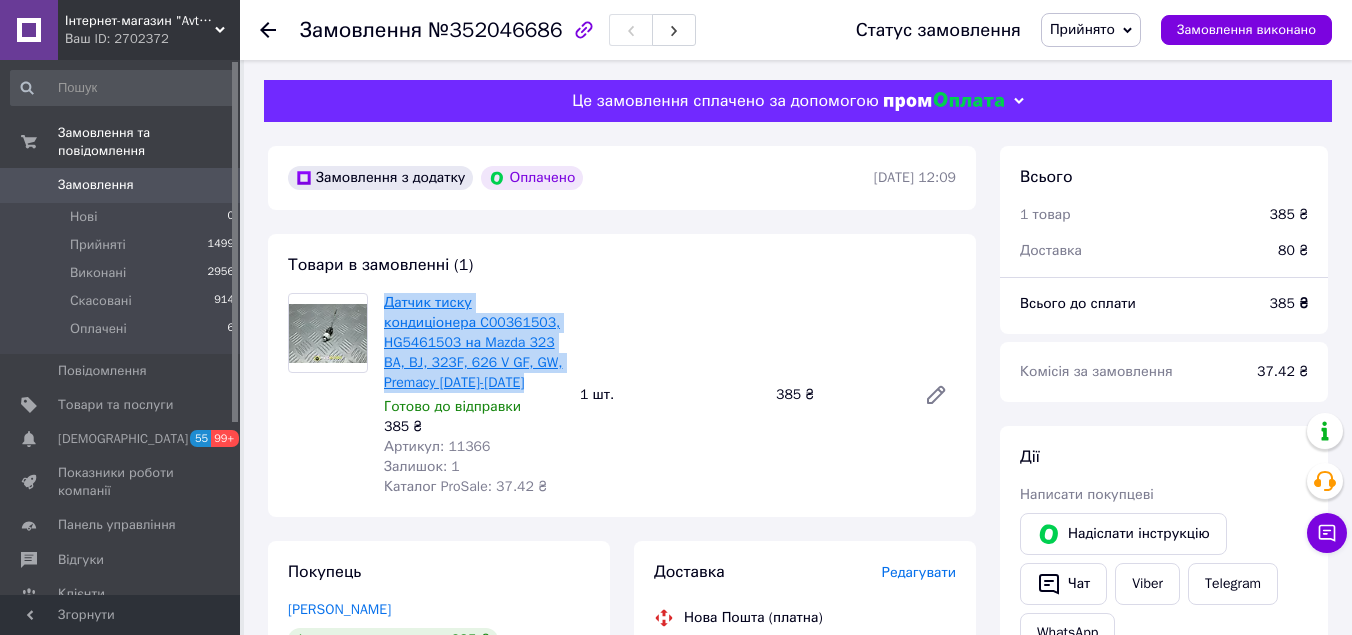 drag, startPoint x: 455, startPoint y: 383, endPoint x: 427, endPoint y: 326, distance: 63.505905 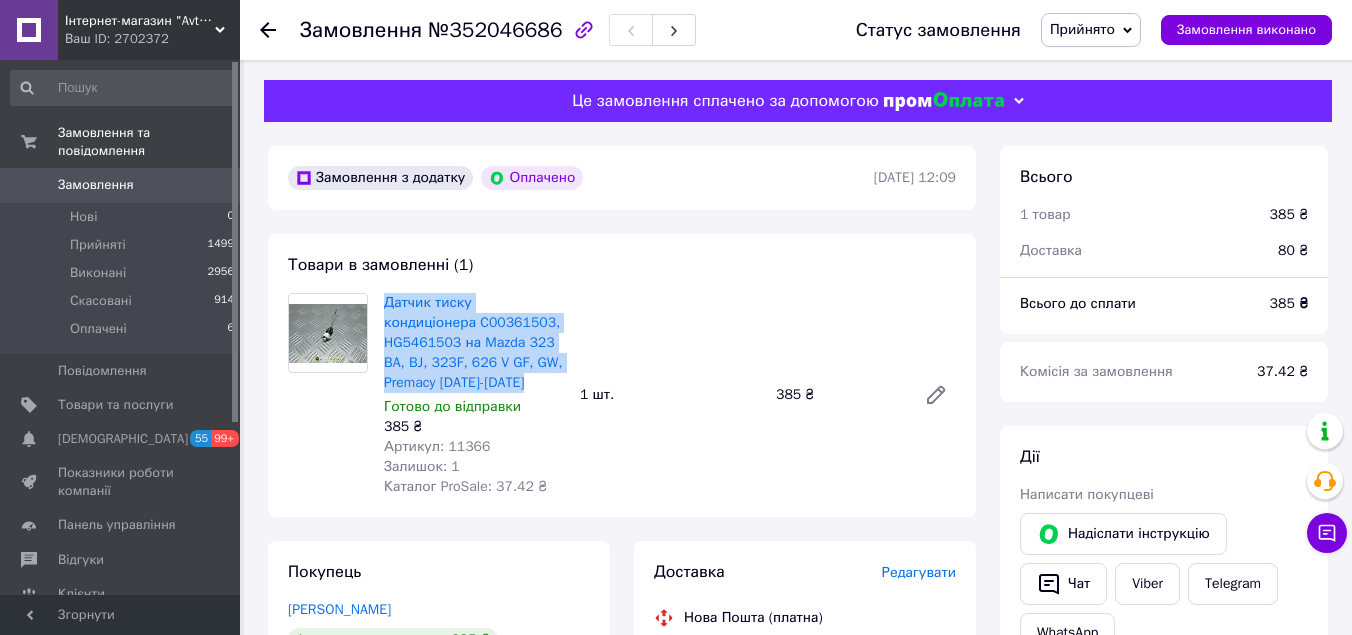 click on "Замовлення" at bounding box center [121, 185] 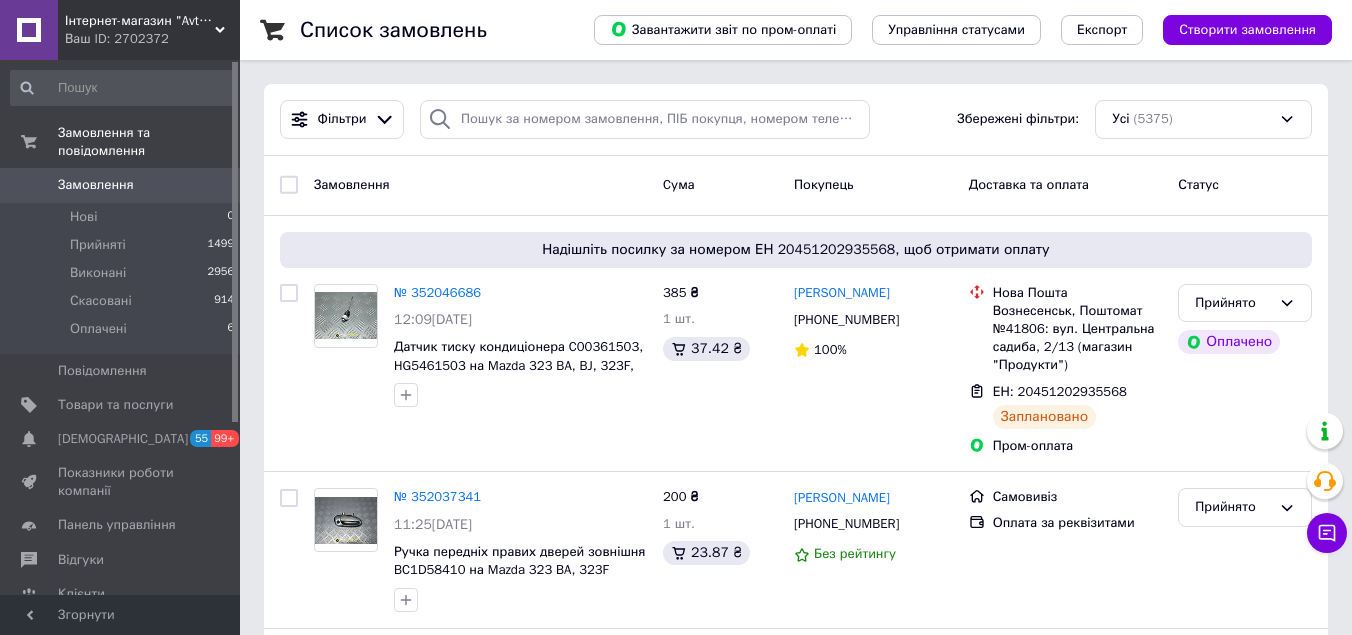 click on "Замовлення" at bounding box center [121, 185] 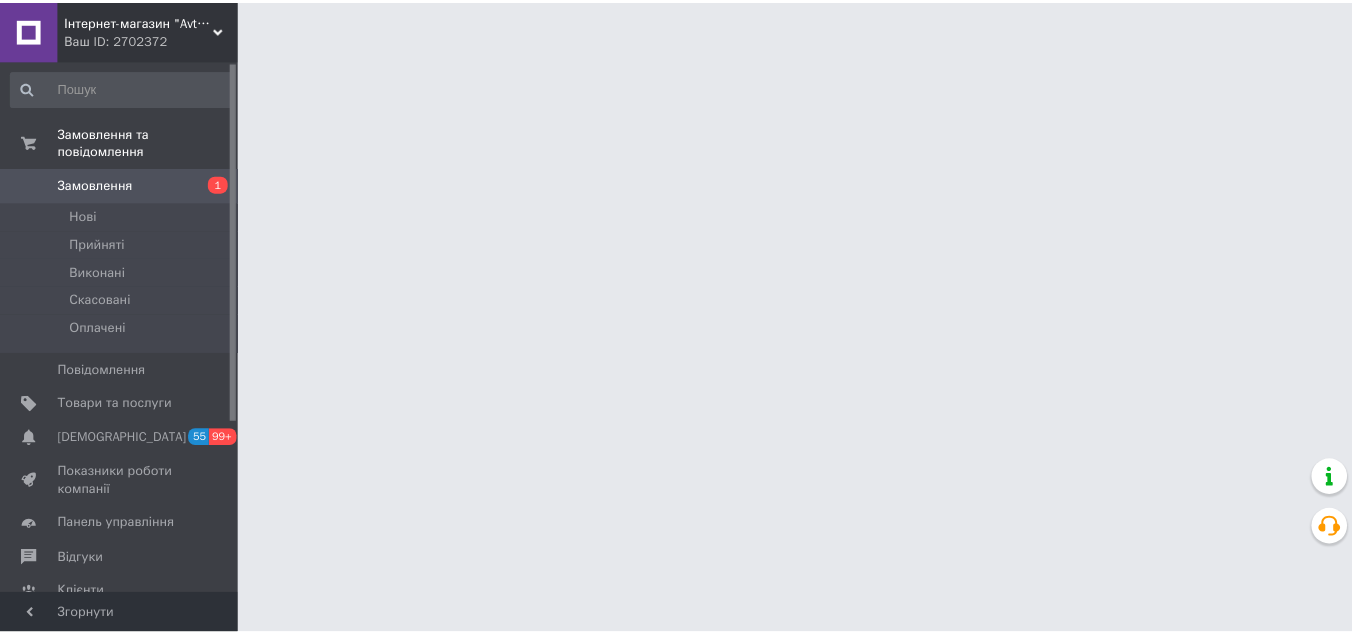 scroll, scrollTop: 0, scrollLeft: 0, axis: both 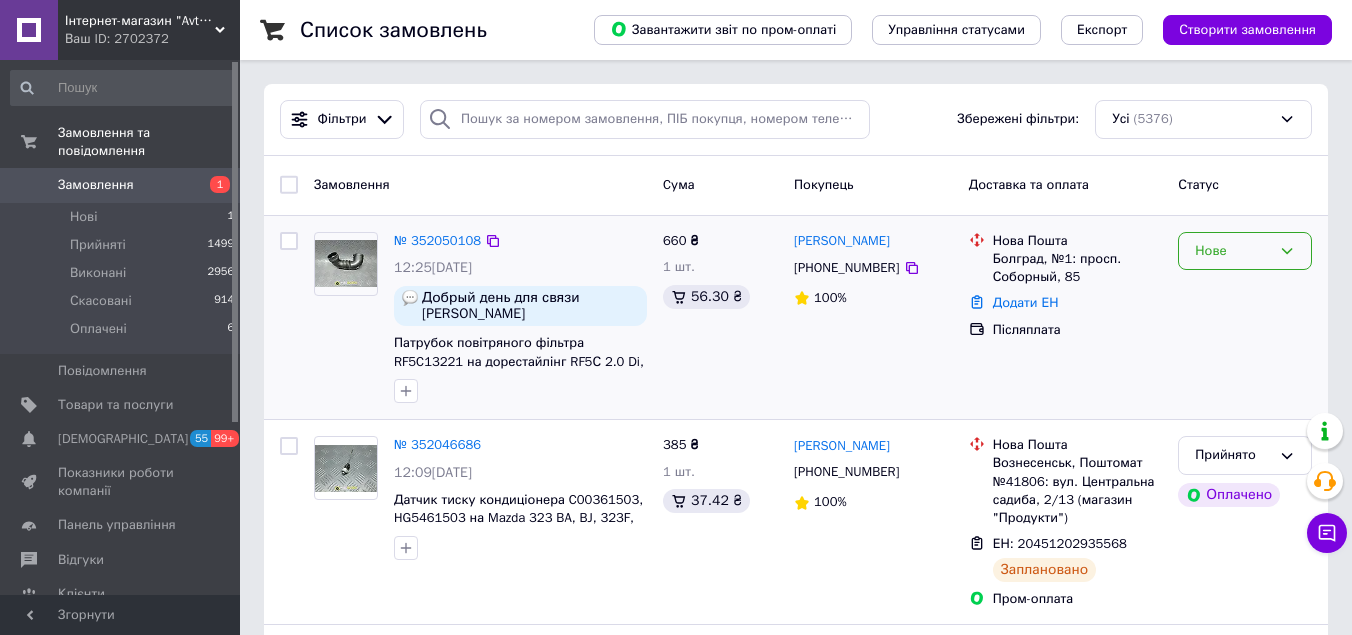 click on "Нове" at bounding box center (1233, 251) 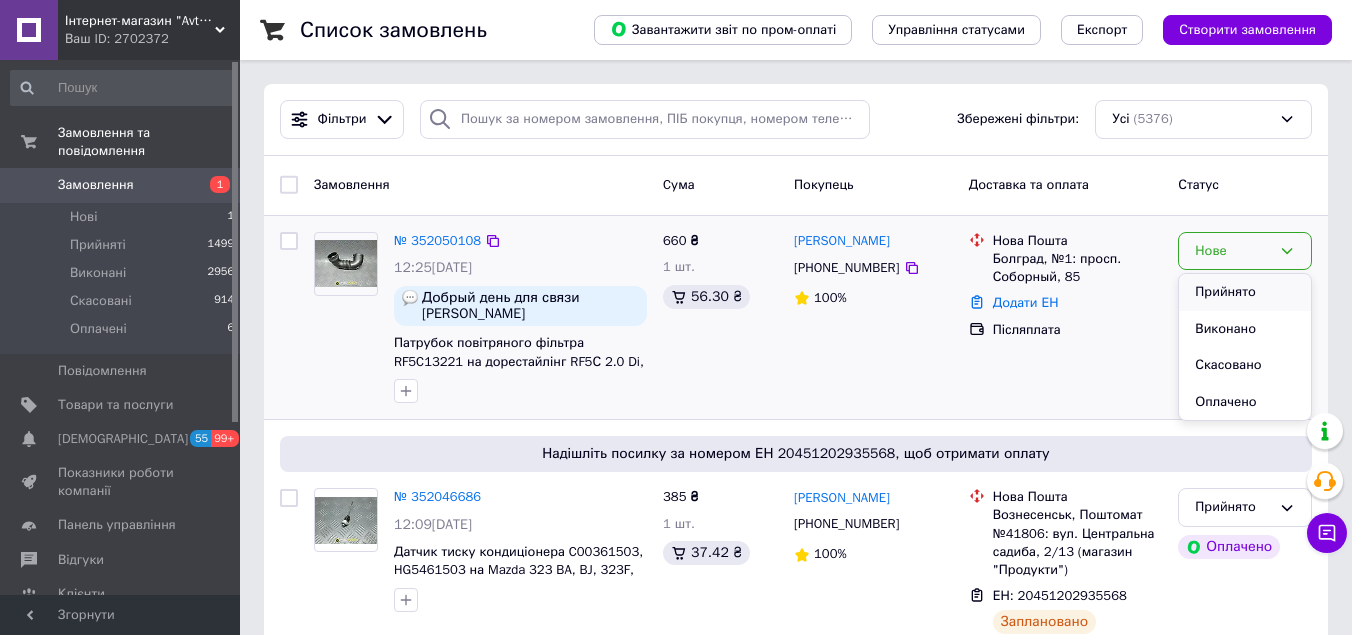 click on "Прийнято" at bounding box center (1245, 292) 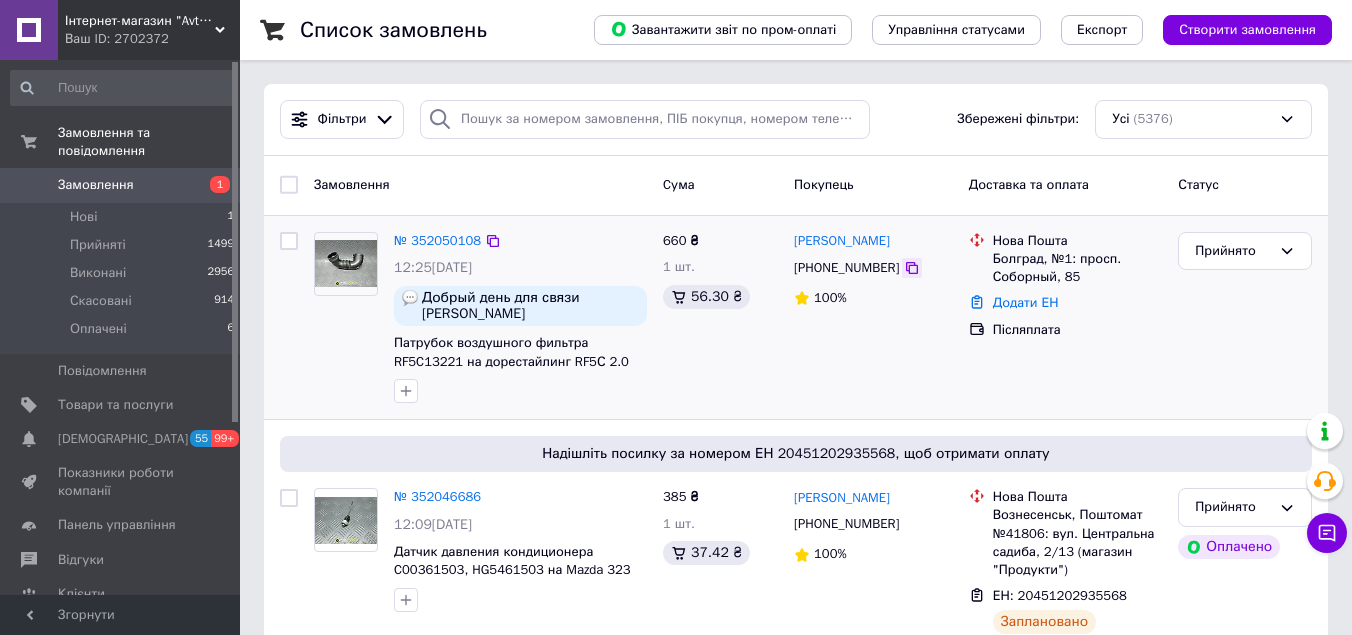 click 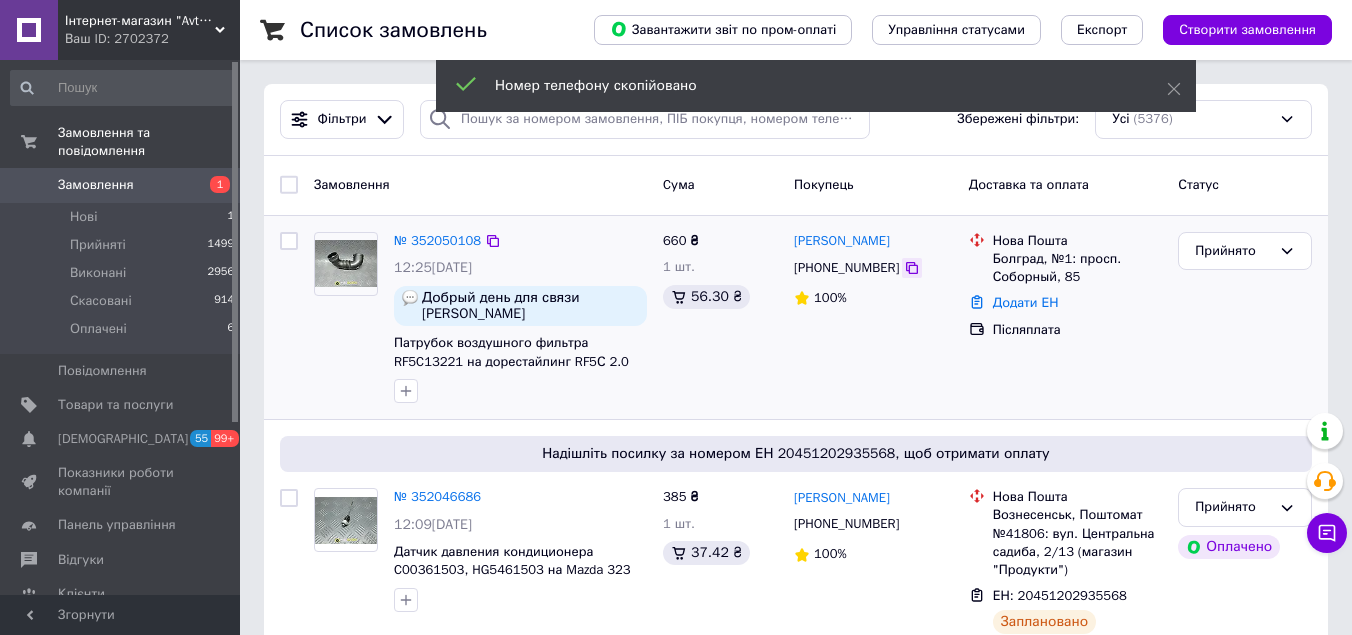 click 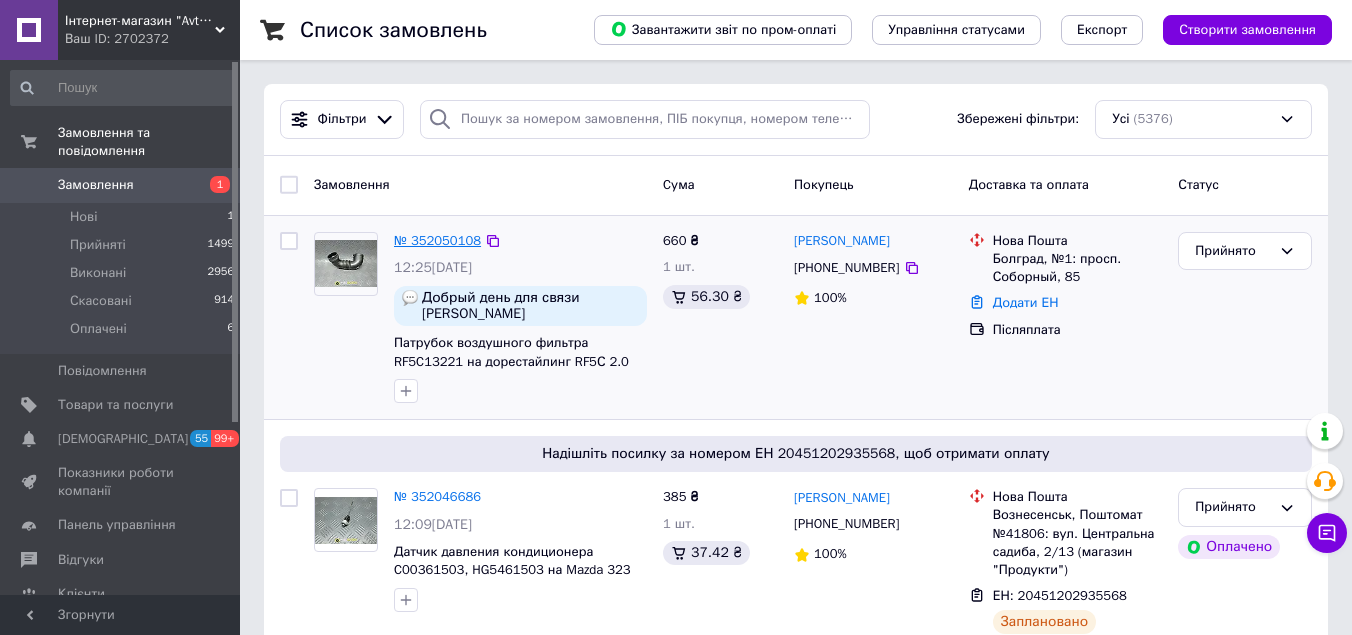 click on "№ 352050108" at bounding box center (437, 240) 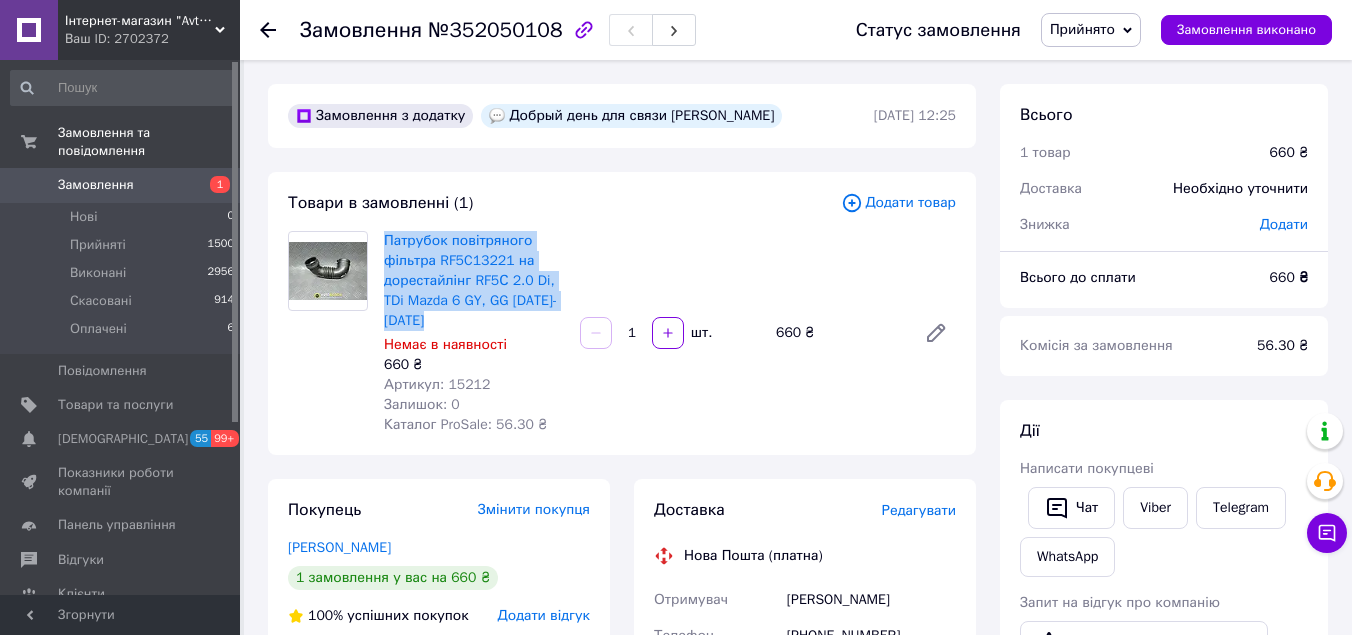drag, startPoint x: 440, startPoint y: 325, endPoint x: 378, endPoint y: 223, distance: 119.36499 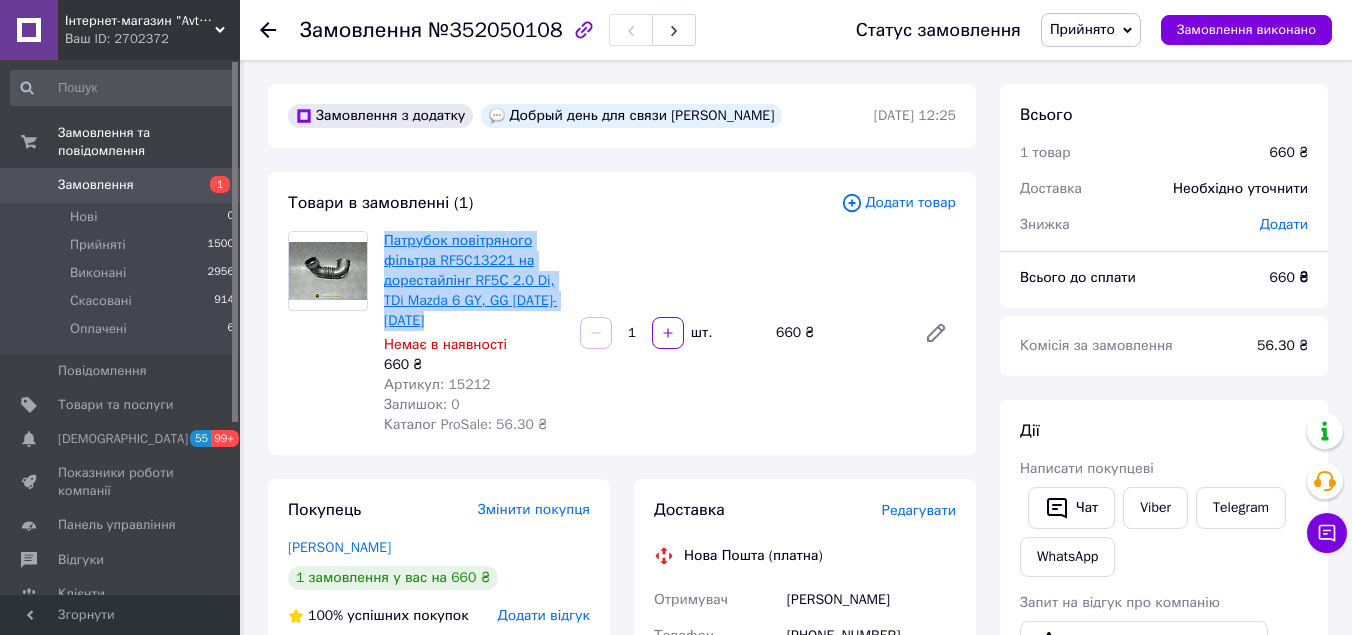 copy on "Патрубок повітряного фільтра RF5C13221 на дорестайлінг RF5С 2.0 Di, TDi Mazda 6 GY, GG [DATE]-[DATE]" 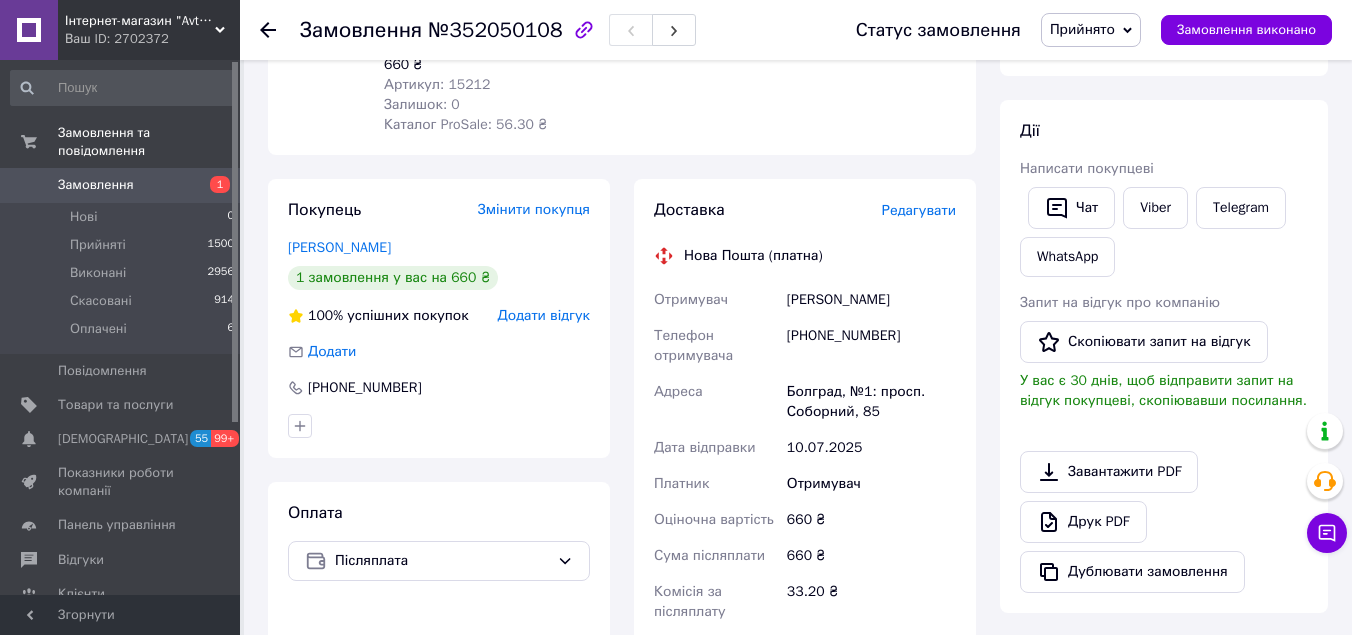 scroll, scrollTop: 700, scrollLeft: 0, axis: vertical 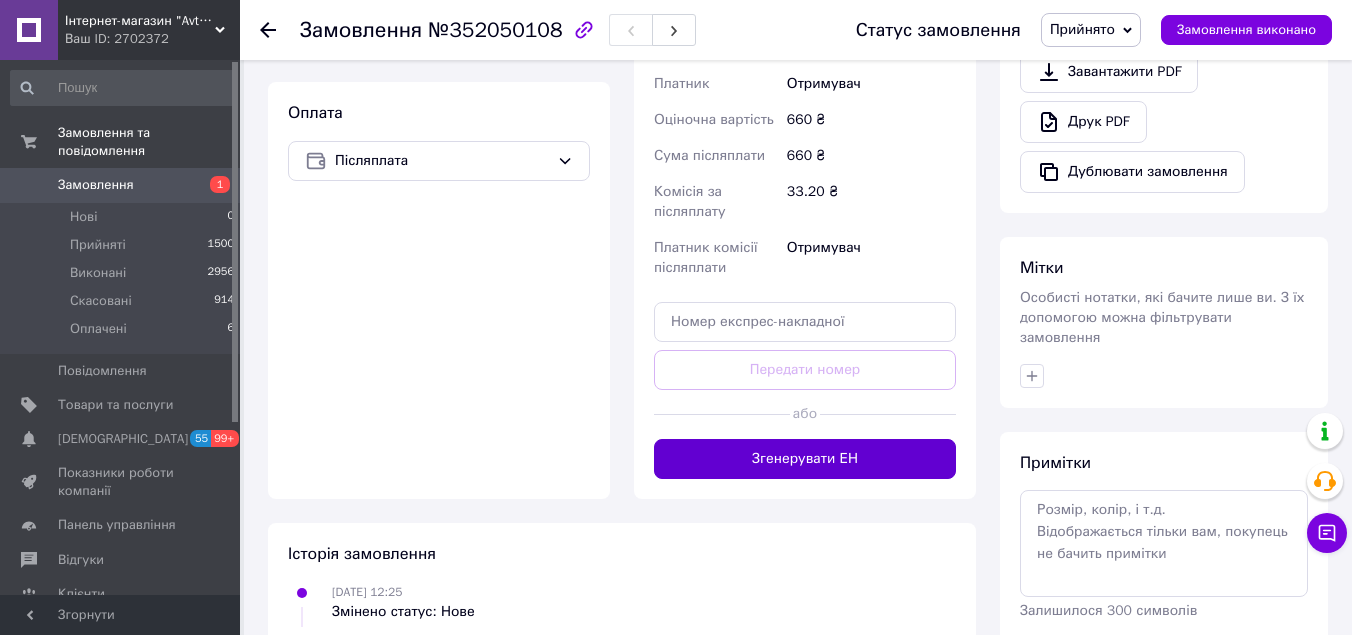 click on "Згенерувати ЕН" at bounding box center [805, 459] 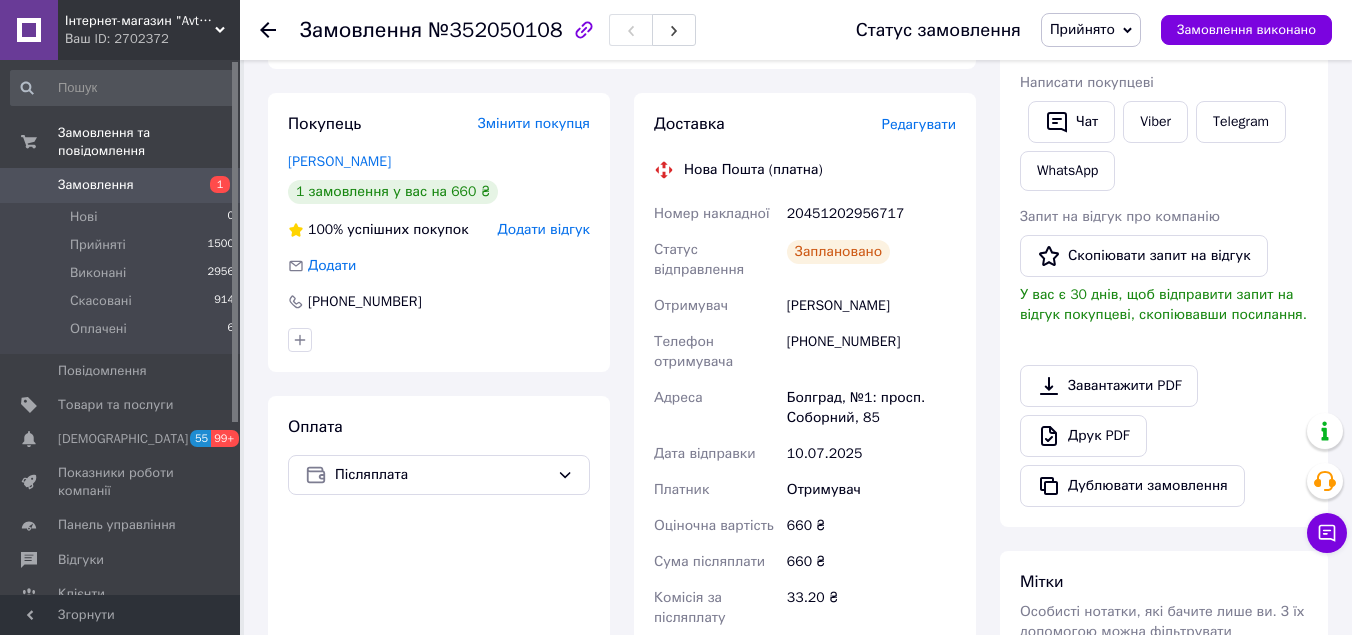 scroll, scrollTop: 0, scrollLeft: 0, axis: both 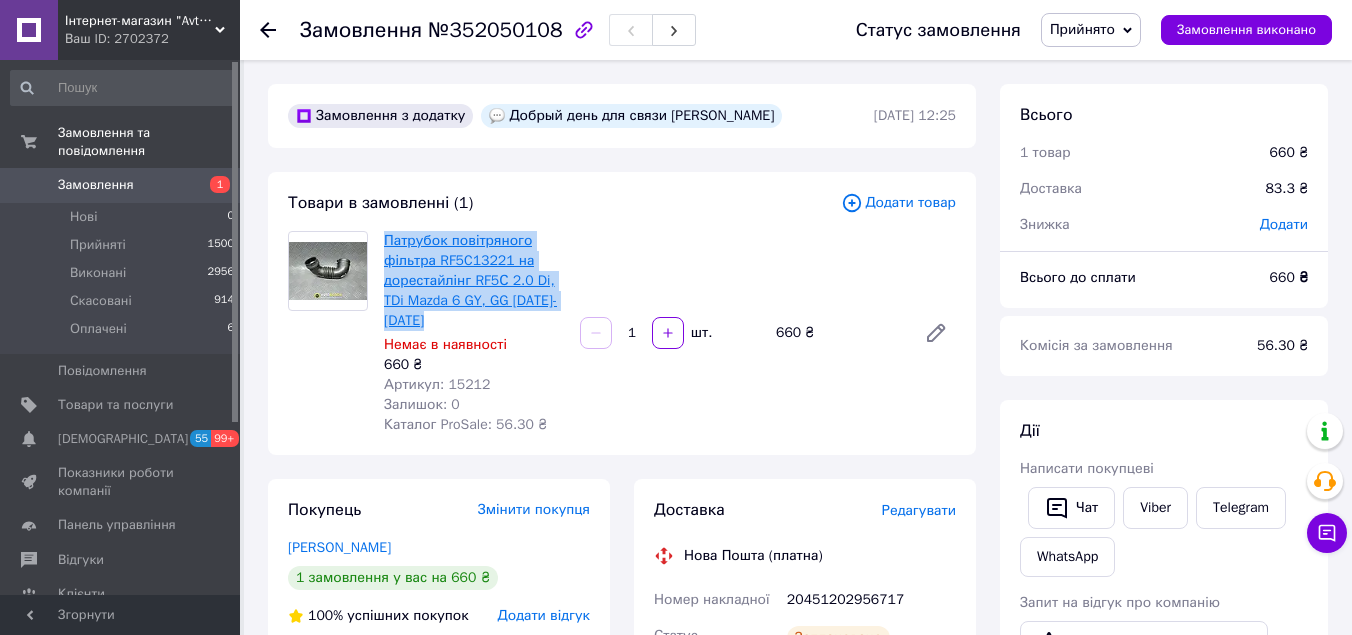 copy on "Патрубок повітряного фільтра RF5C13221 на дорестайлінг RF5С 2.0 Di, TDi Mazda 6 GY, GG [DATE]-[DATE]" 